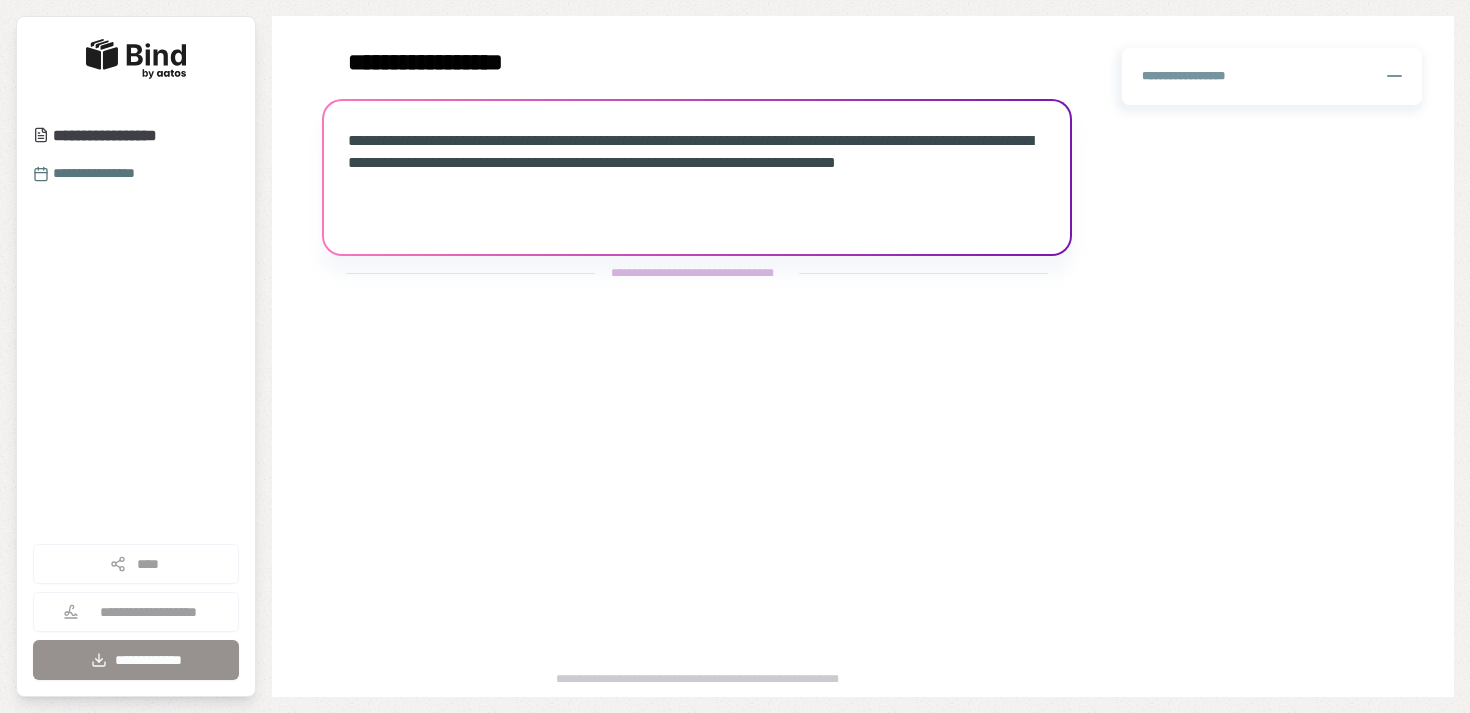 scroll, scrollTop: 0, scrollLeft: 0, axis: both 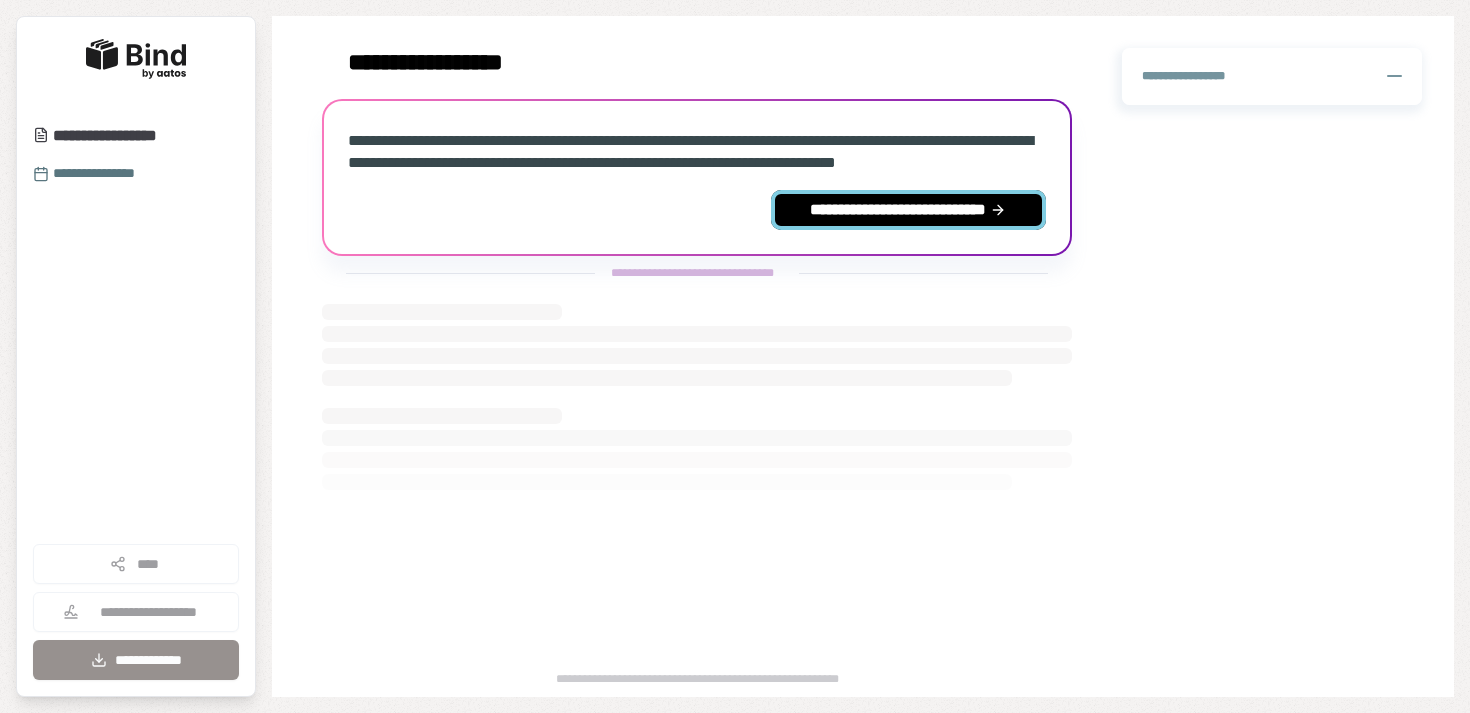 click on "**********" at bounding box center (908, 210) 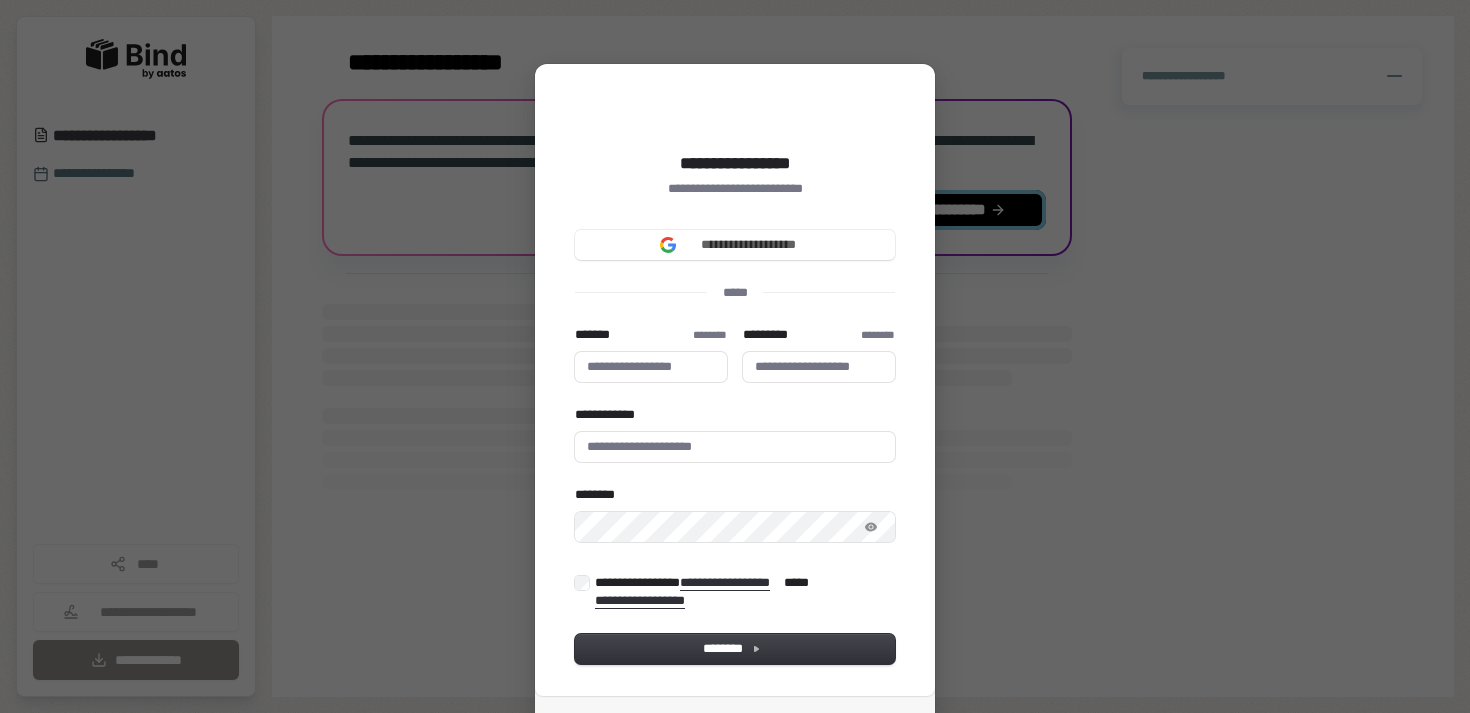 type 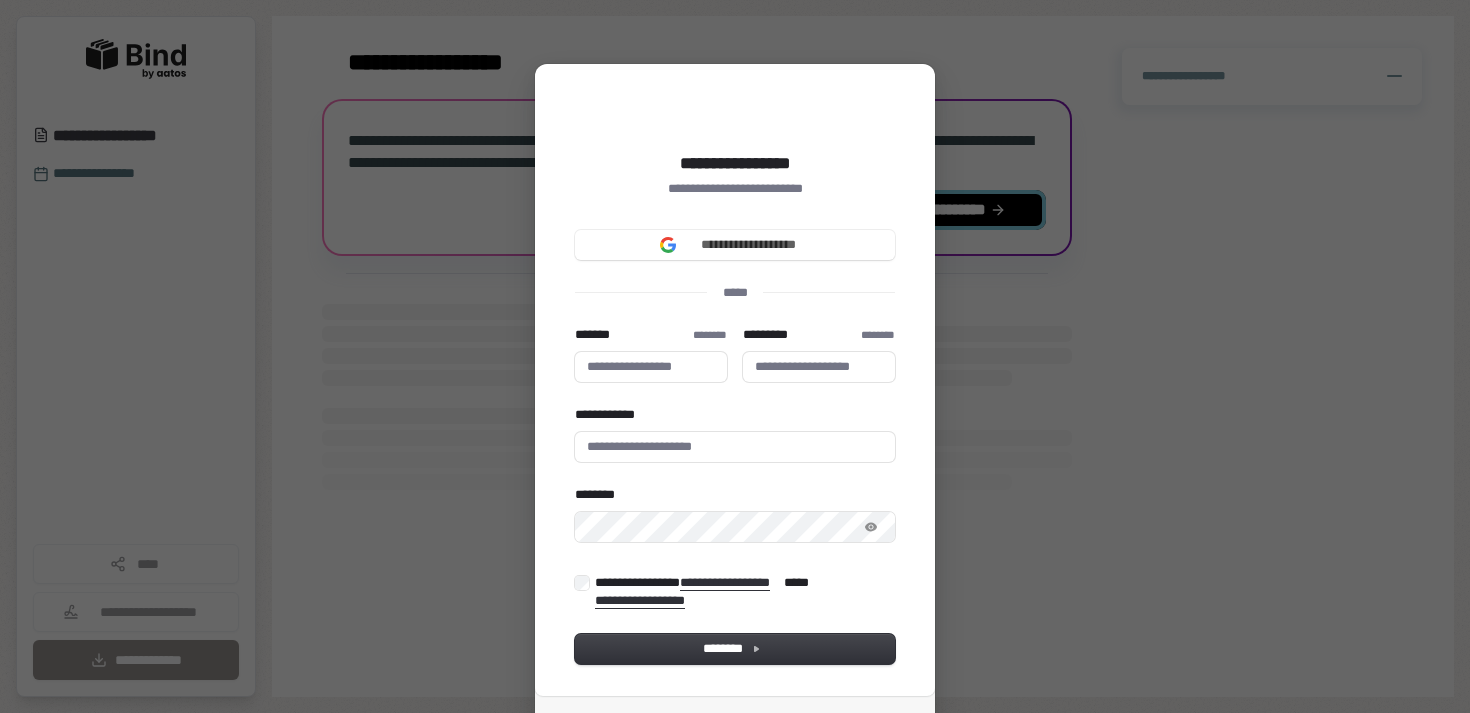 type 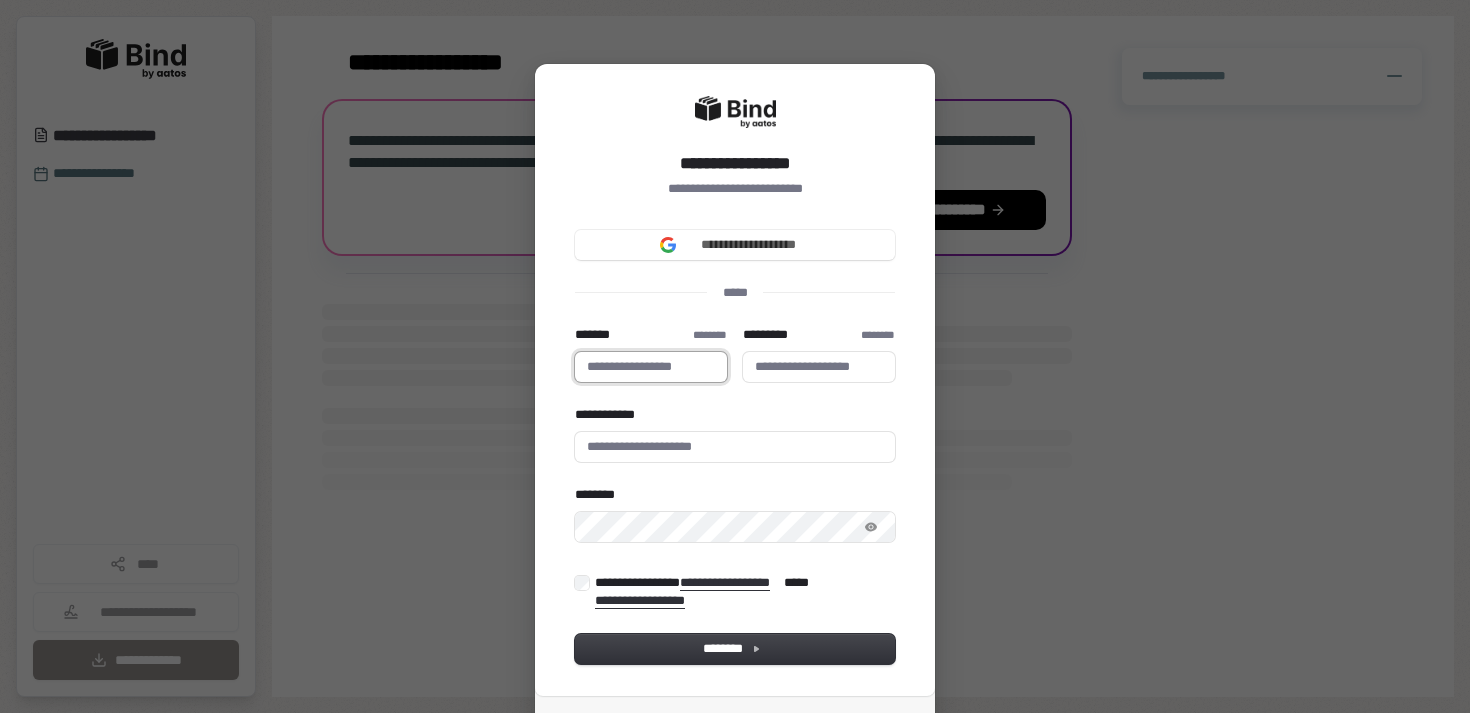 type 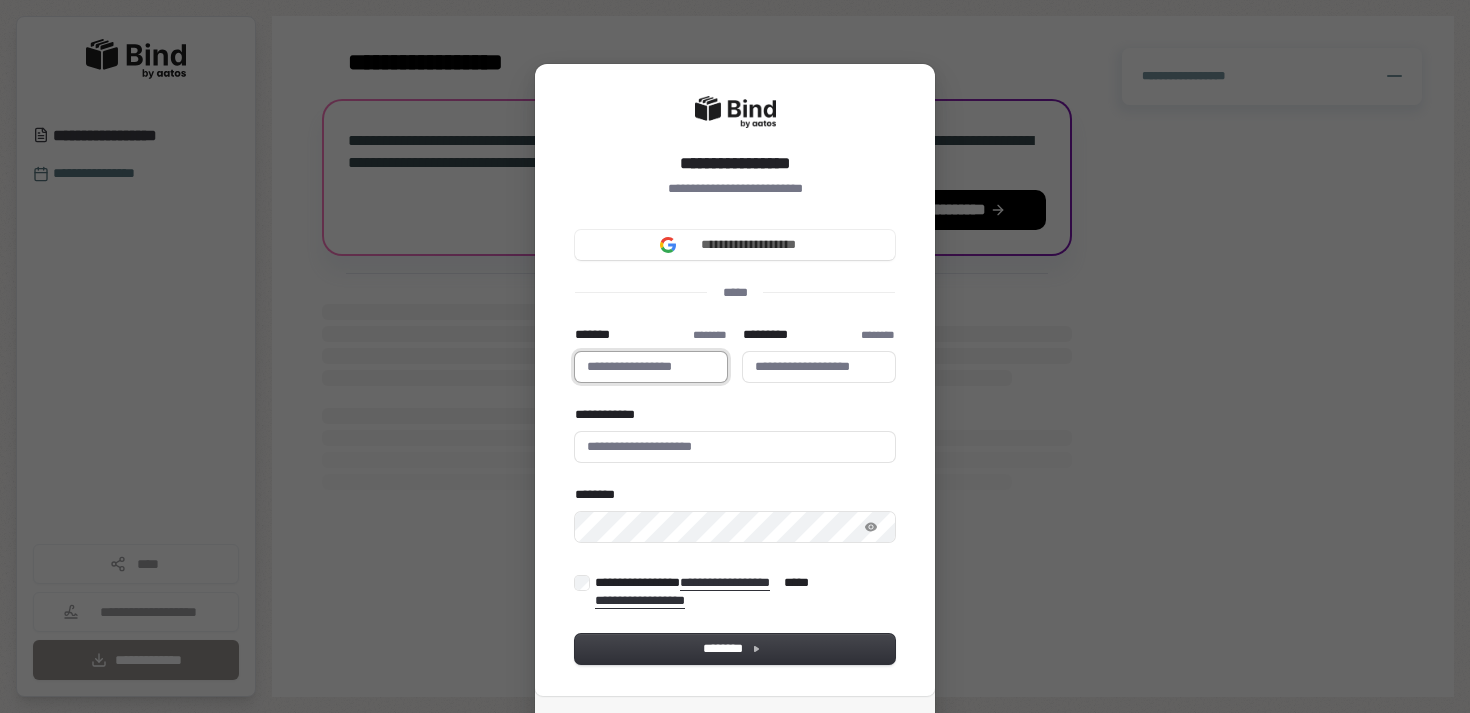 type on "*********" 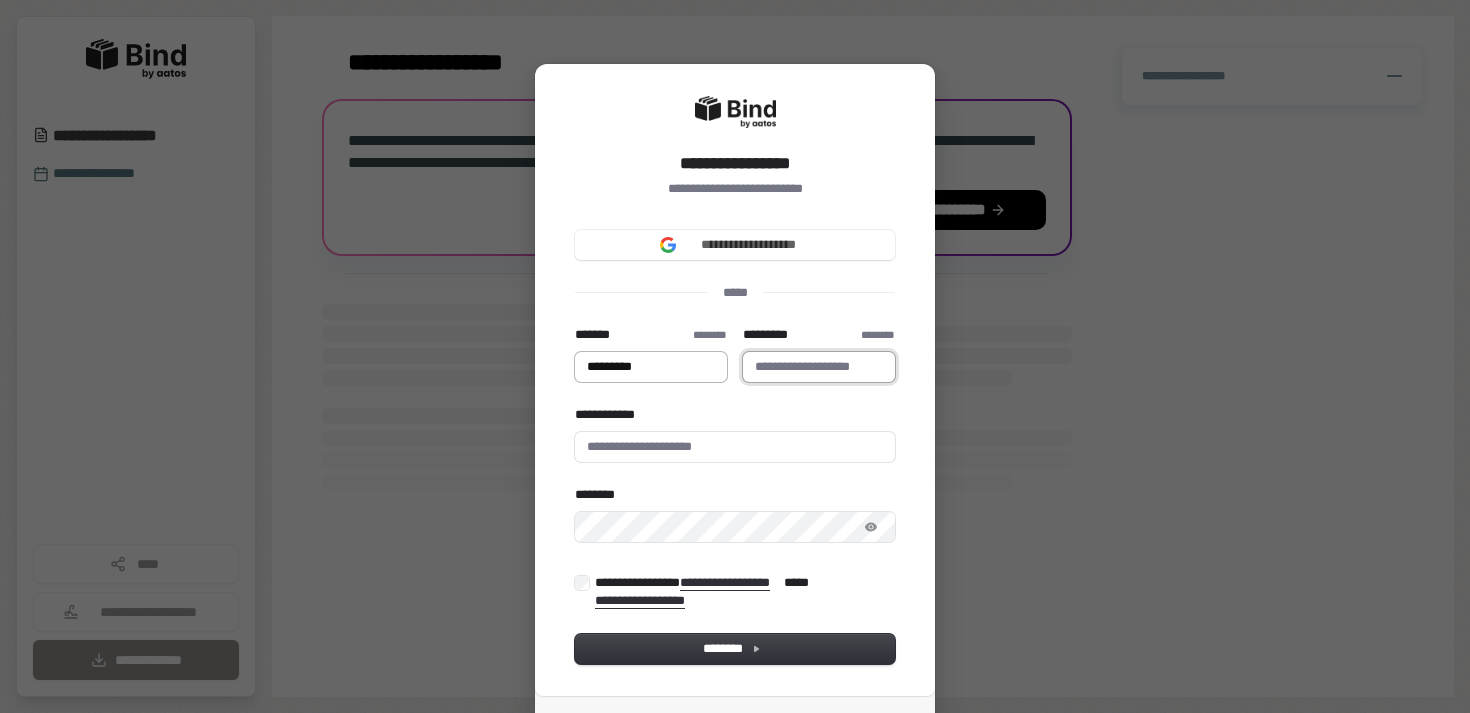 type on "******" 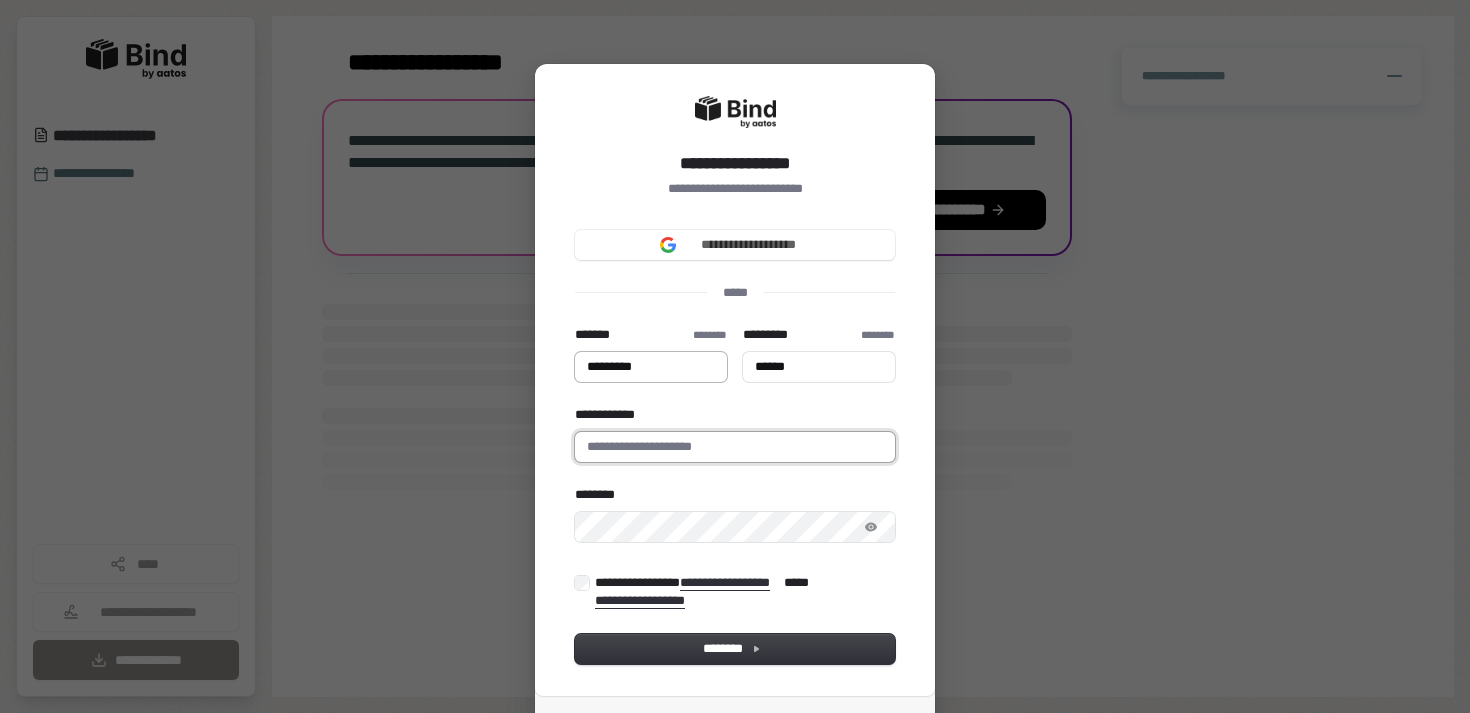 type on "**********" 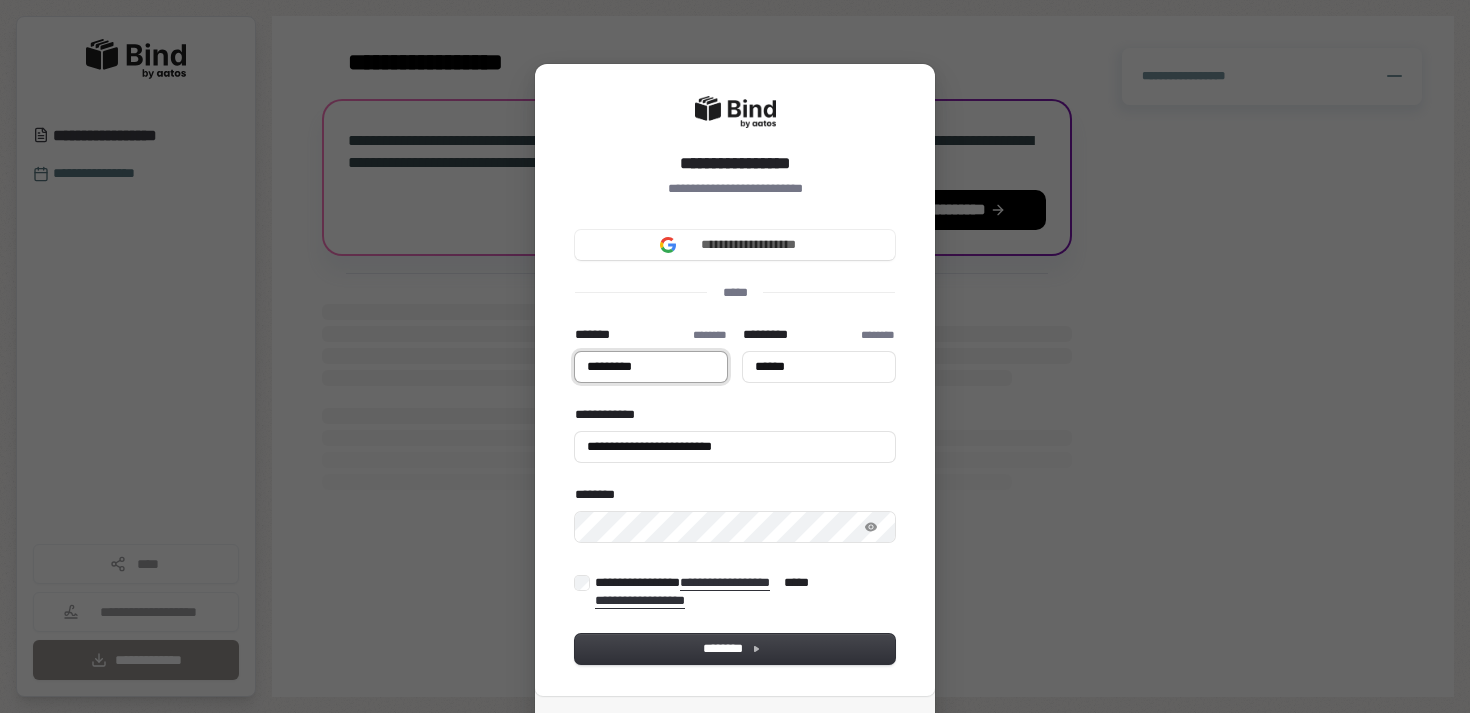 type on "*********" 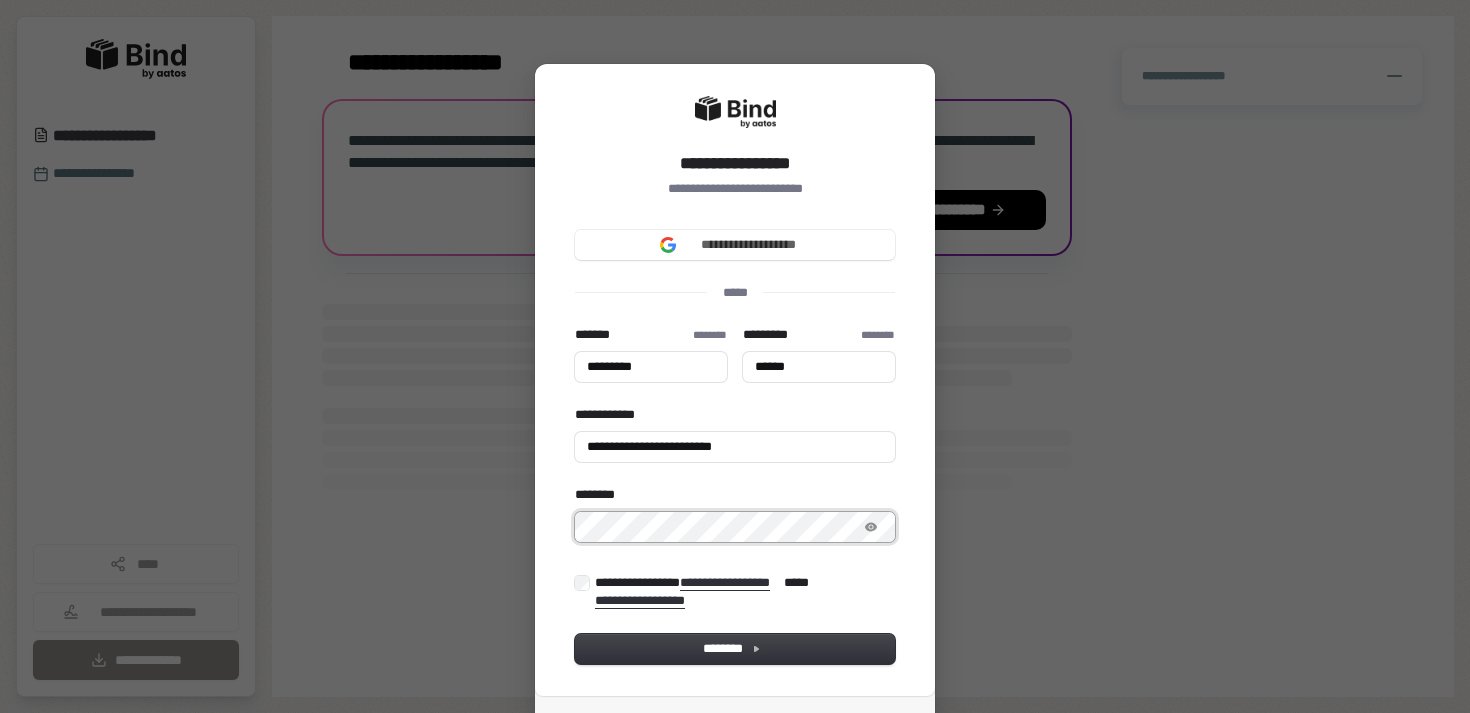 type on "*********" 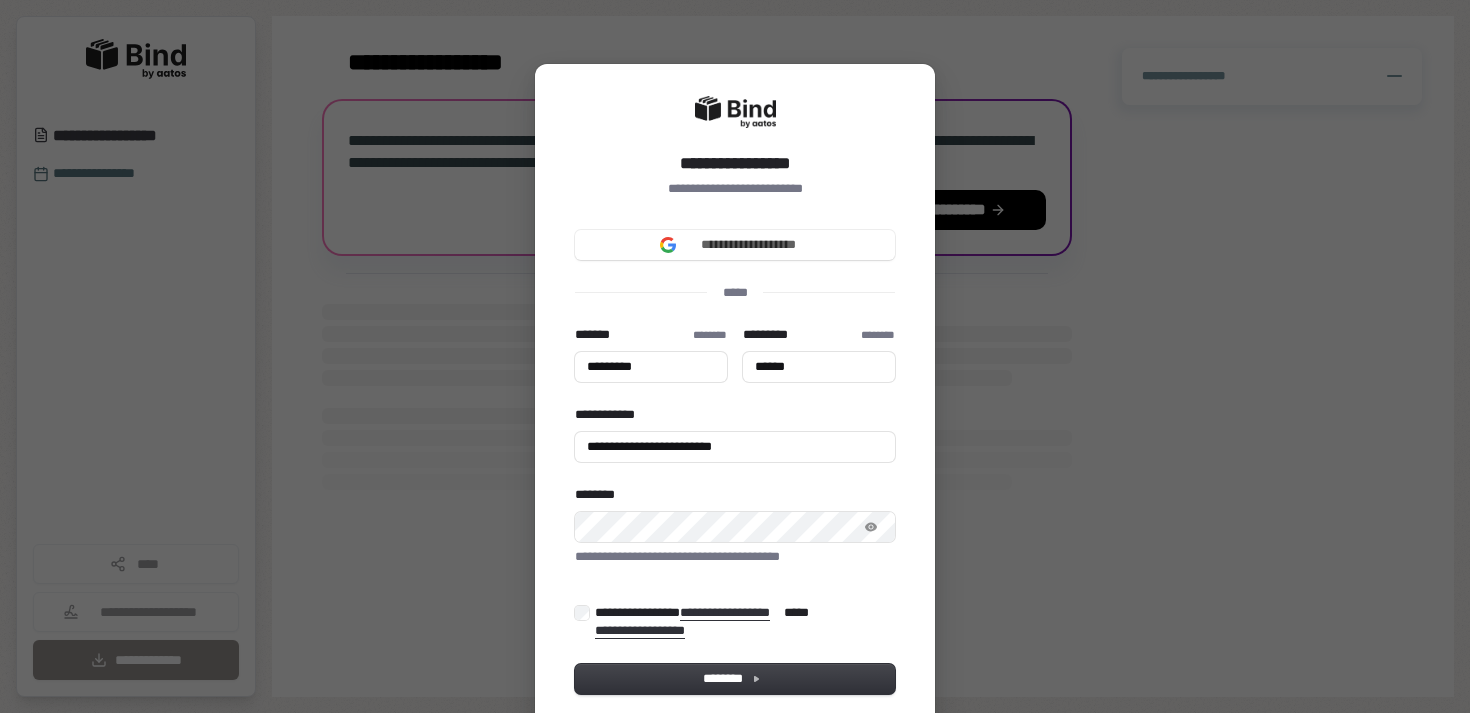 type on "*********" 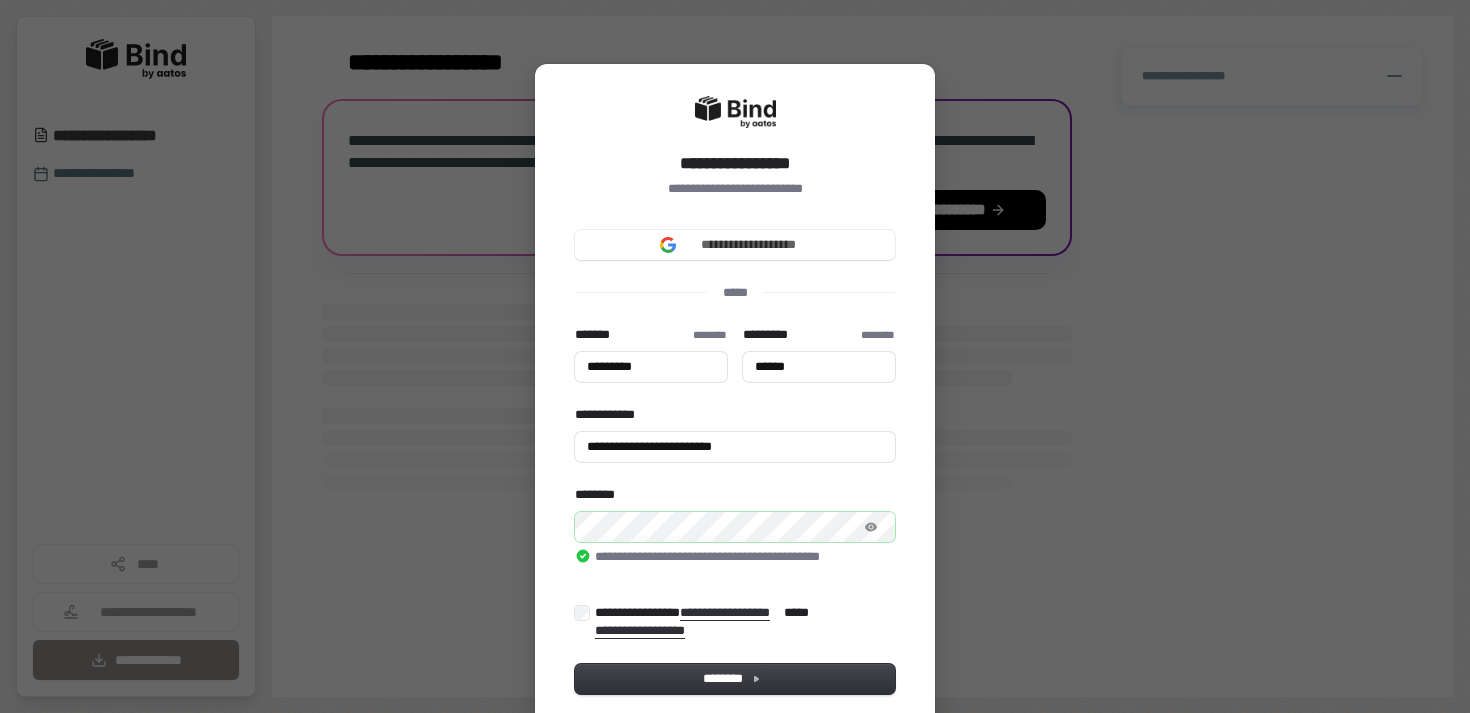 type on "*********" 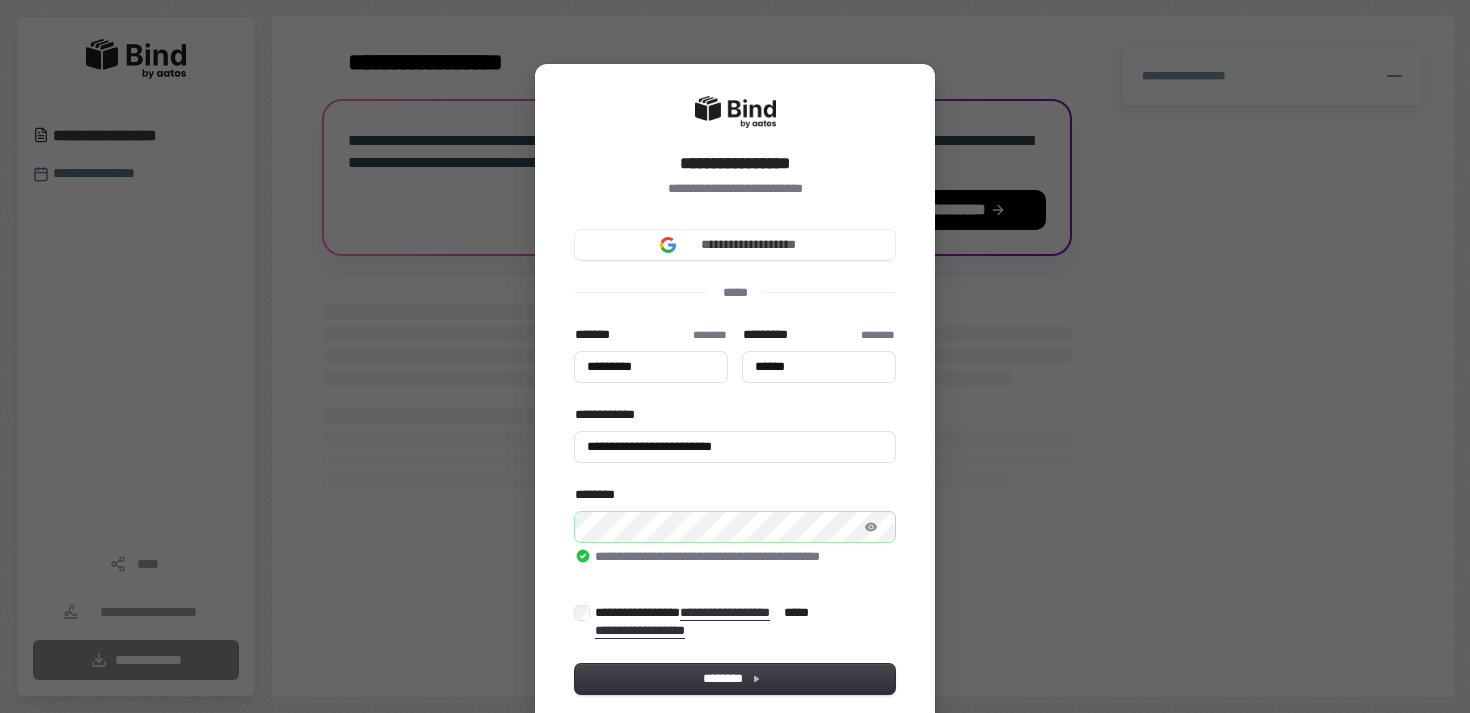 type on "*********" 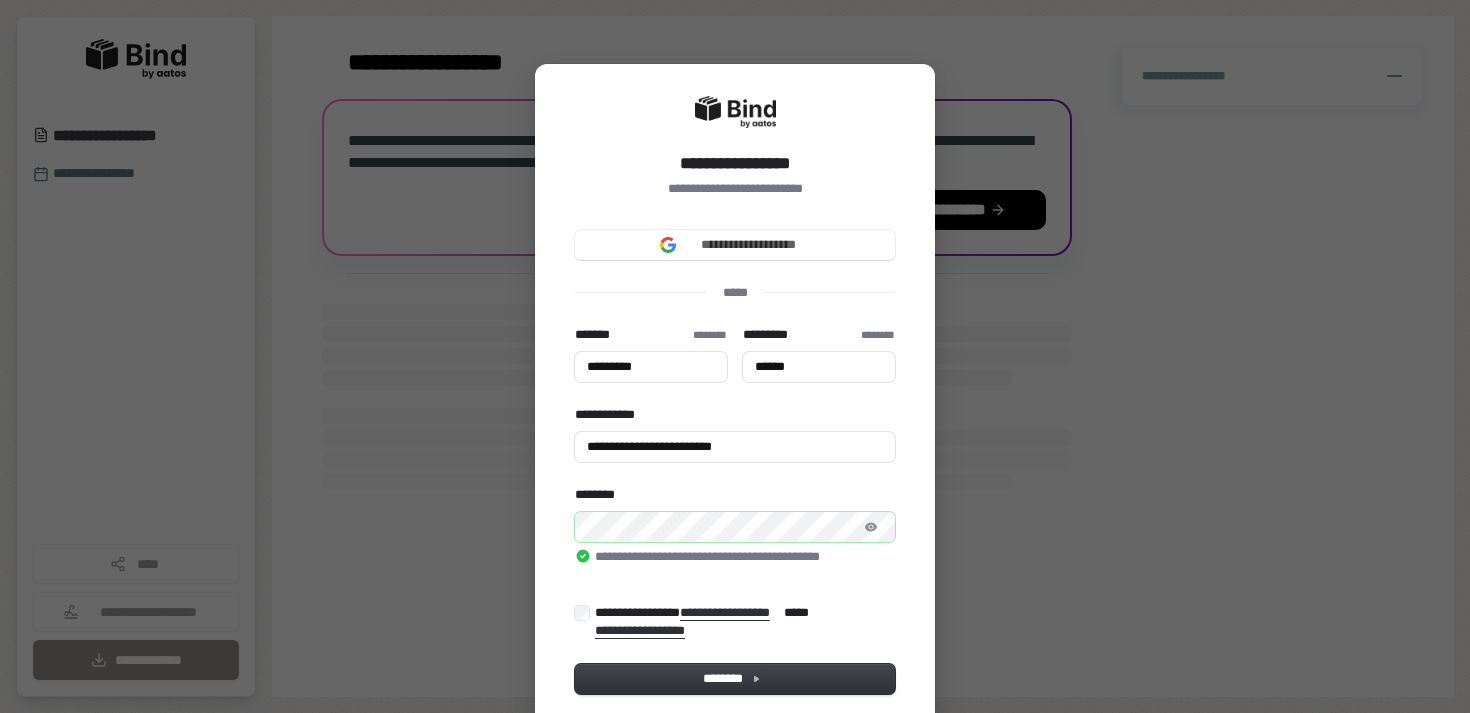 type on "******" 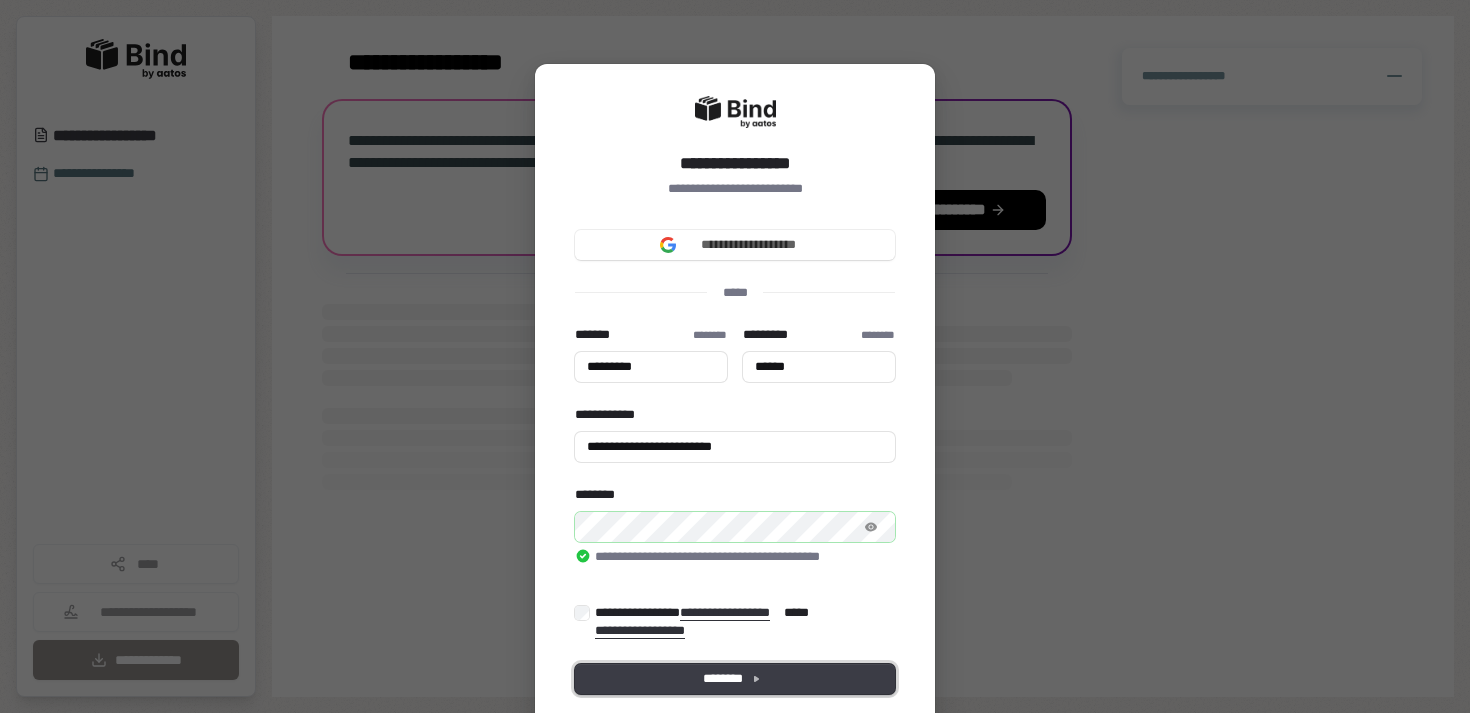 type on "*********" 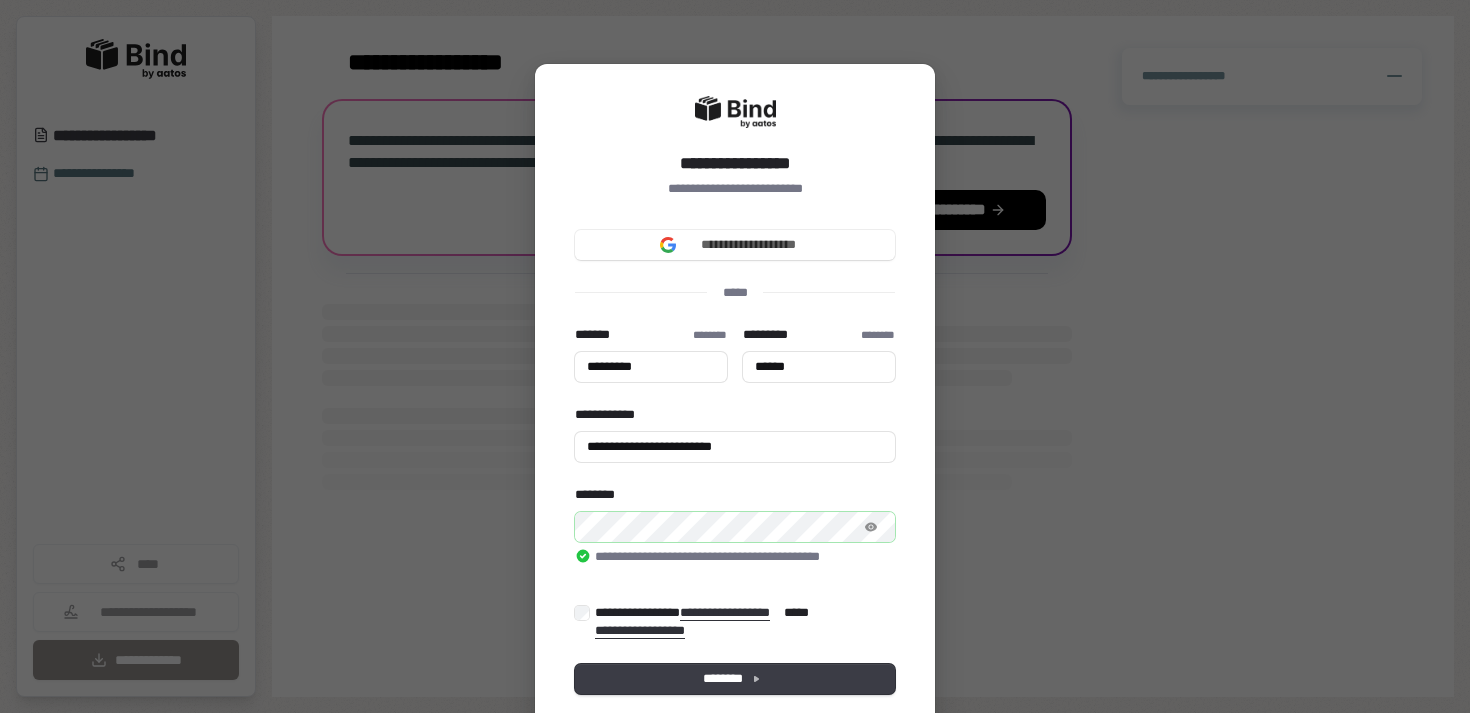 type on "*********" 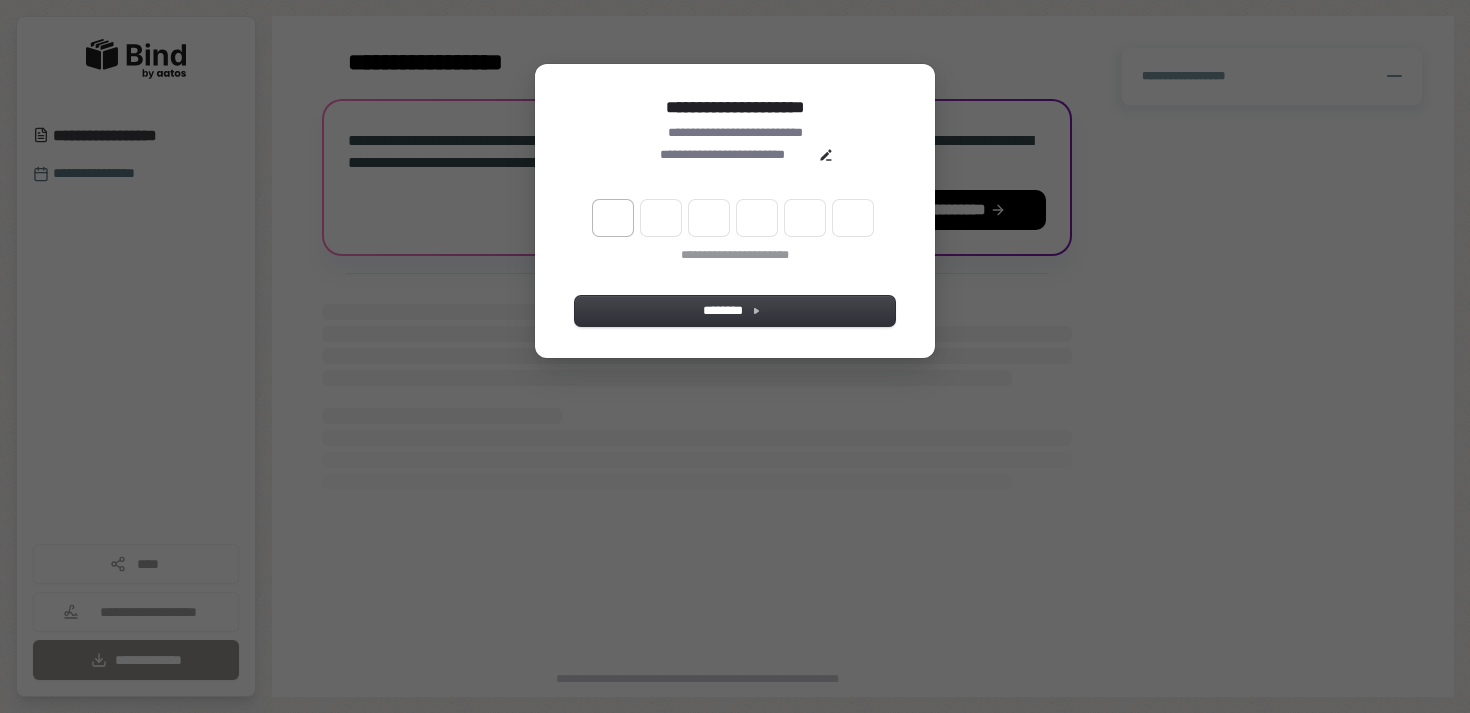 click at bounding box center [613, 218] 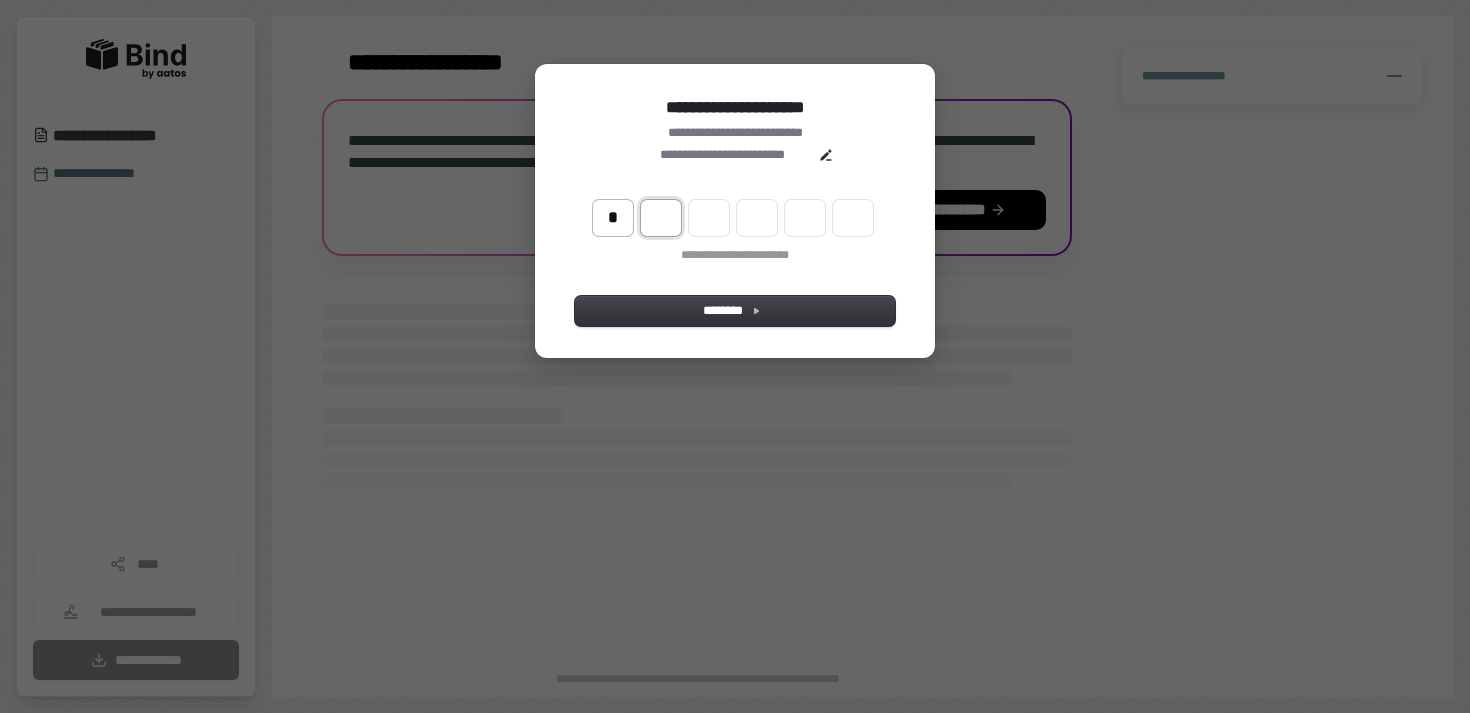 type on "*" 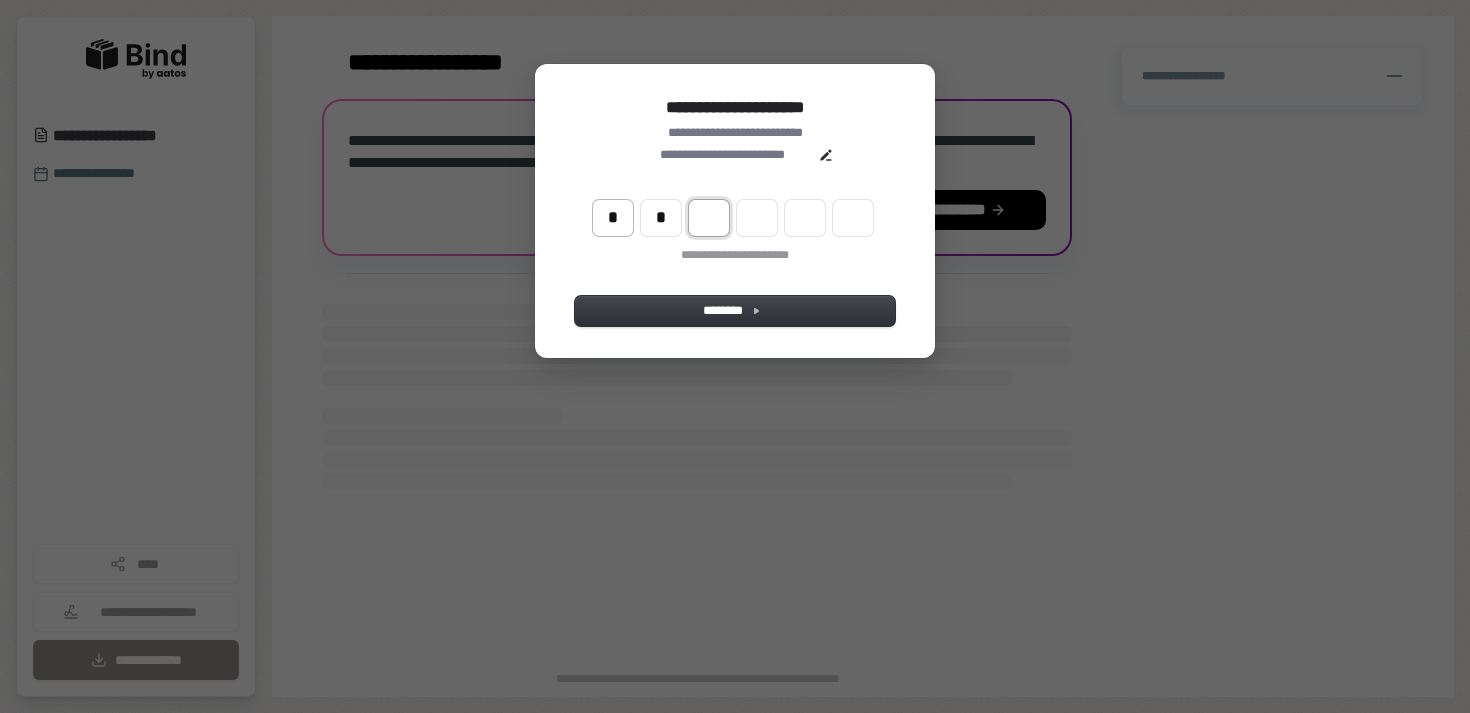 type on "*" 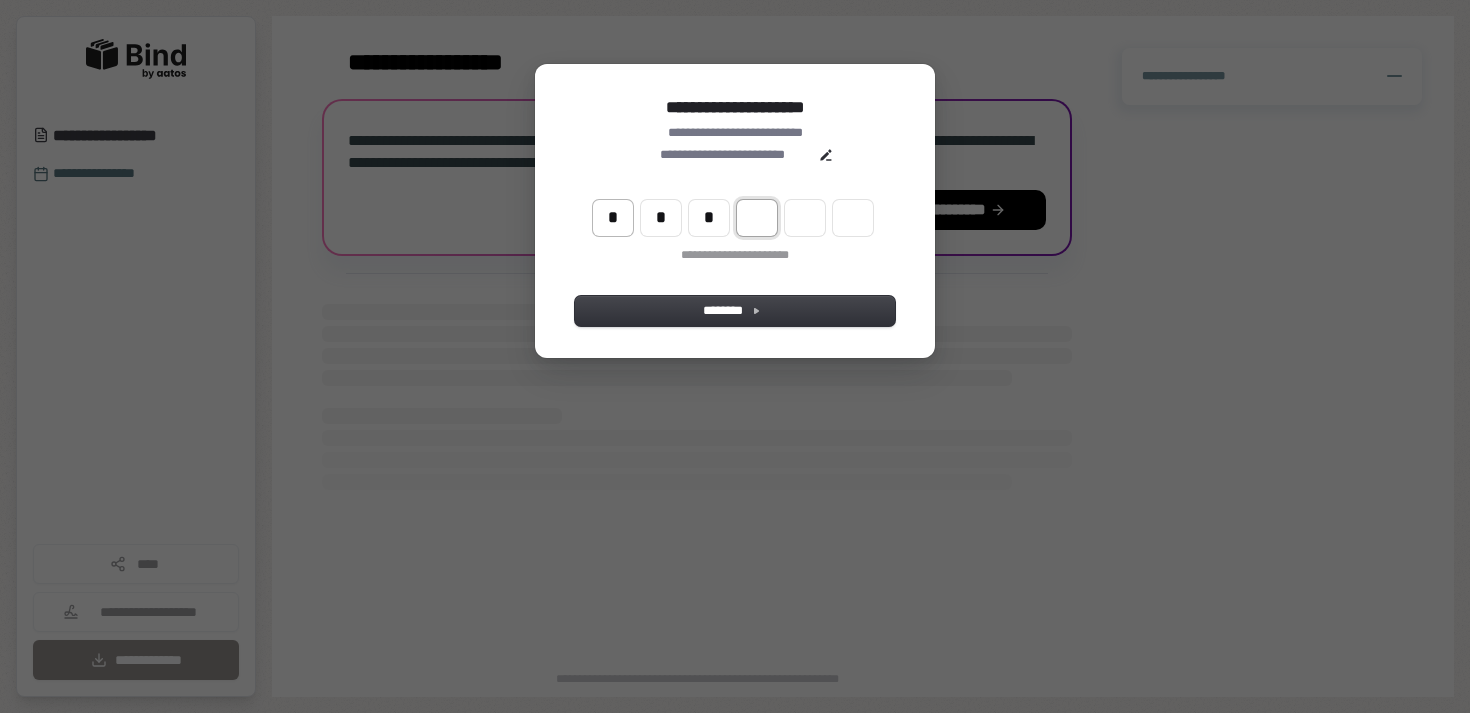 type on "*" 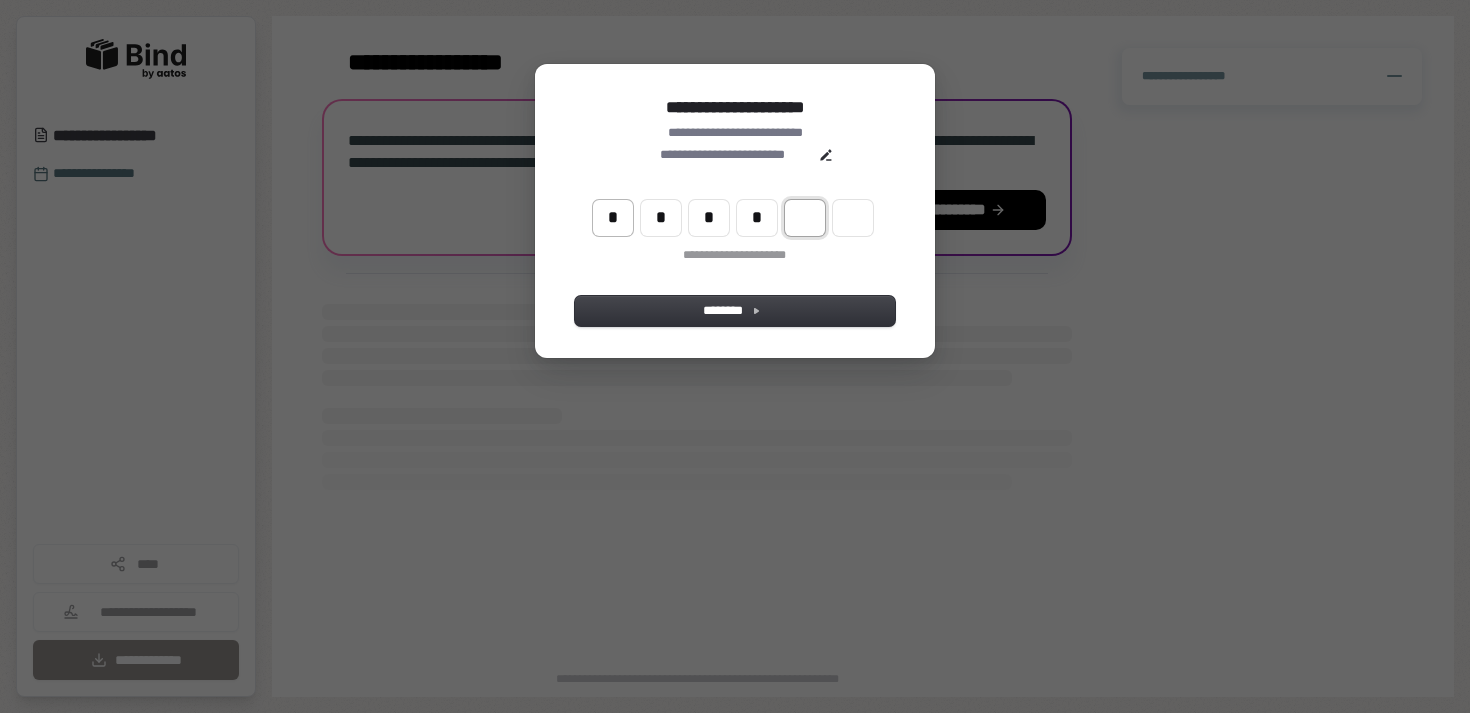 type on "*" 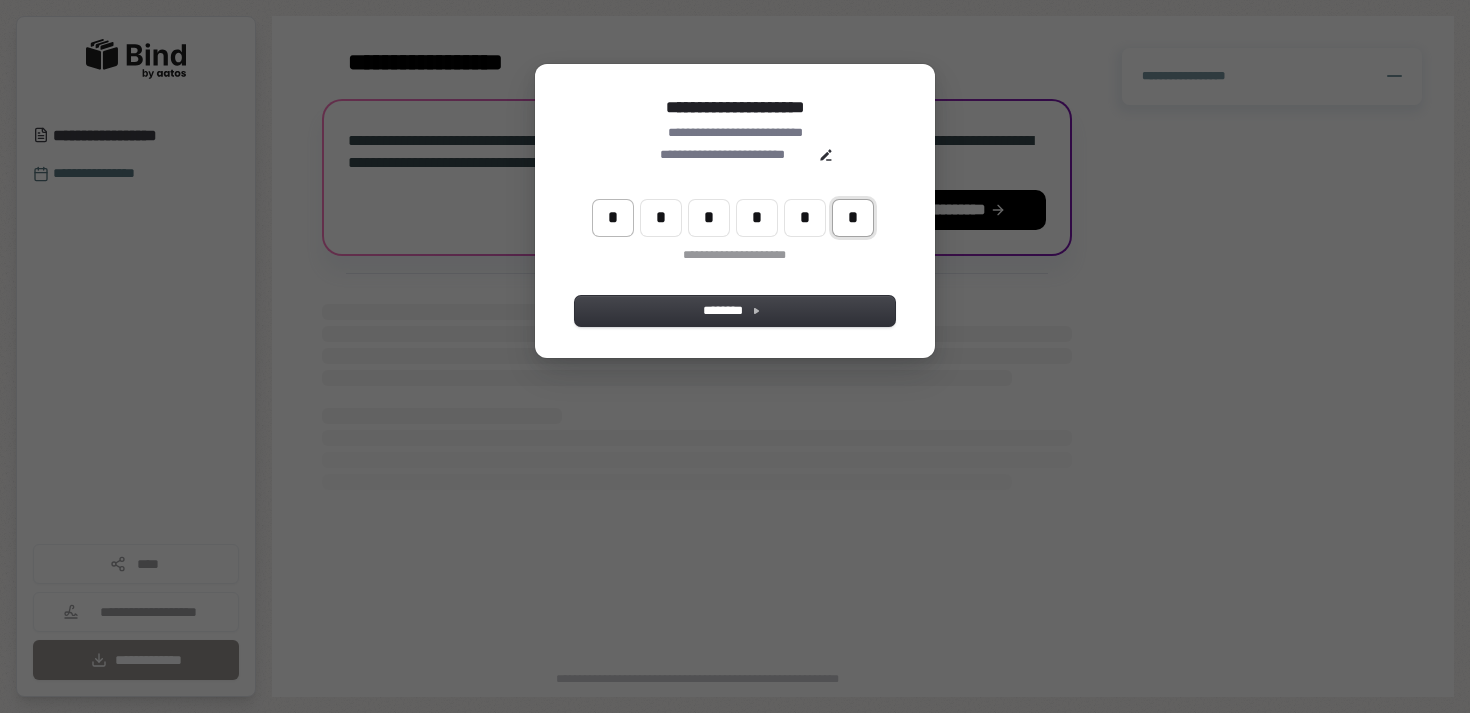 type on "*" 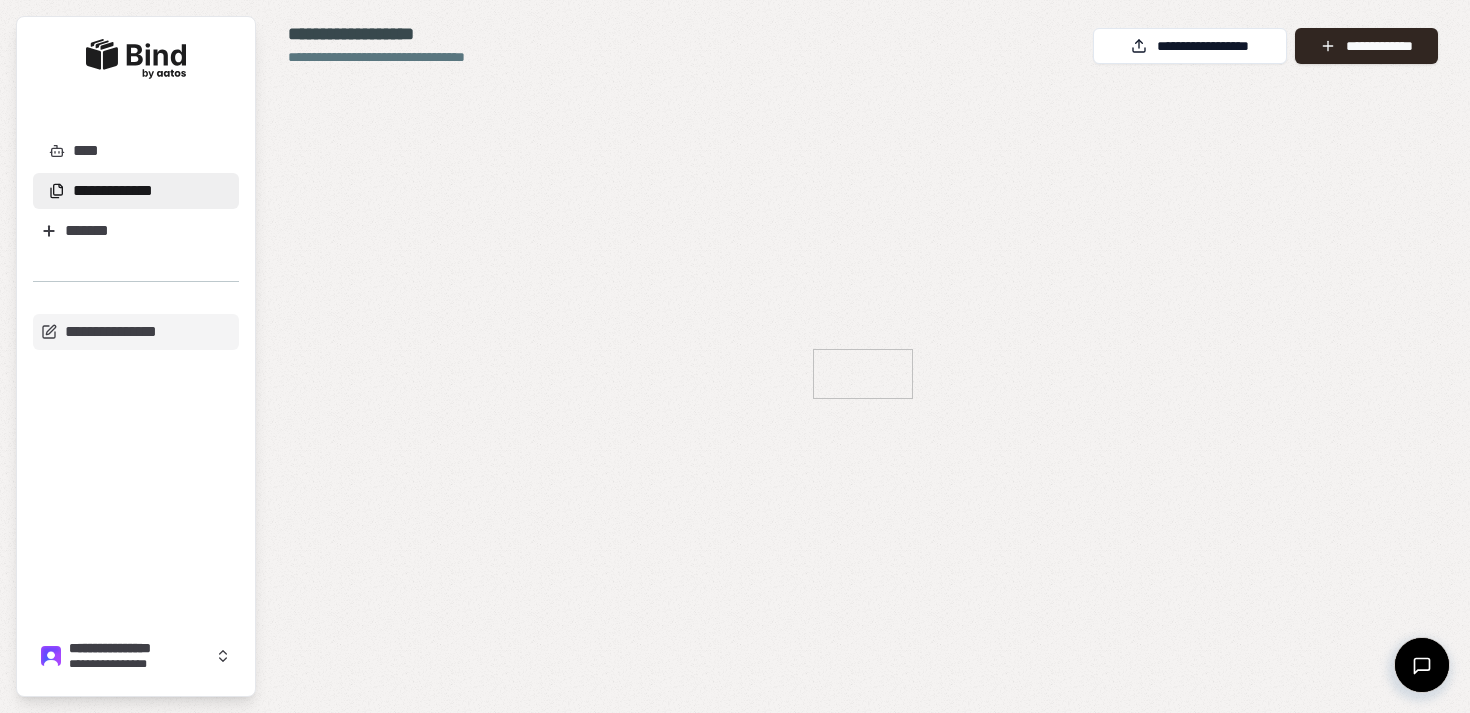 scroll, scrollTop: 0, scrollLeft: 0, axis: both 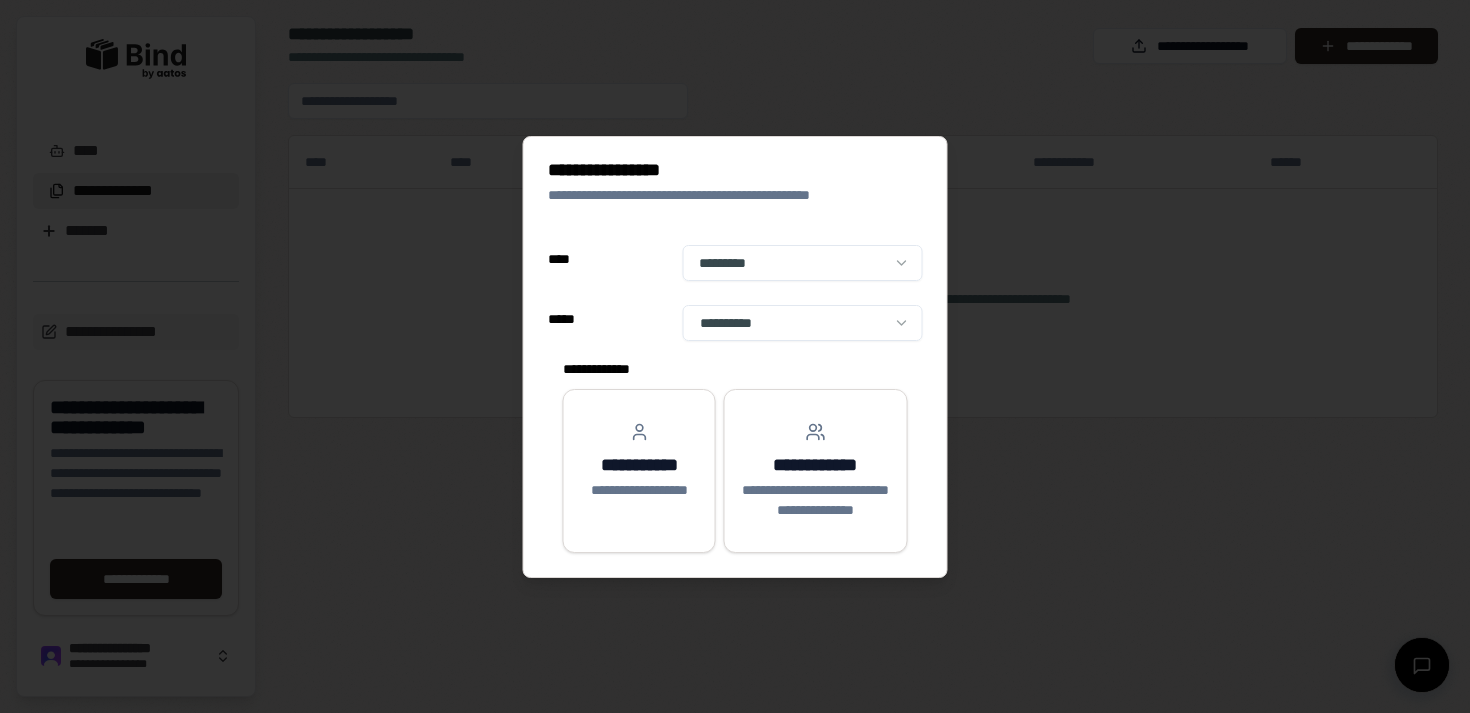 select on "**" 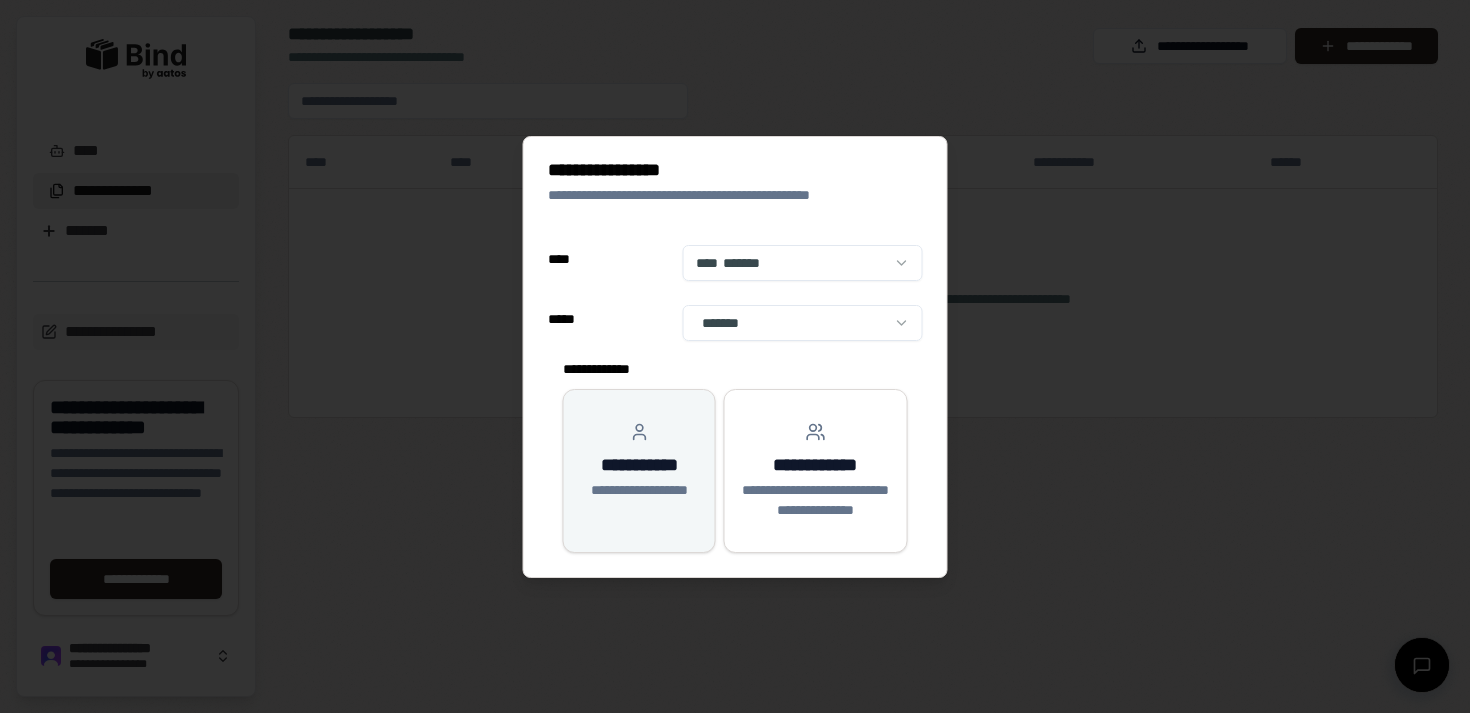 click on "**********" at bounding box center [639, 461] 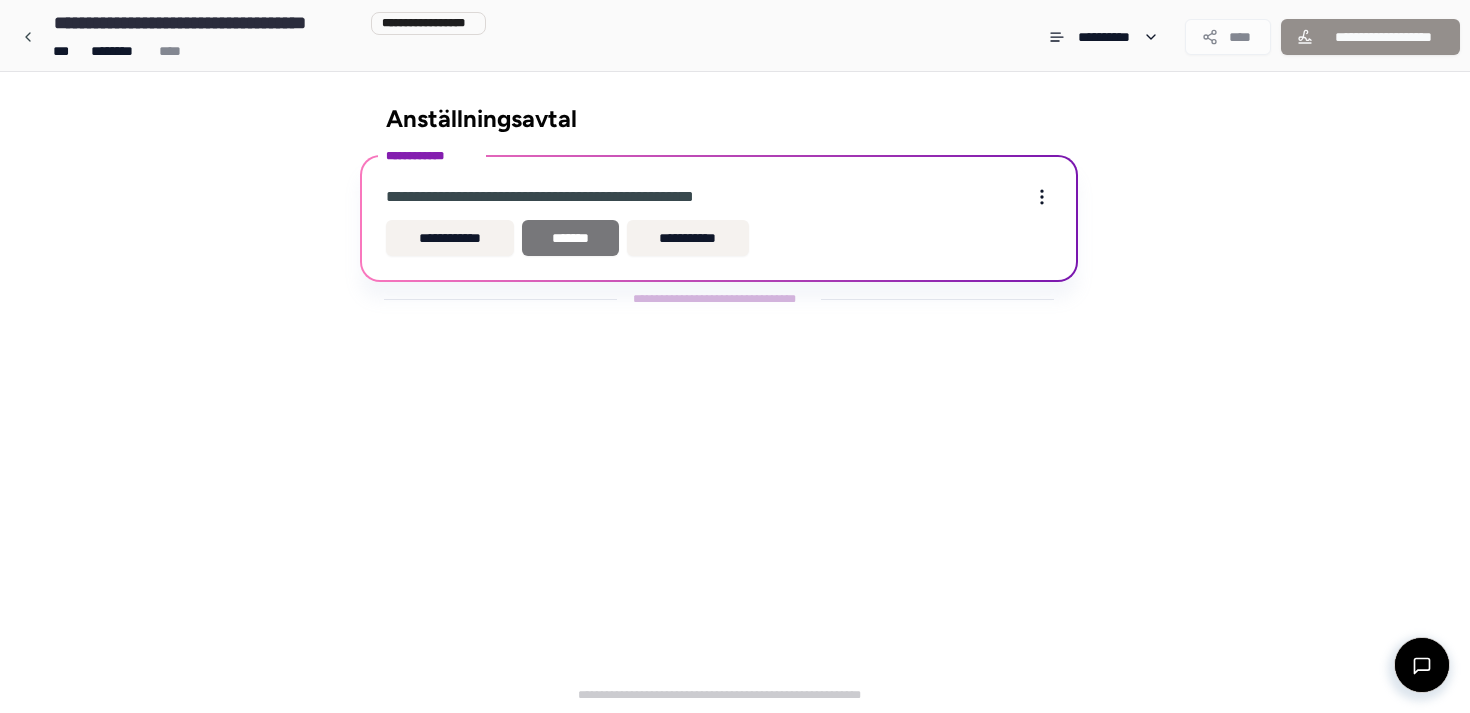 click on "*******" at bounding box center [570, 238] 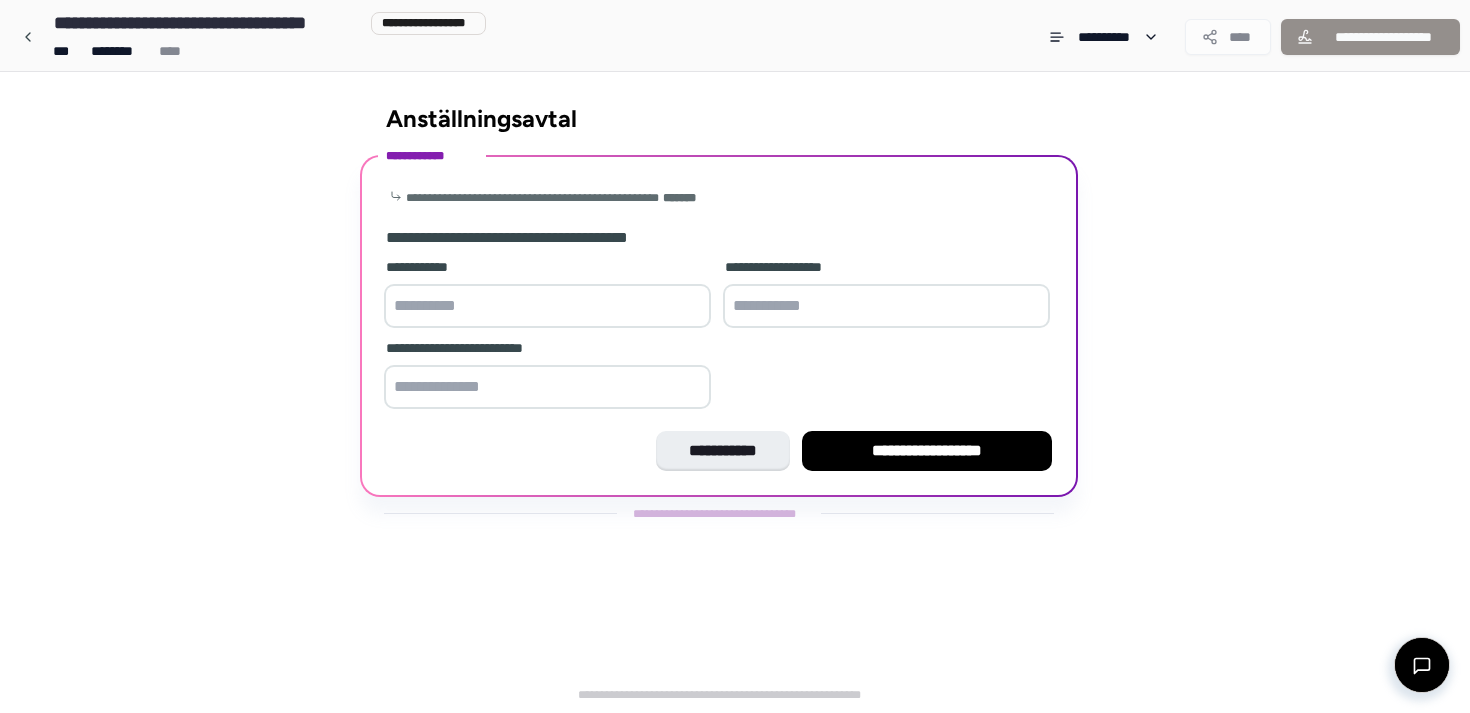 click at bounding box center [547, 306] 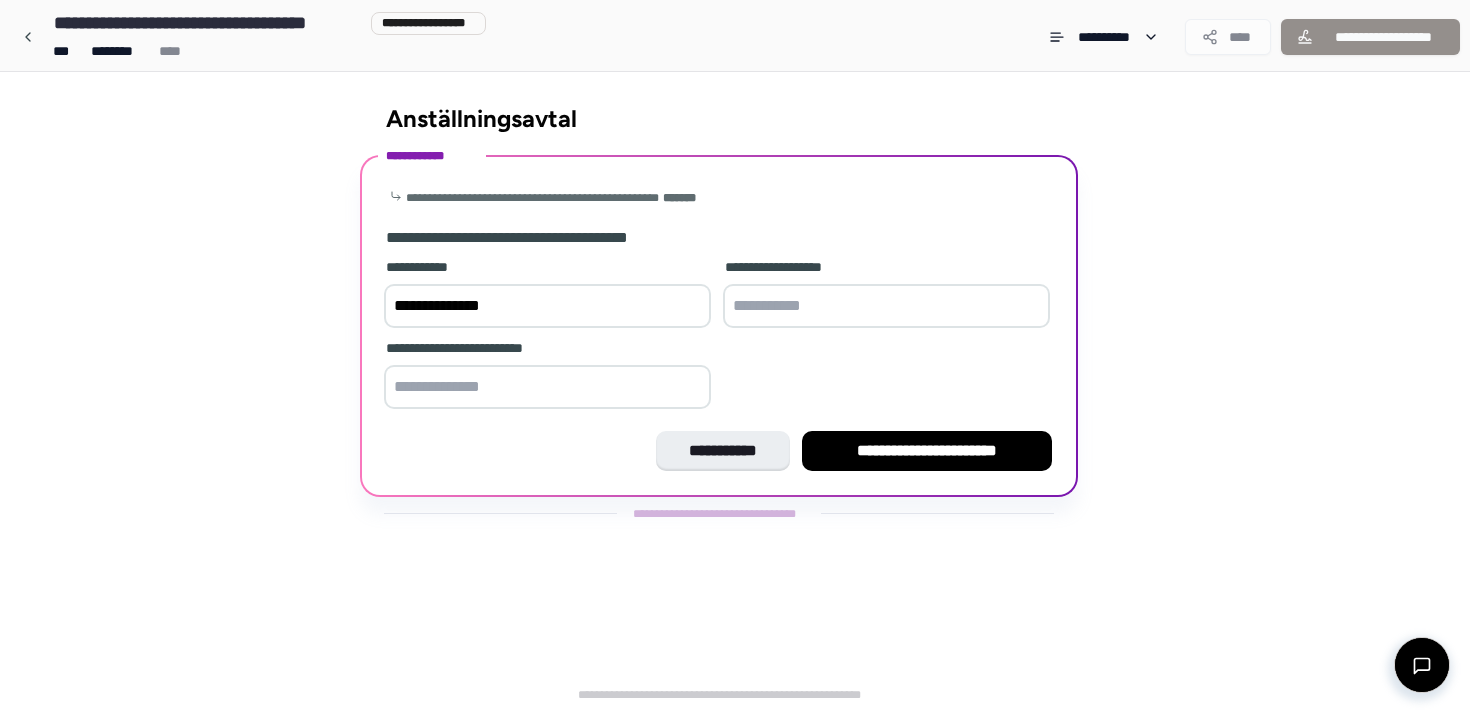 type on "**********" 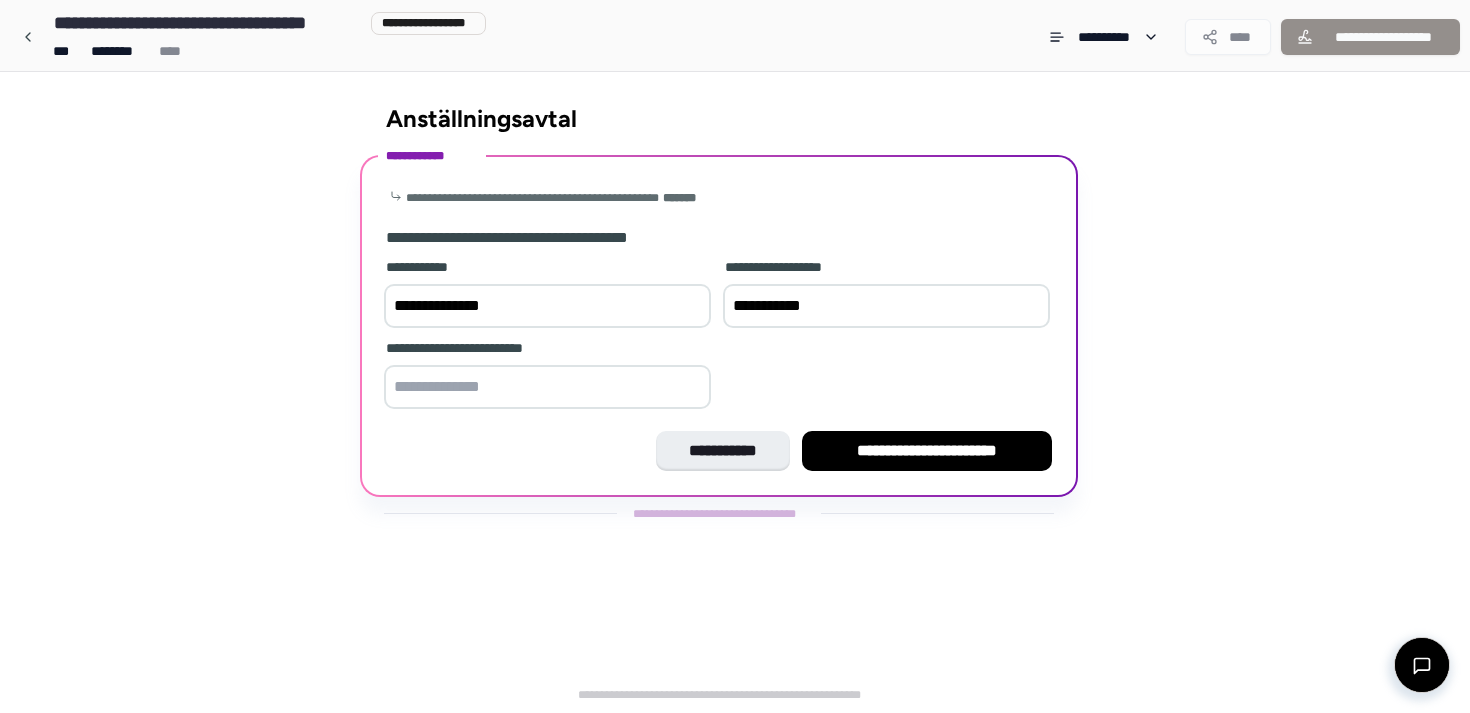 click at bounding box center [547, 387] 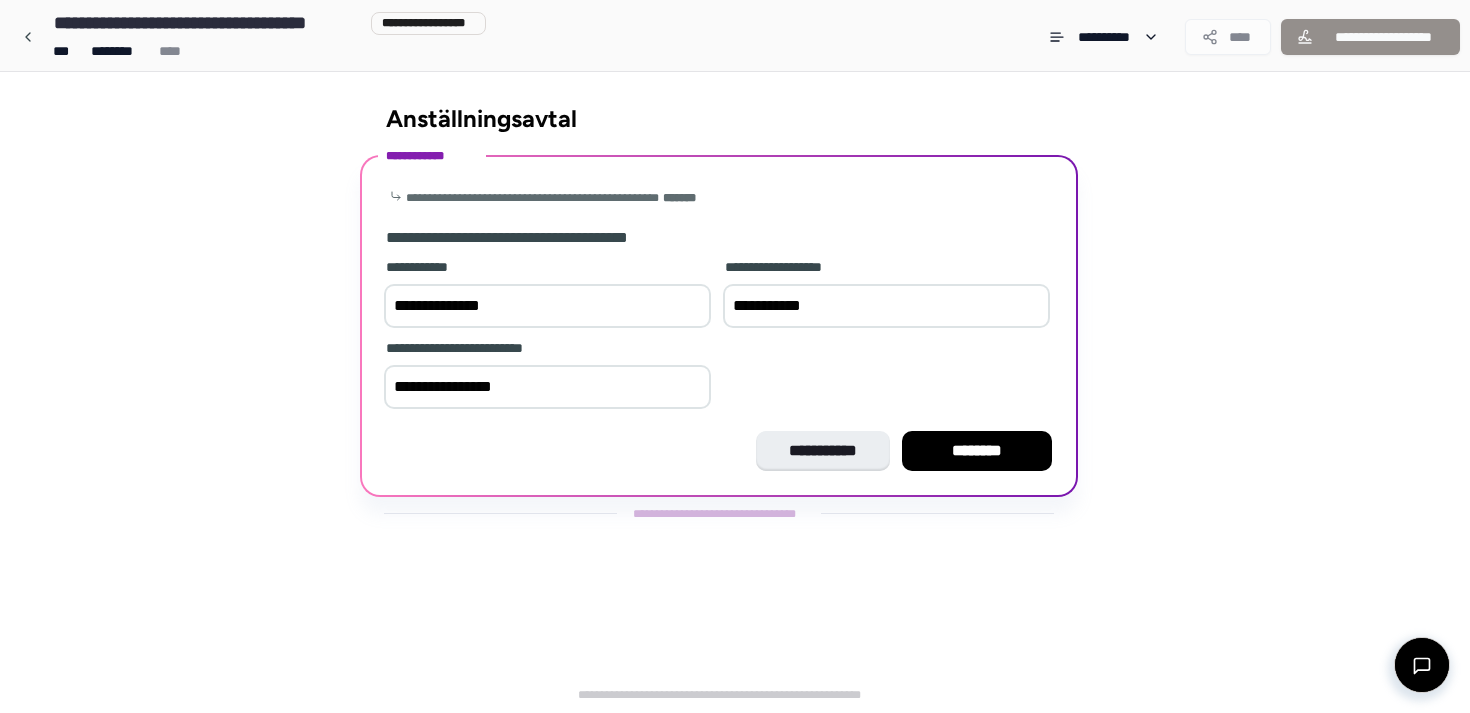 type on "**********" 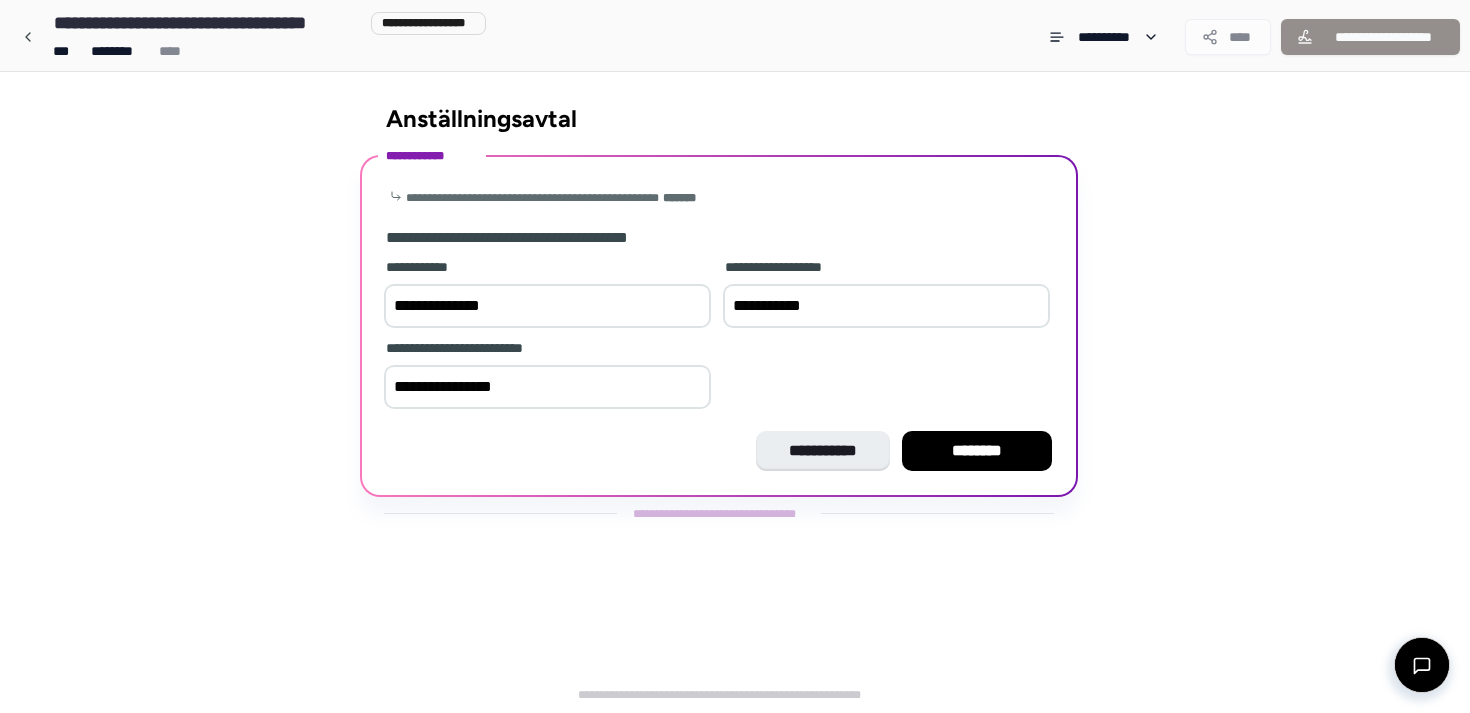 click on "**********" at bounding box center (886, 306) 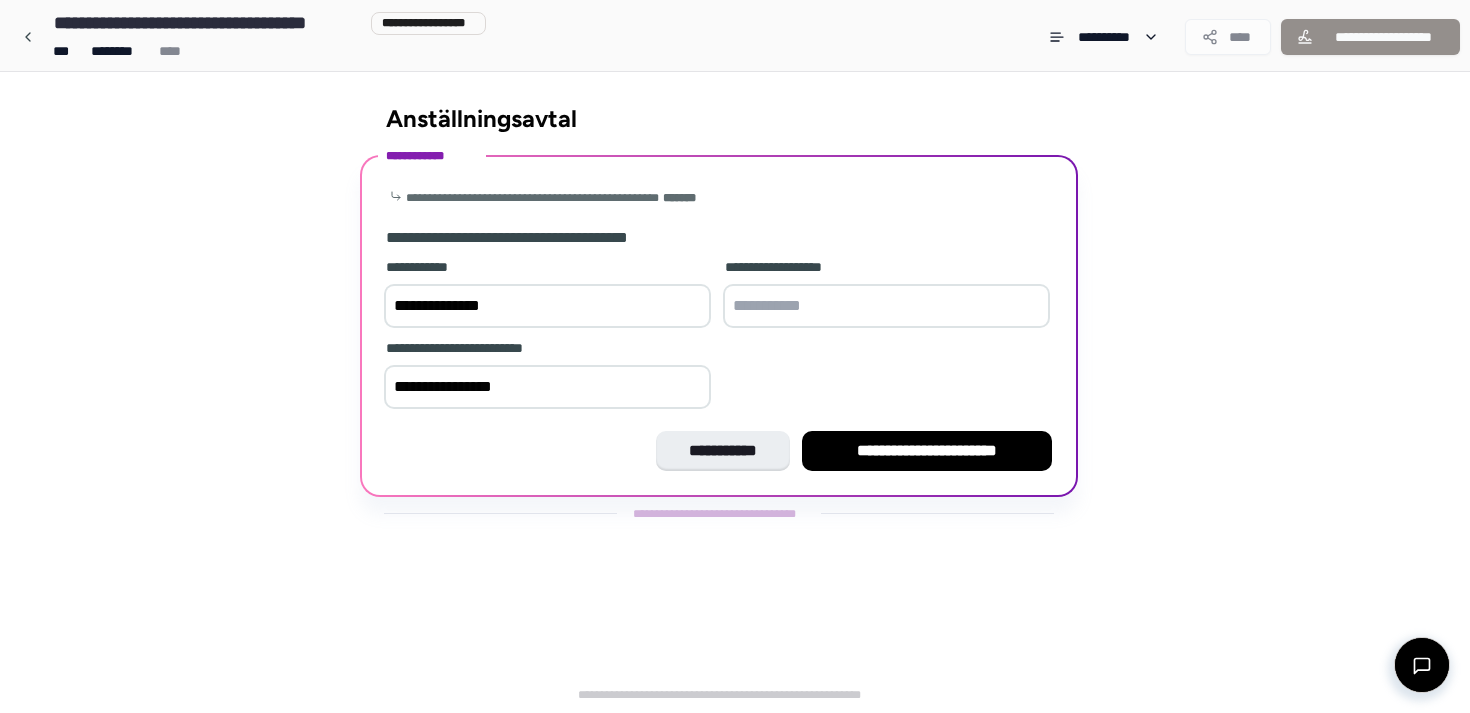 click at bounding box center [886, 306] 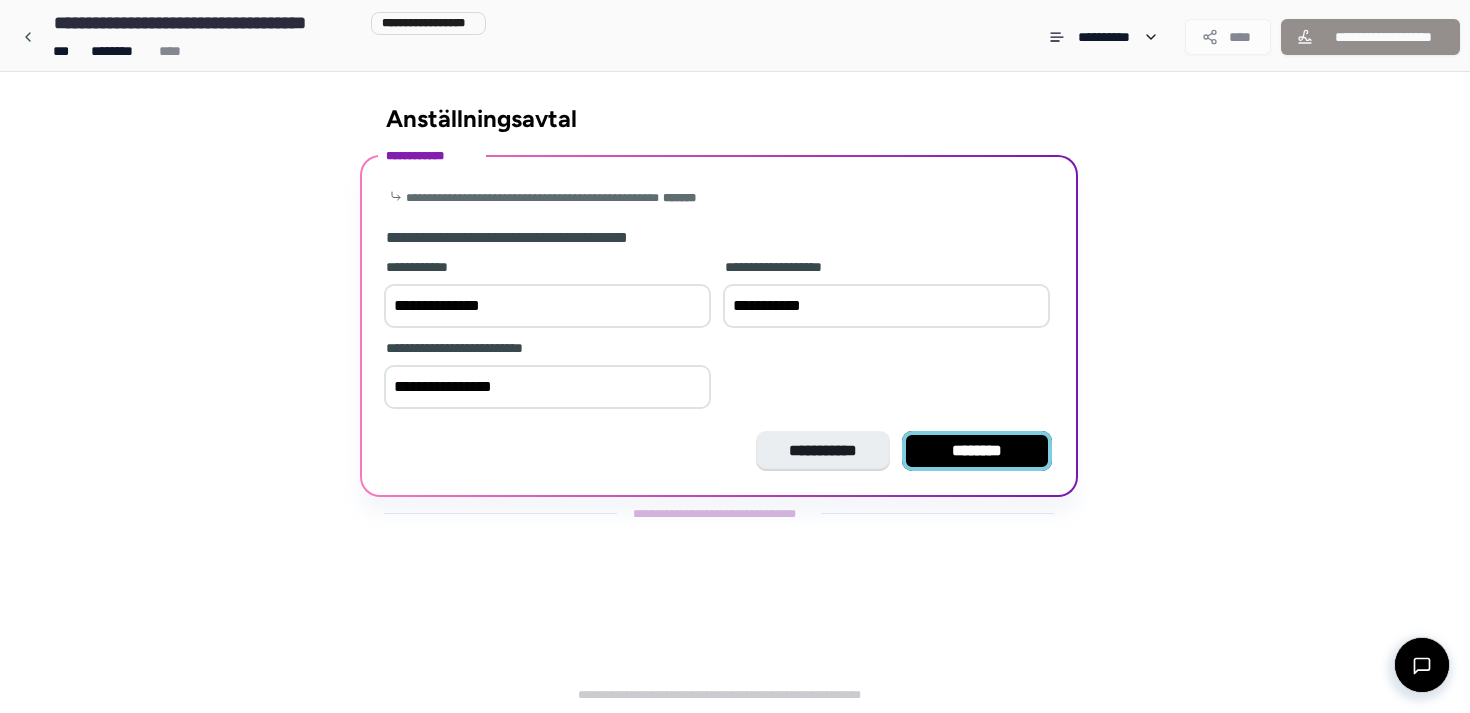 type on "**********" 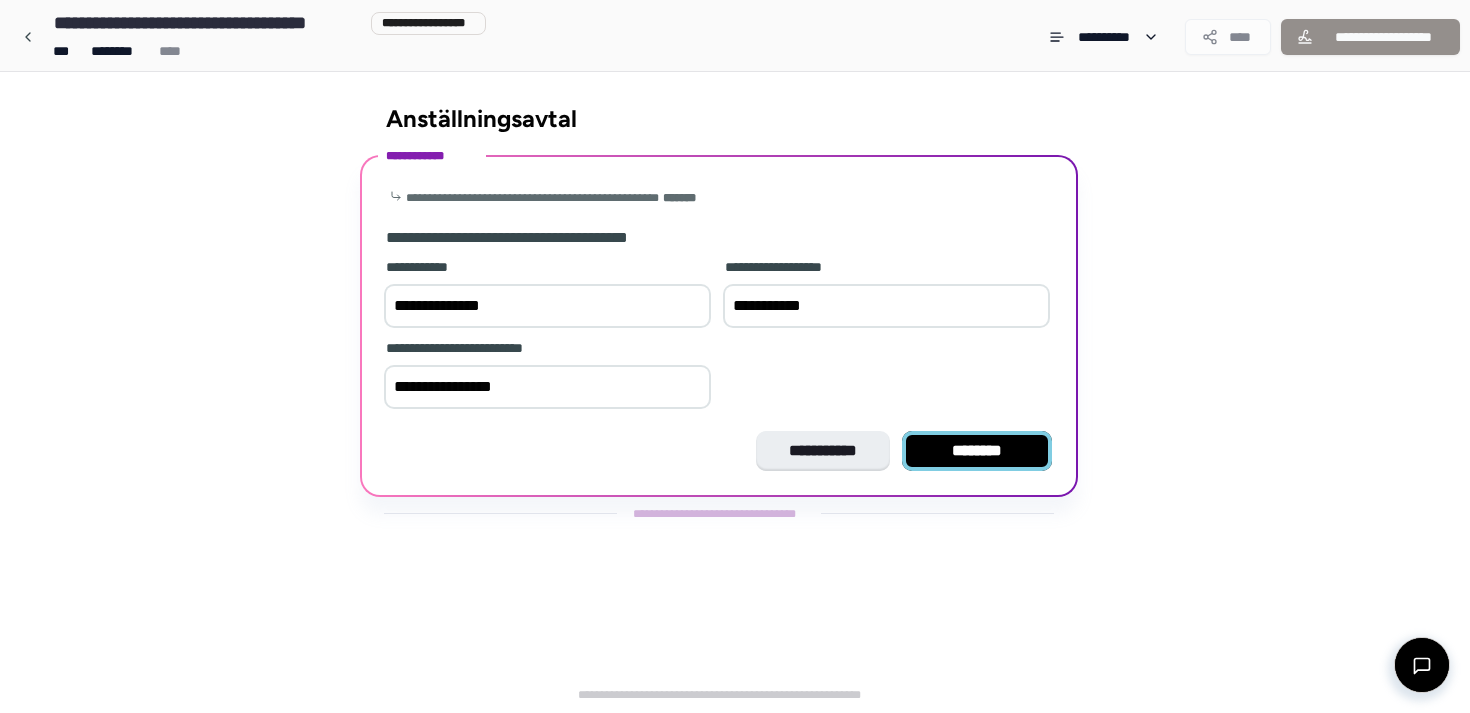 click on "********" at bounding box center [977, 451] 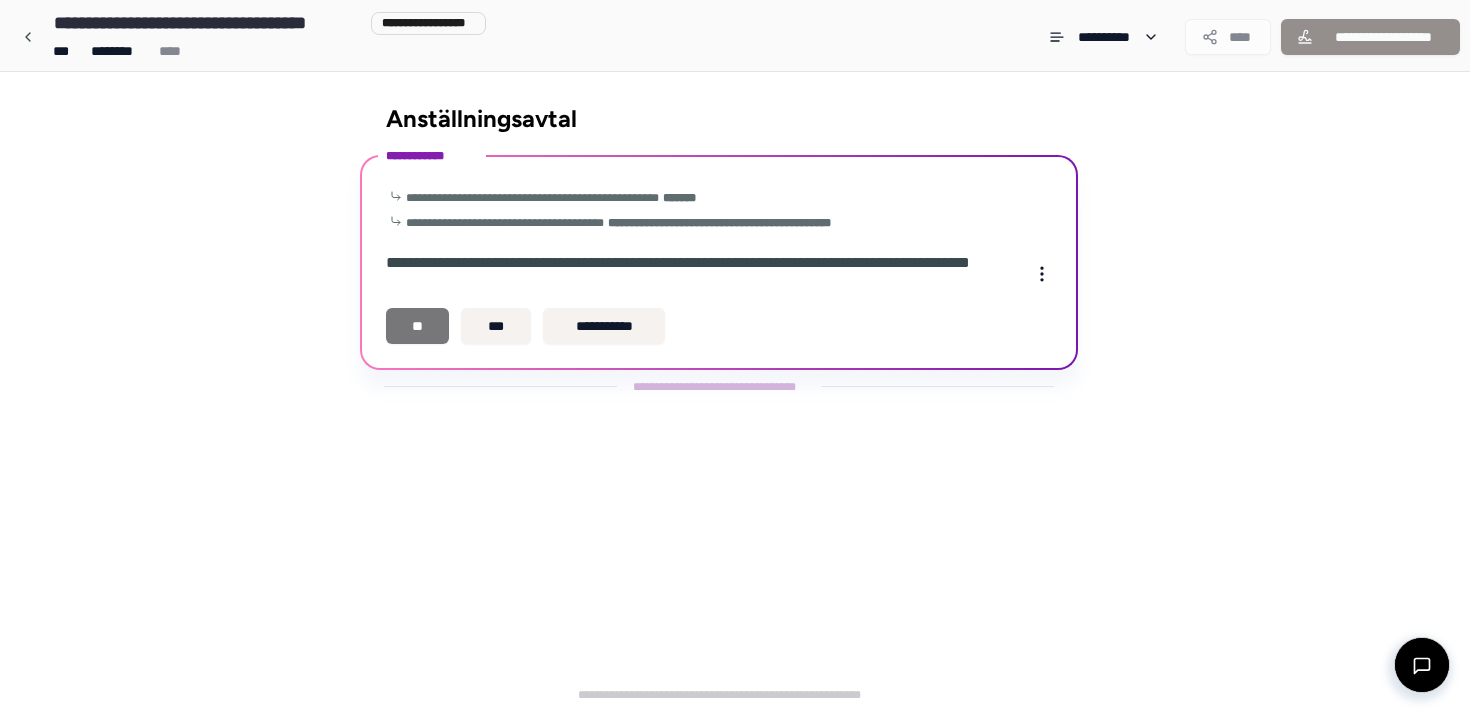 click on "**" at bounding box center (417, 326) 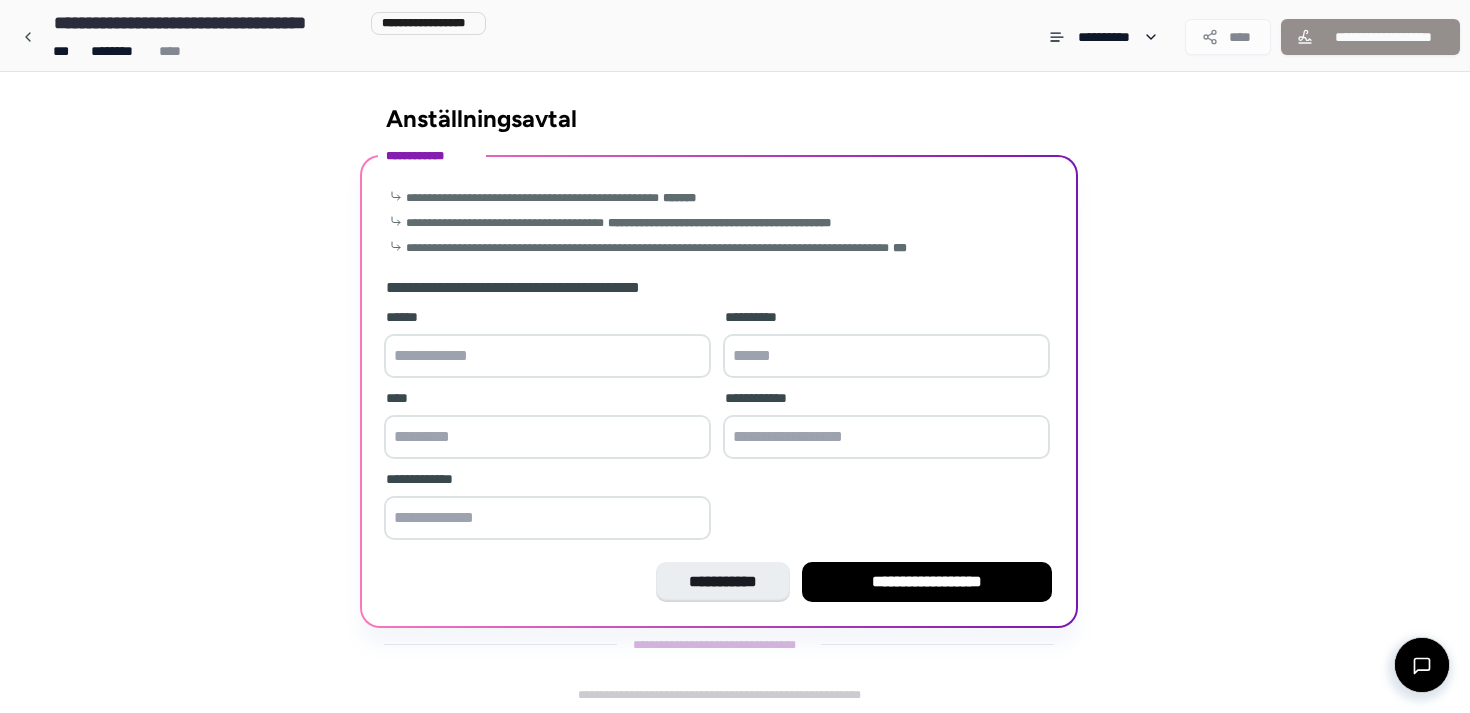 click at bounding box center (547, 356) 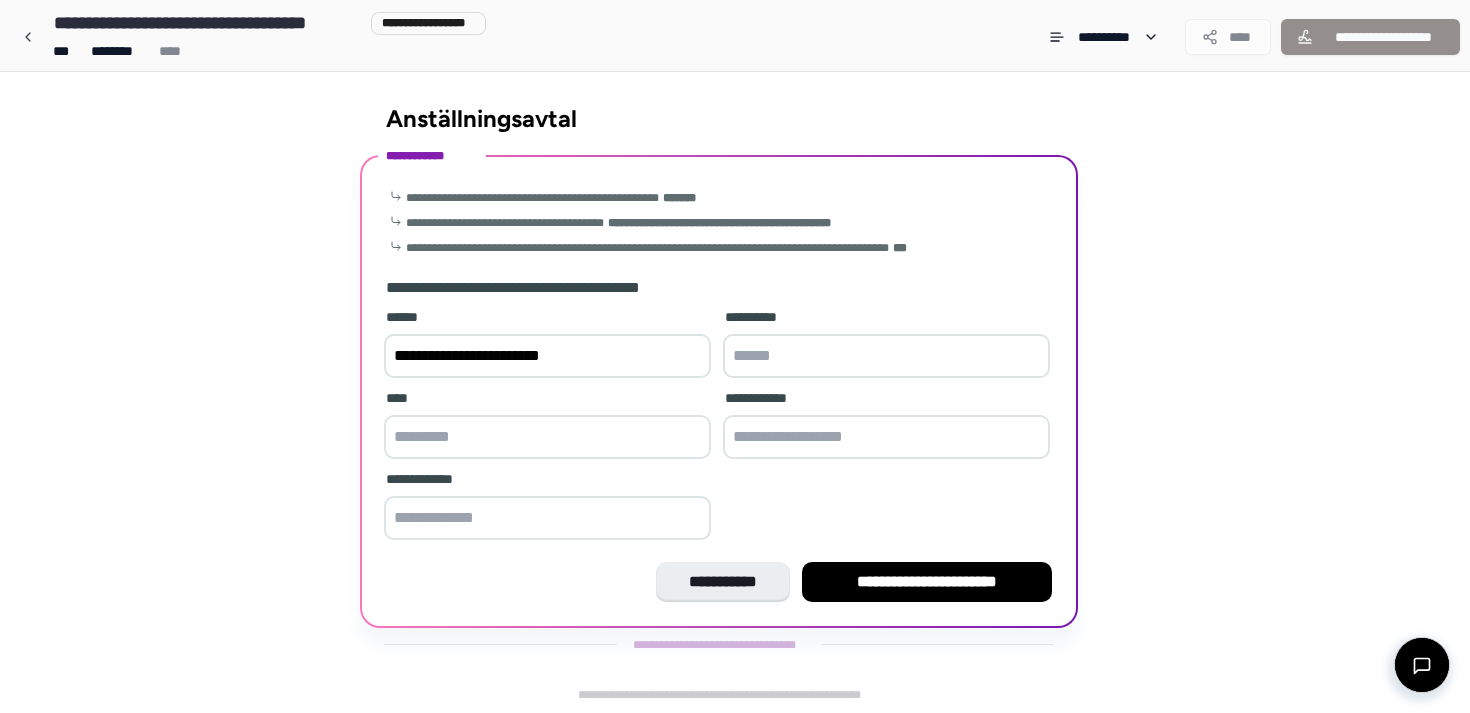 type on "**********" 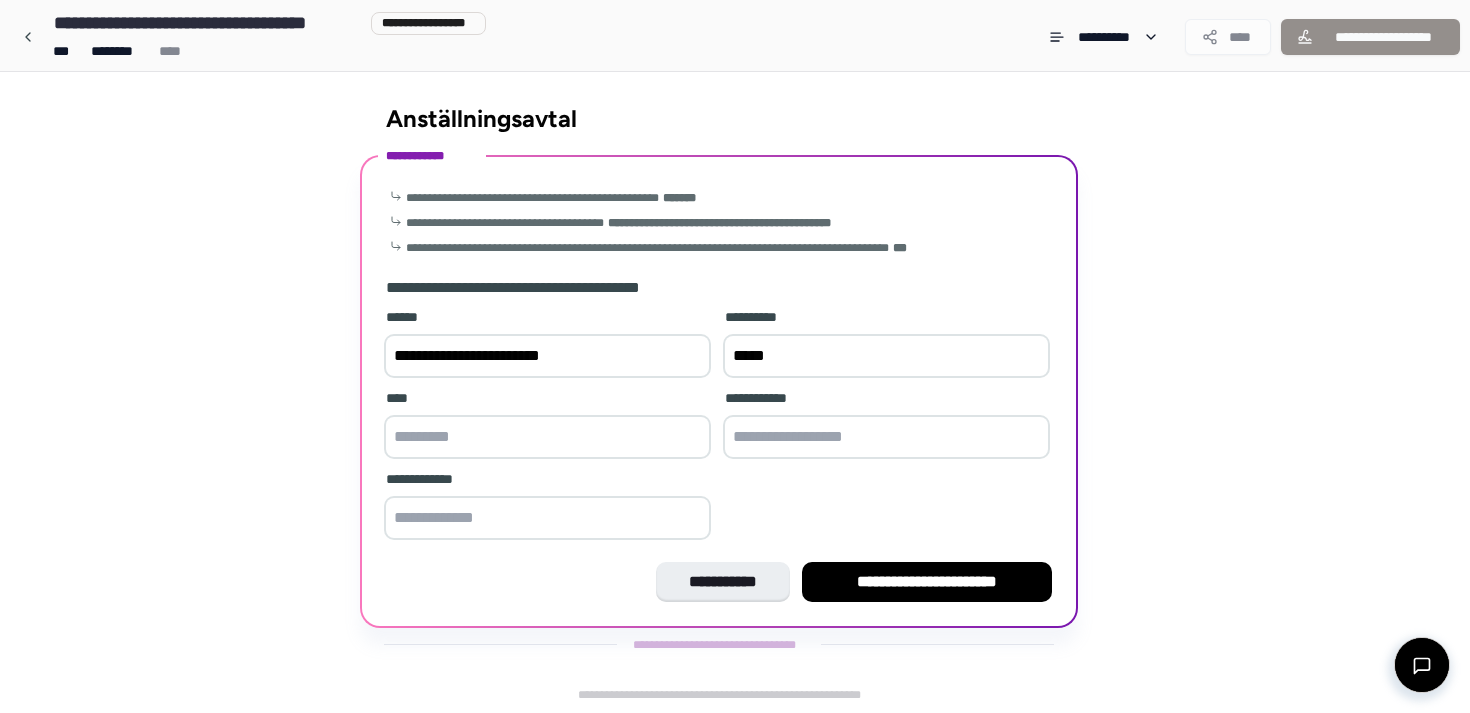 type on "*****" 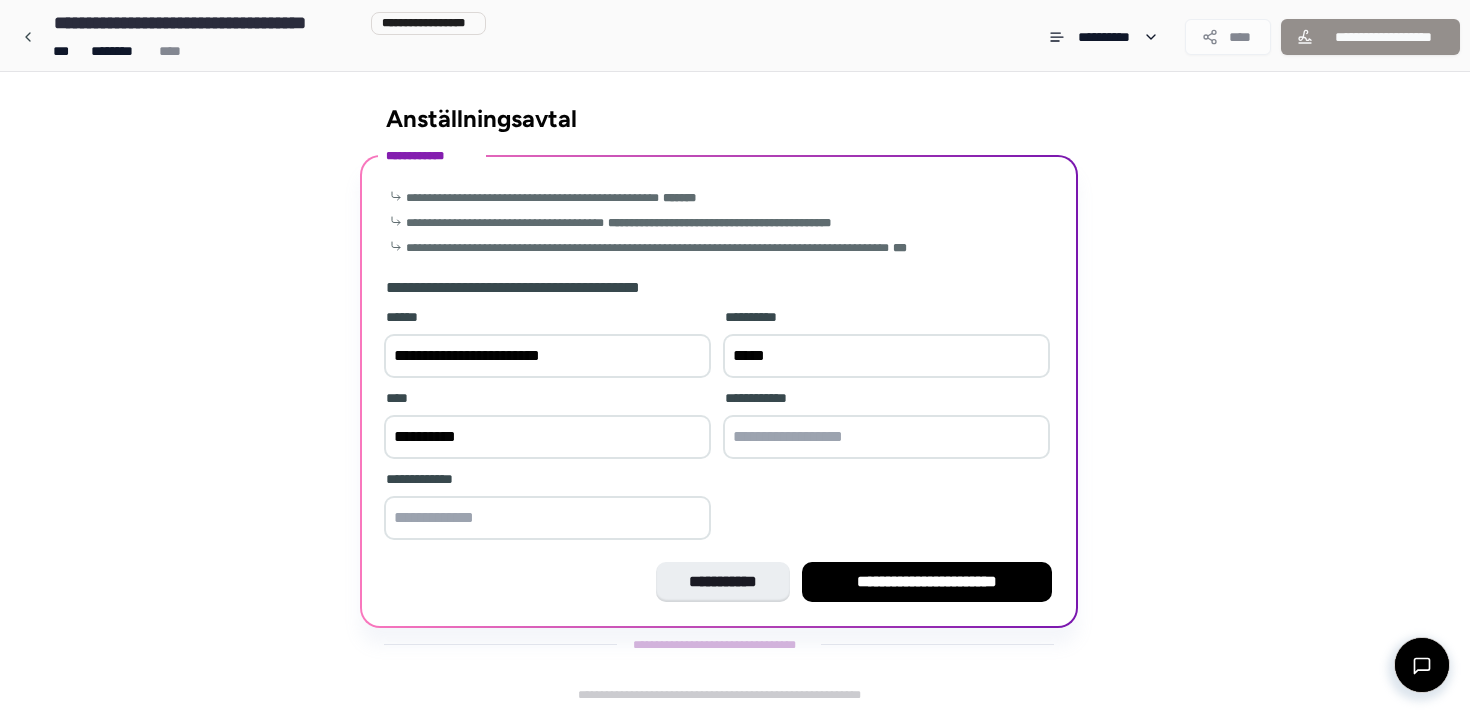 type on "**********" 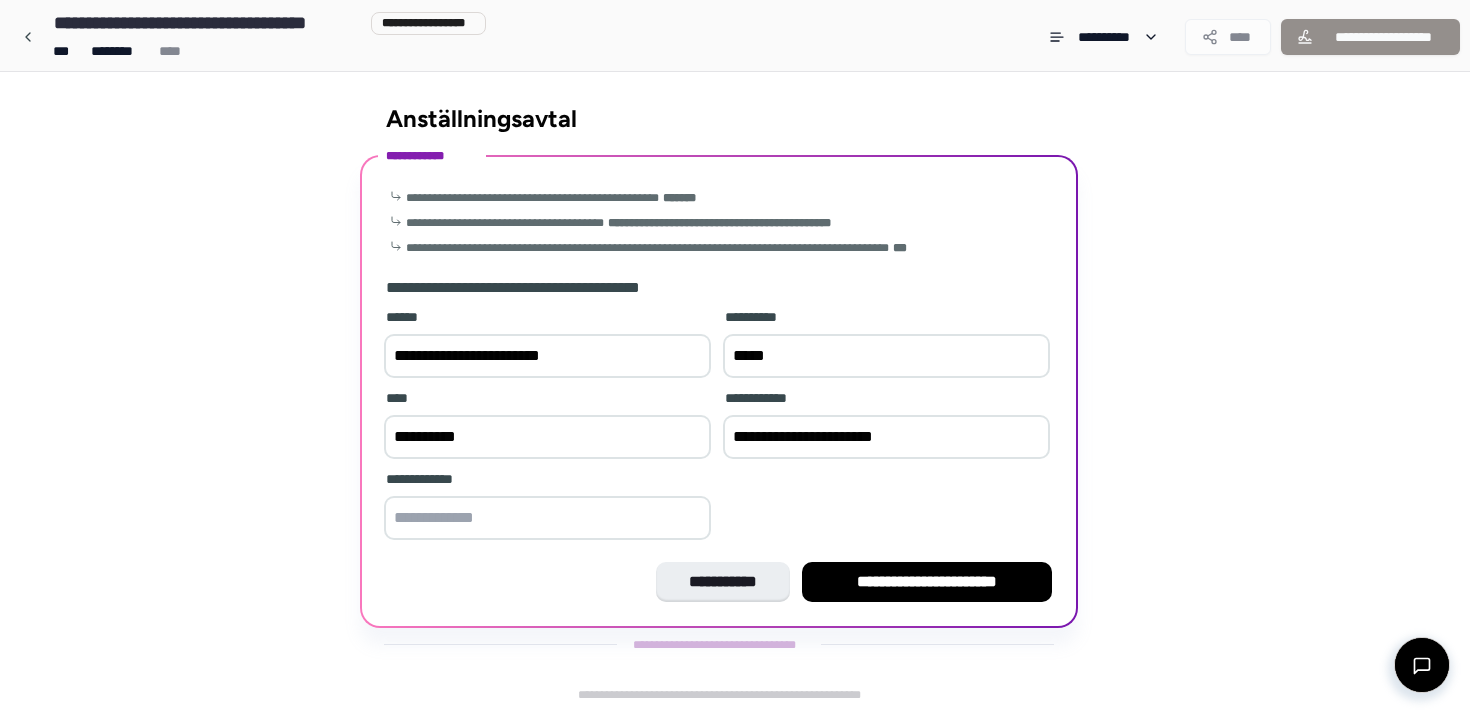 type on "**********" 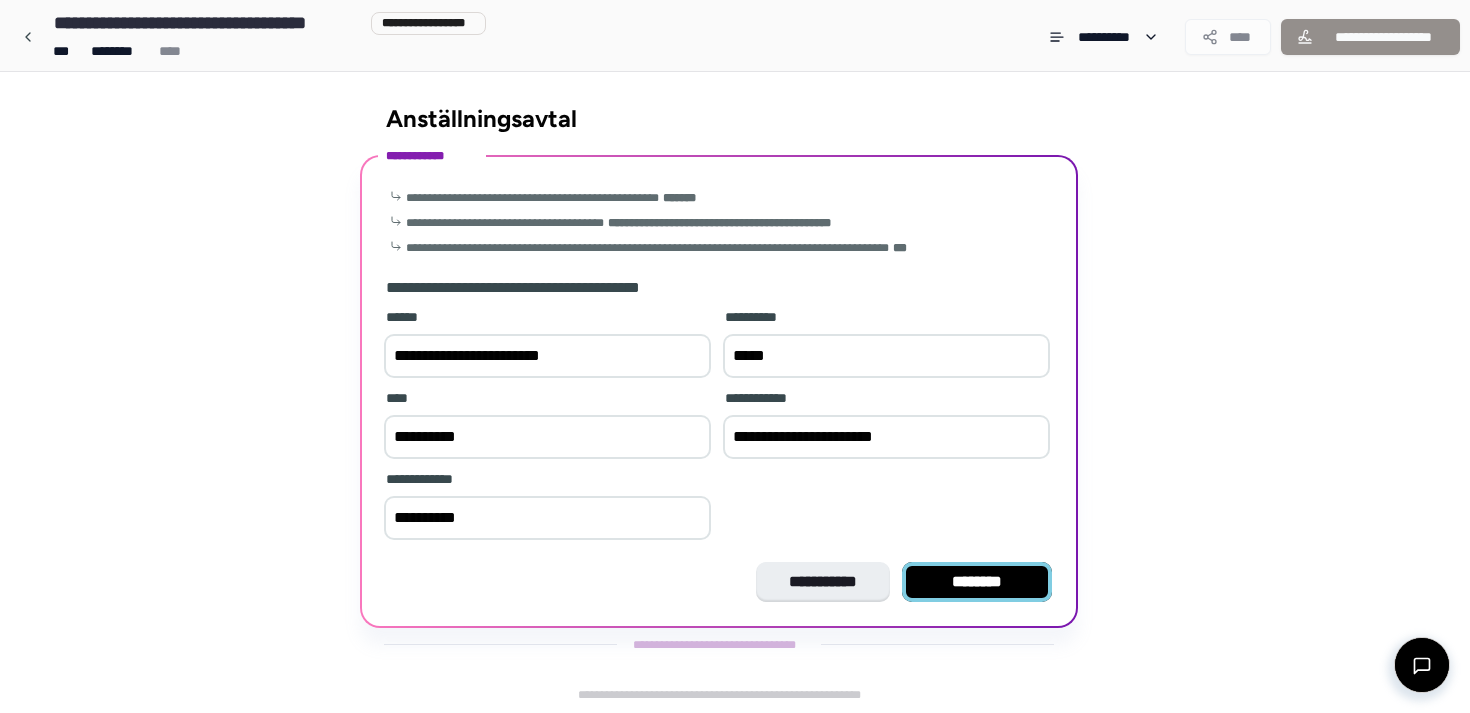 type on "**********" 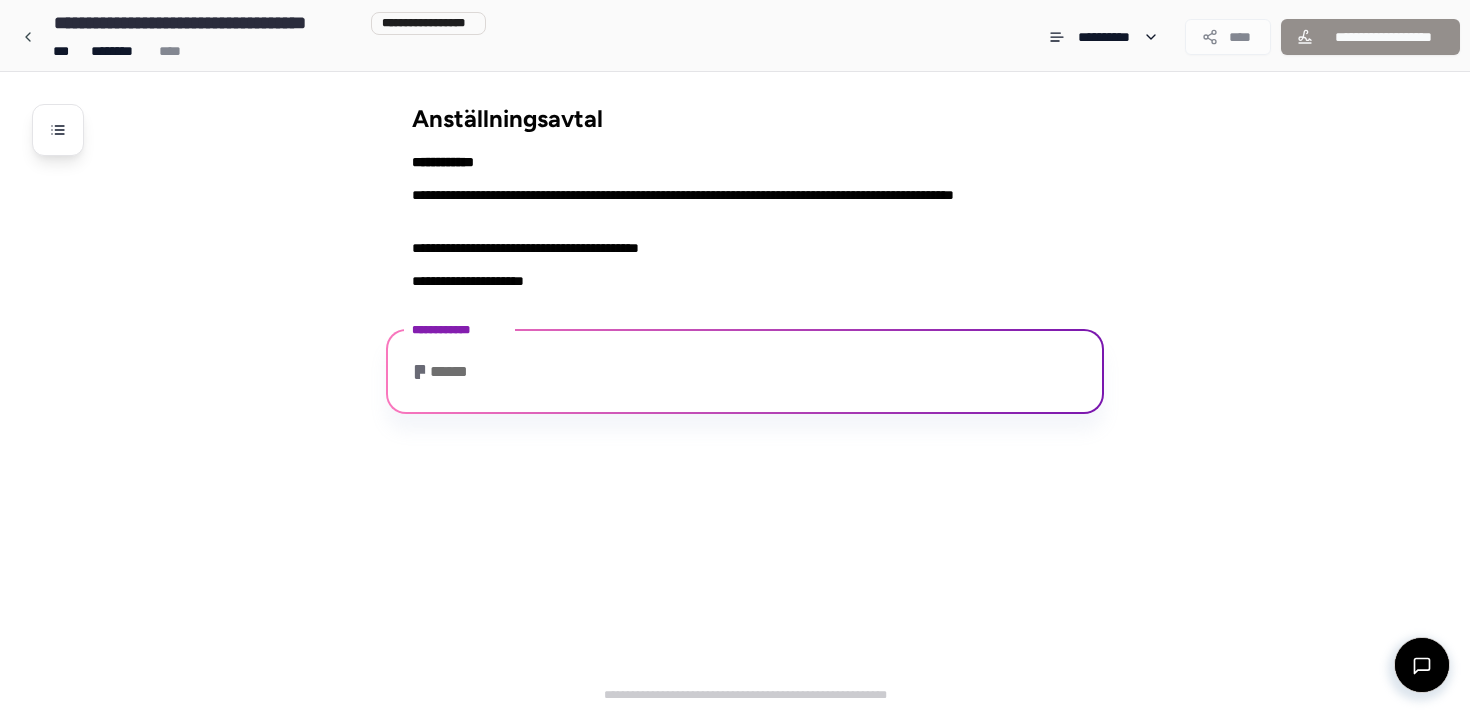 click on "******" at bounding box center (445, 372) 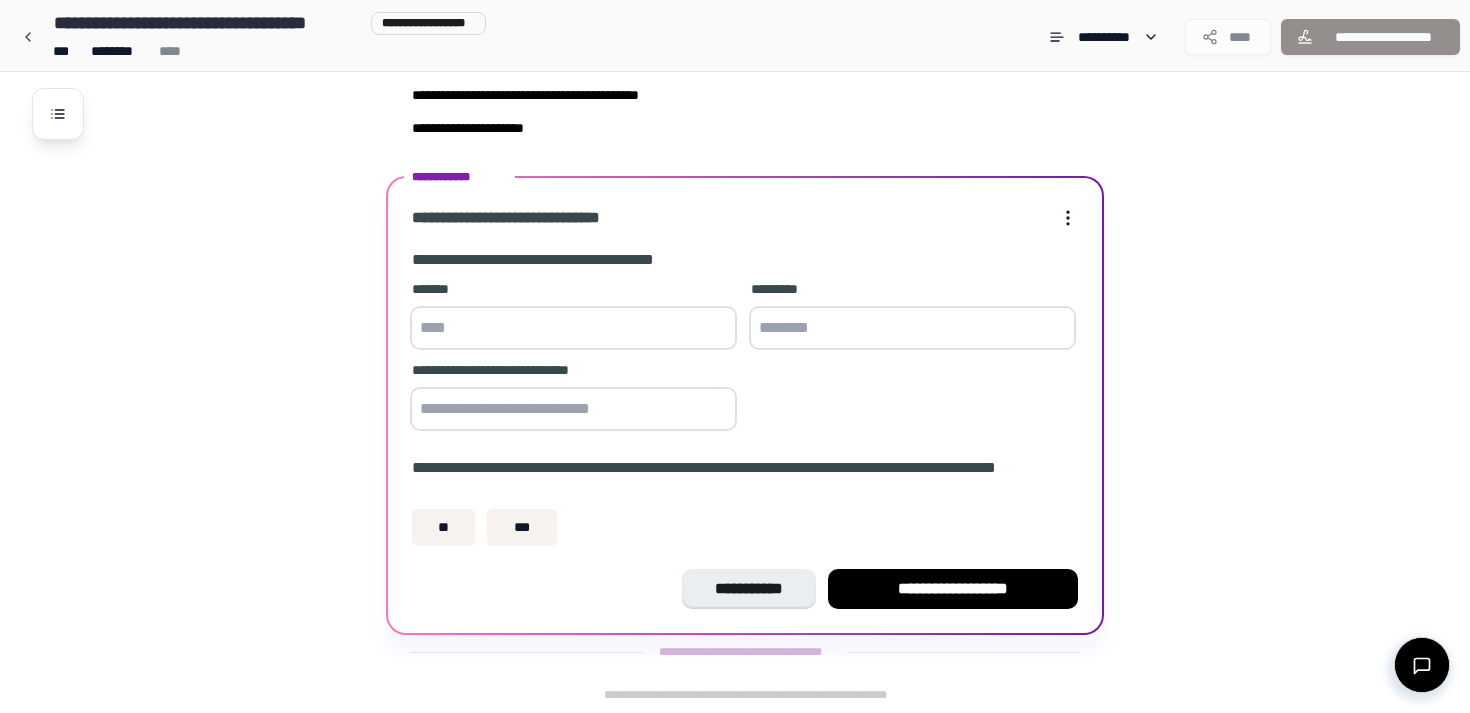 click at bounding box center [573, 328] 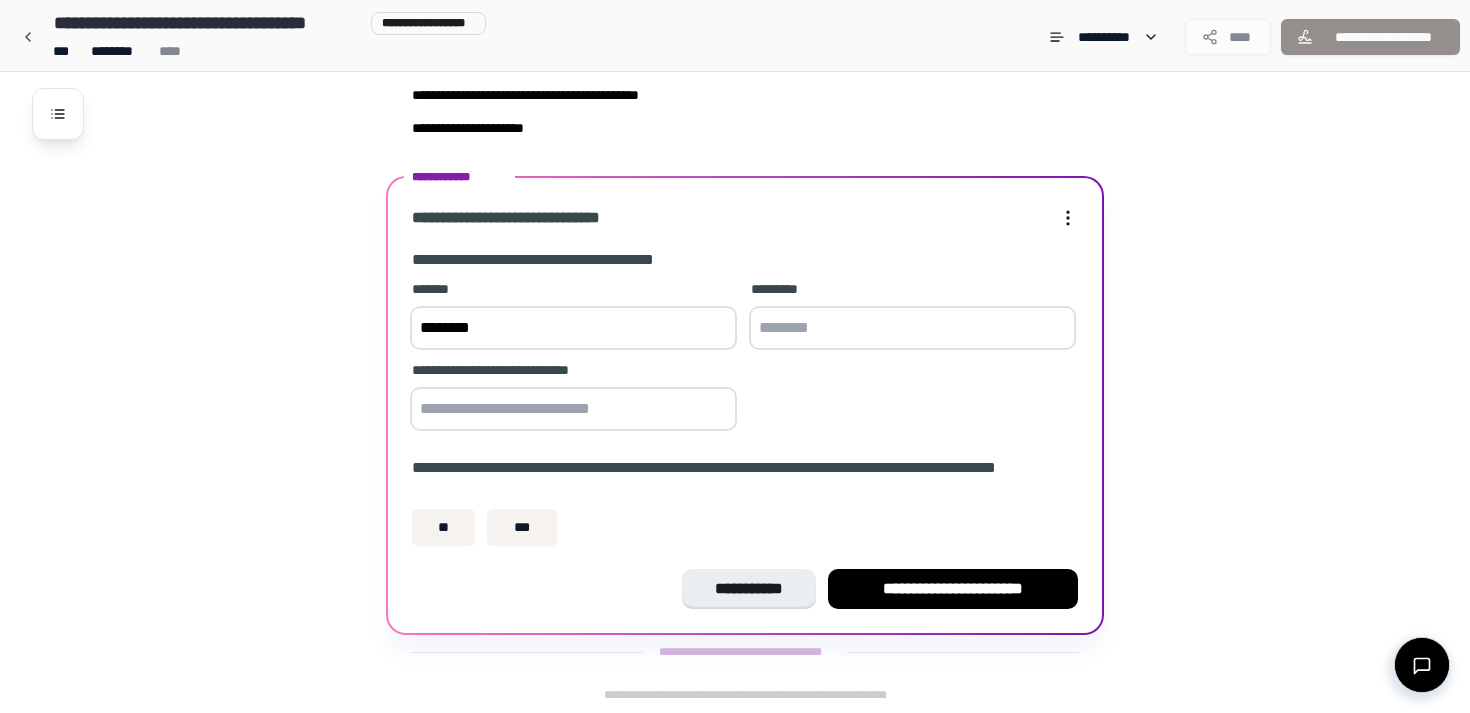 type on "*******" 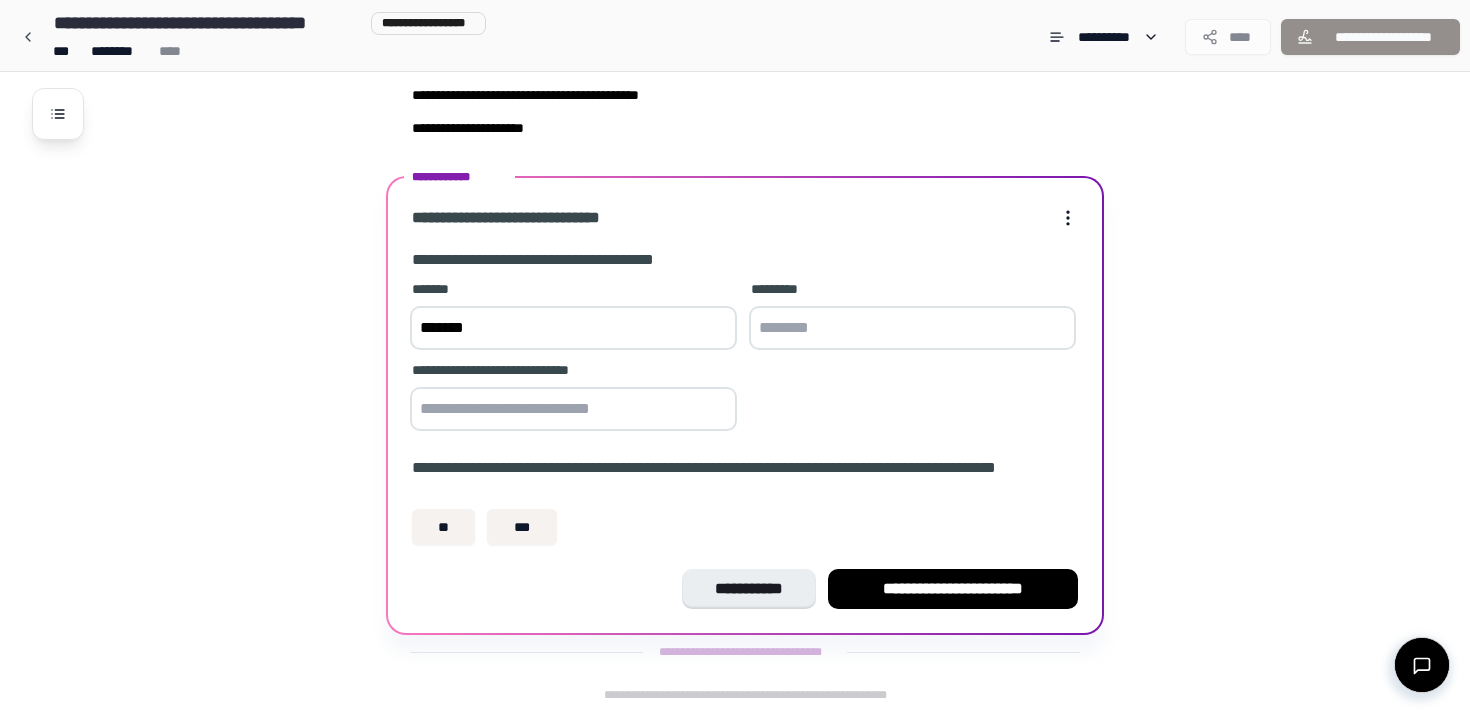 click at bounding box center (912, 328) 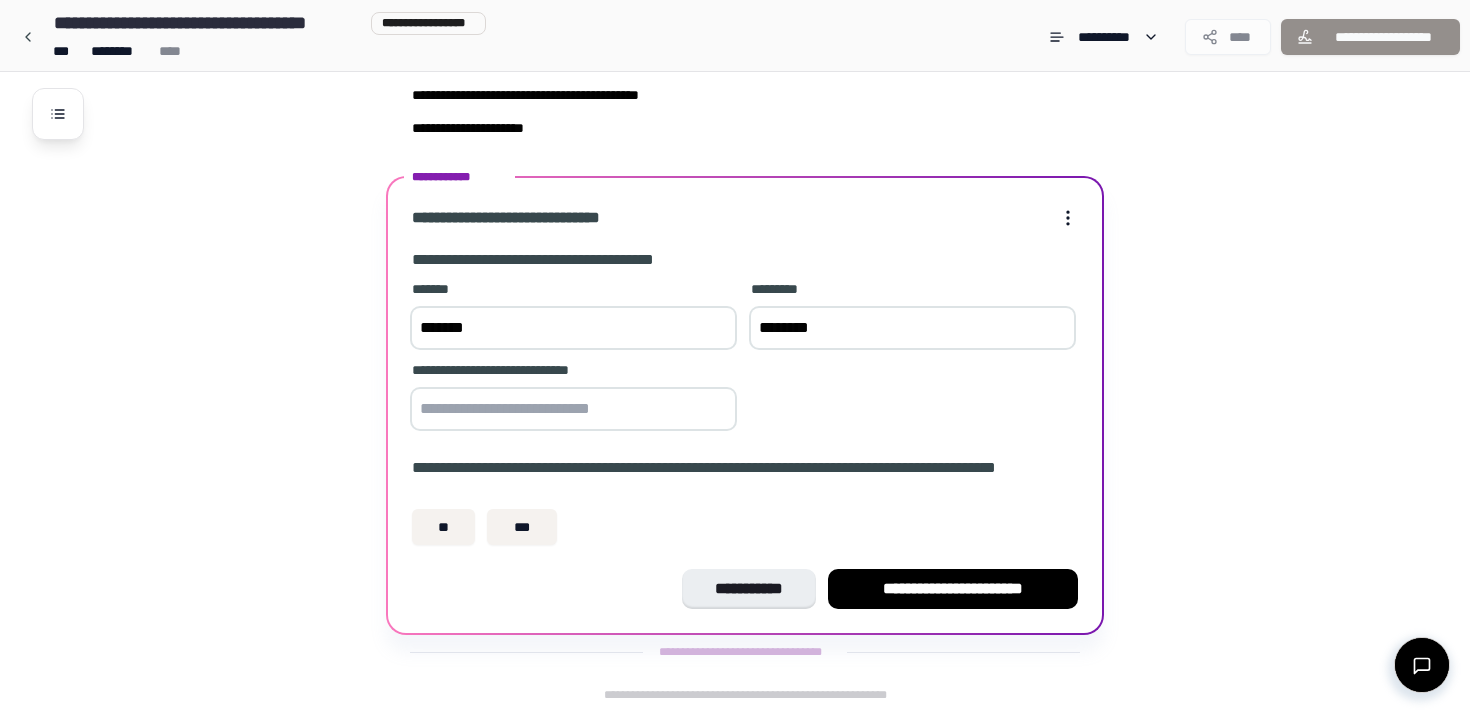 type on "********" 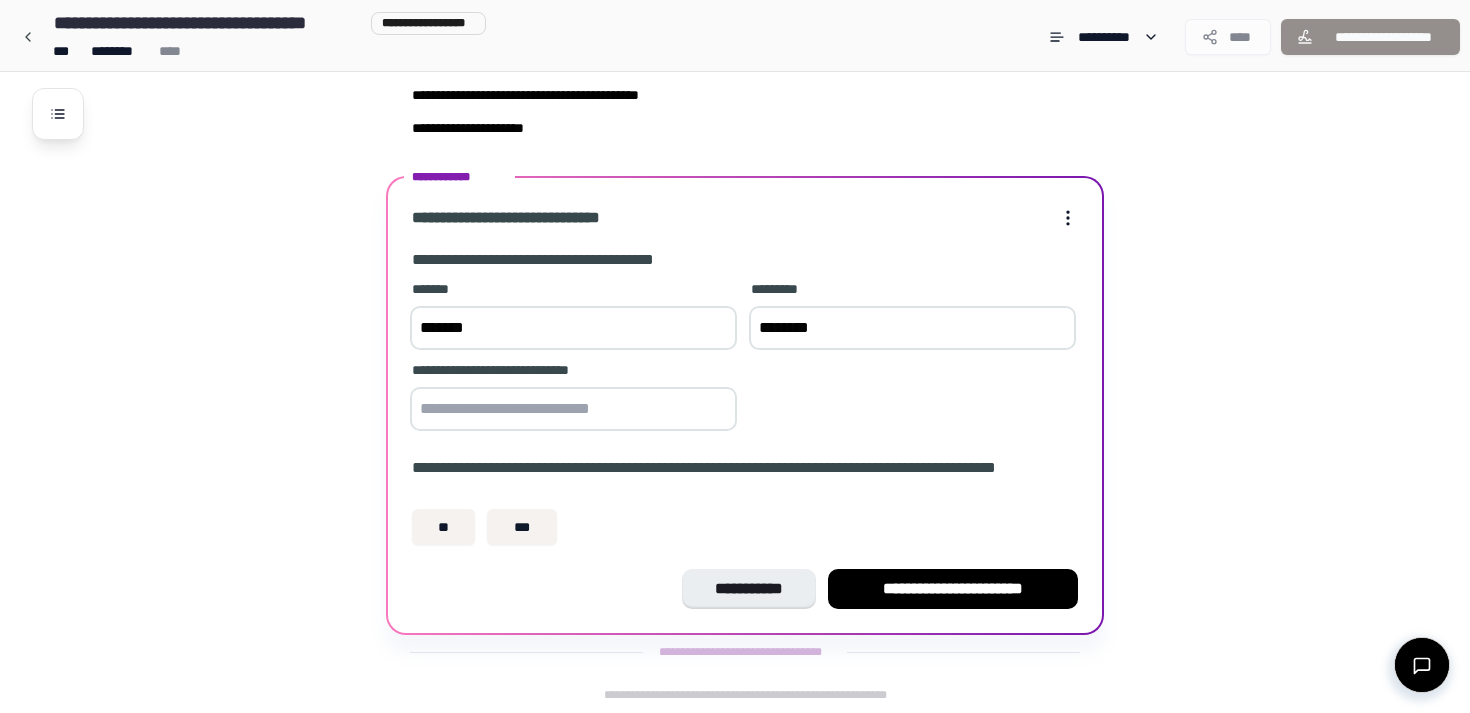 click at bounding box center [573, 409] 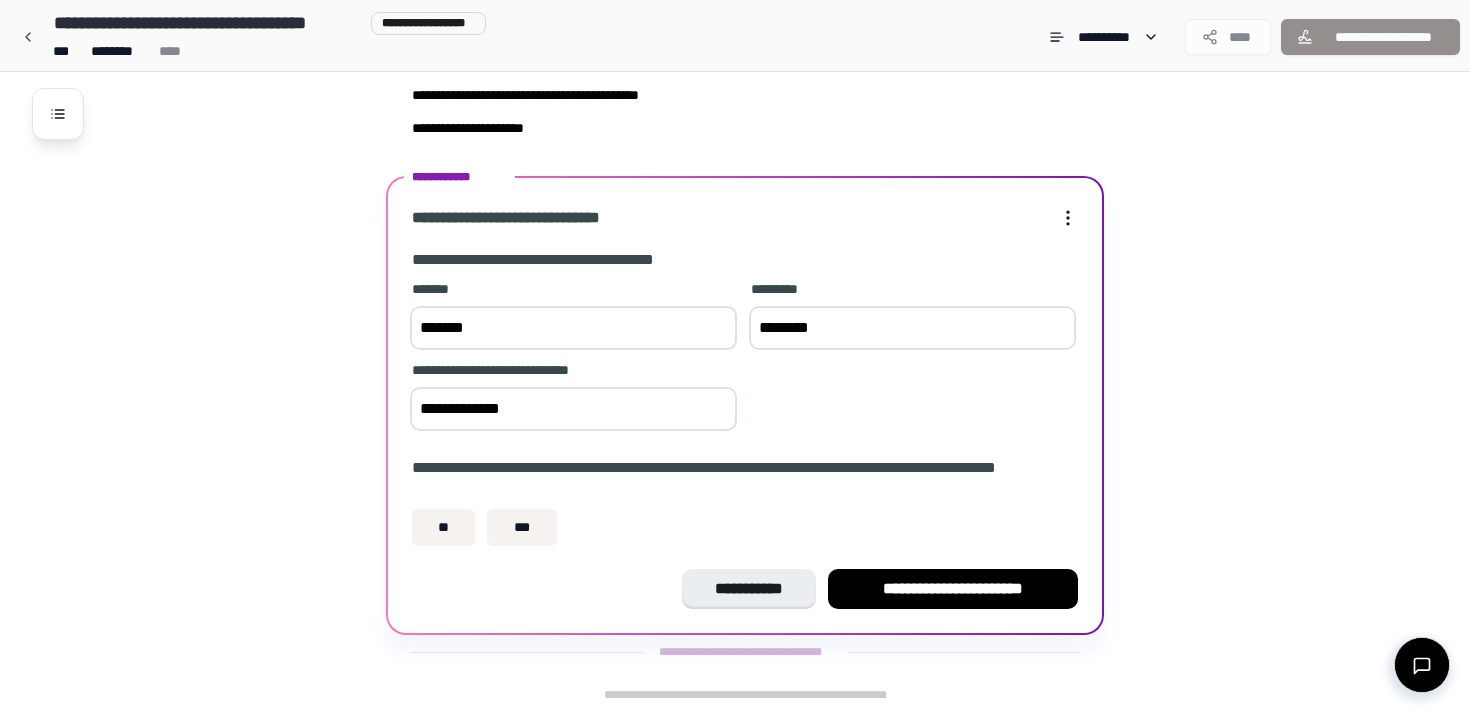 type on "**********" 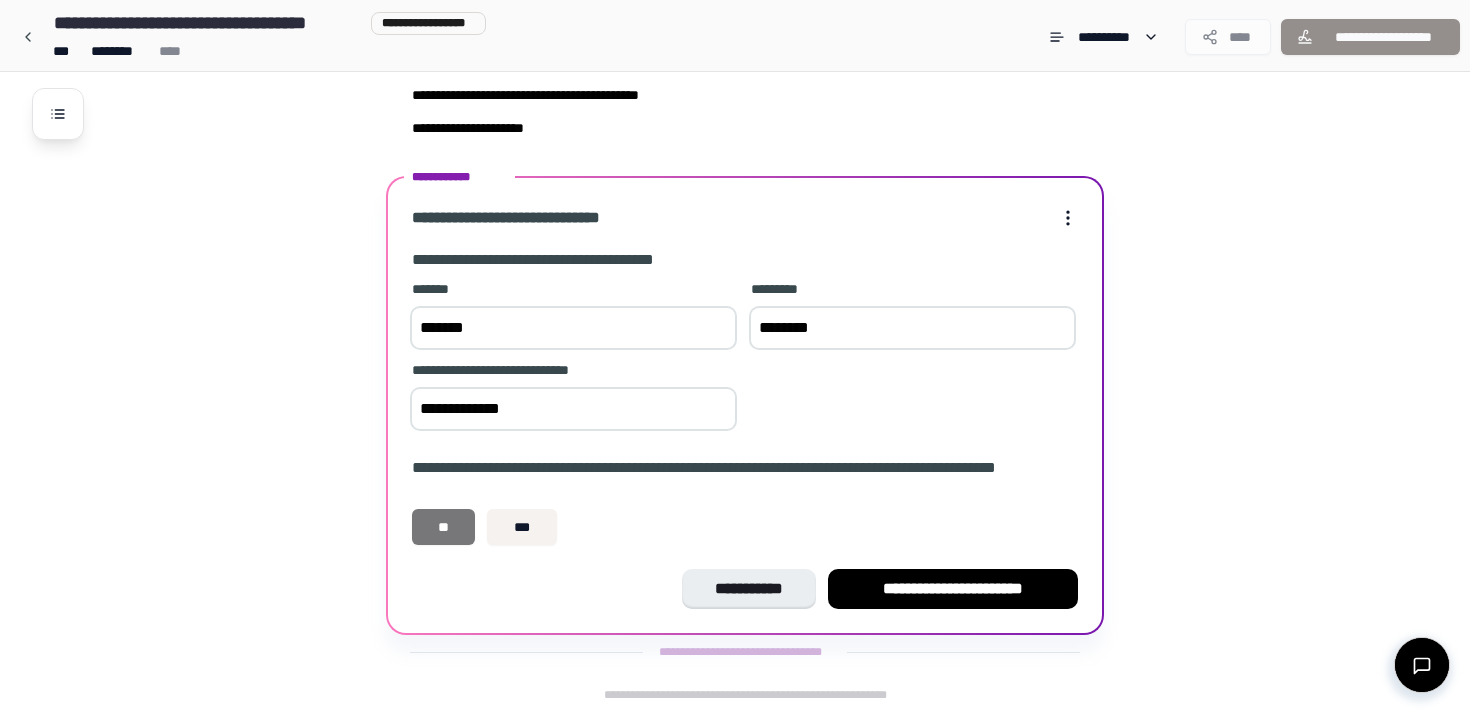 click on "**" at bounding box center [443, 527] 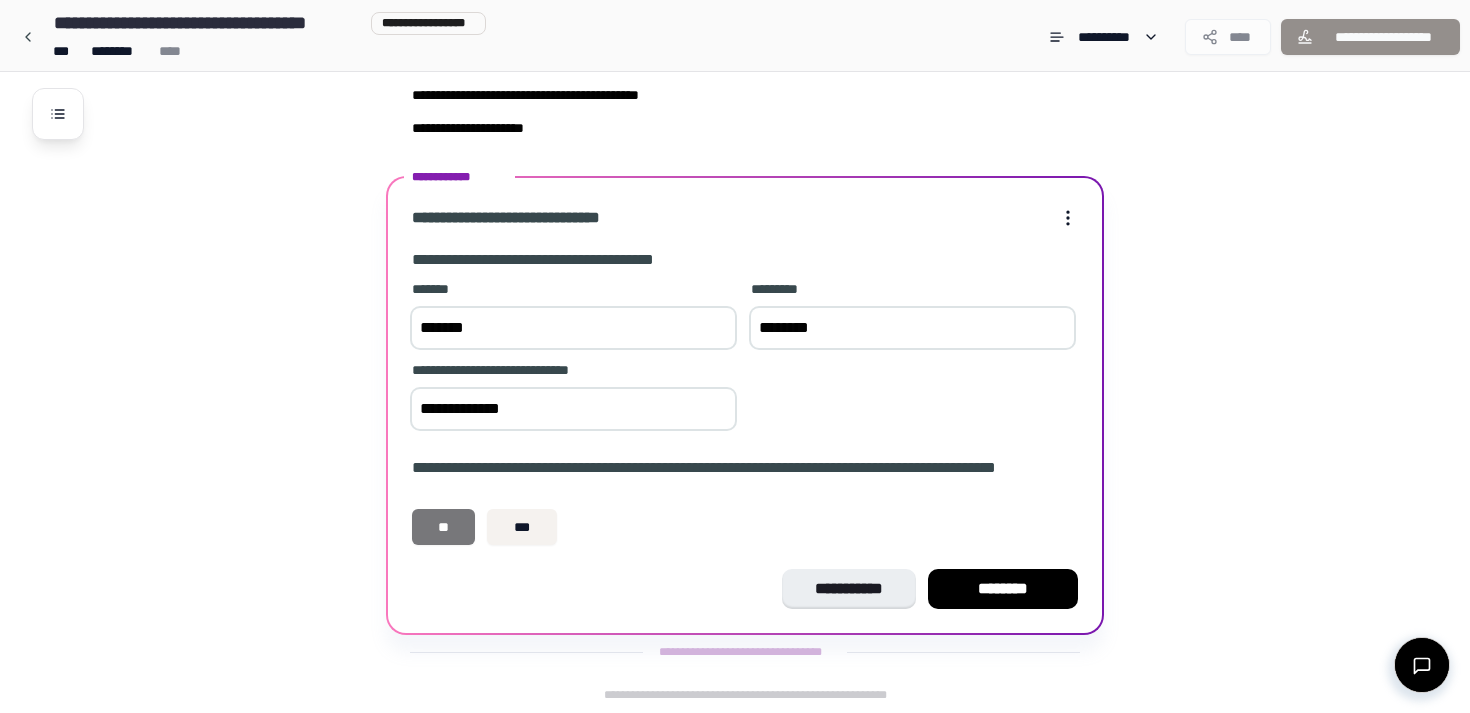 click on "**" at bounding box center [443, 527] 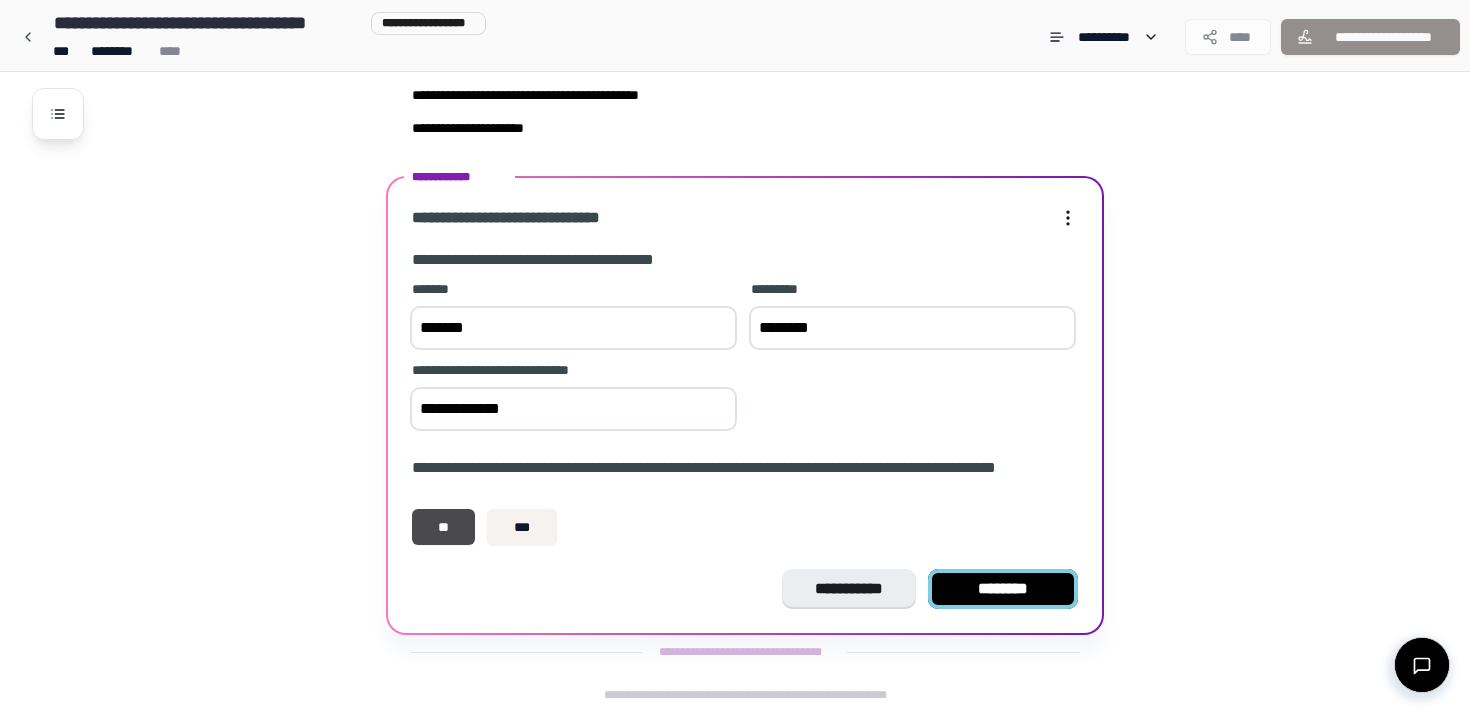 click on "********" at bounding box center (1003, 589) 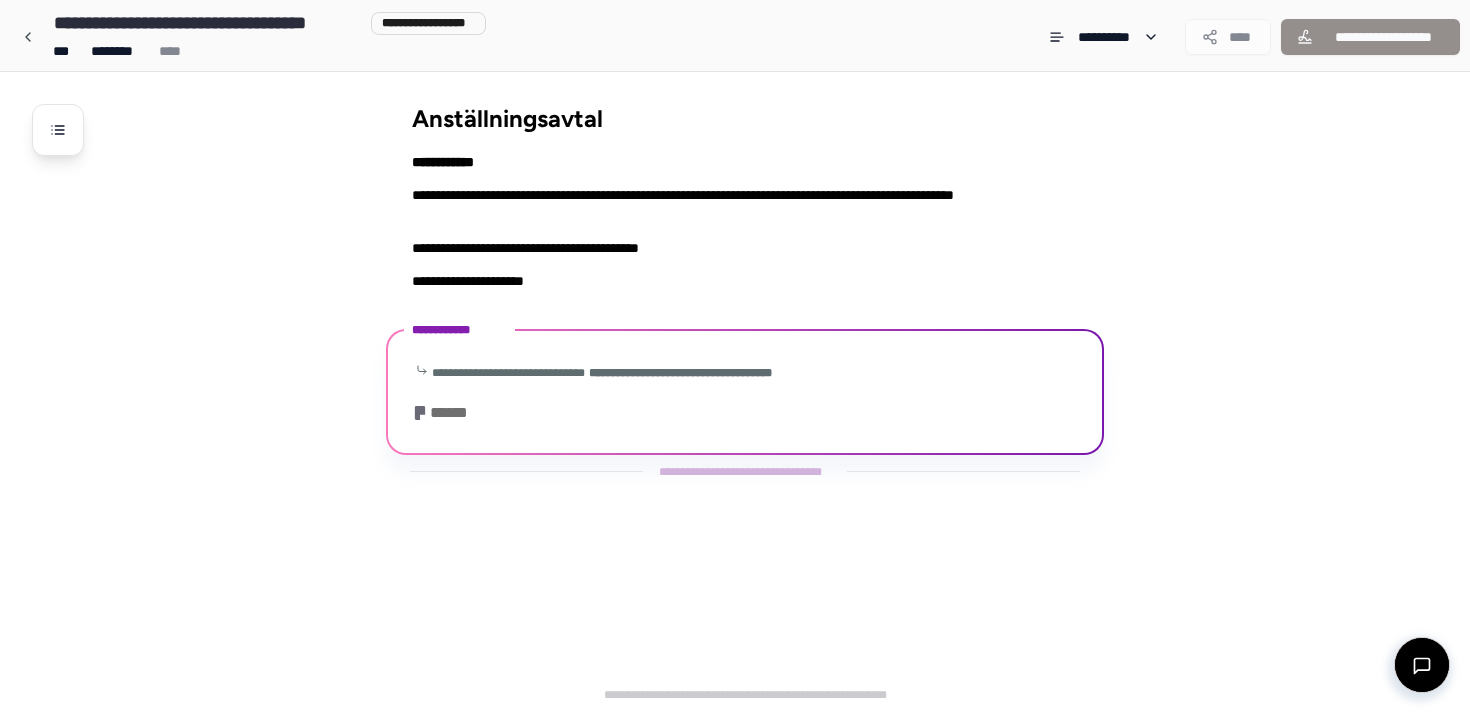 scroll, scrollTop: 118, scrollLeft: 0, axis: vertical 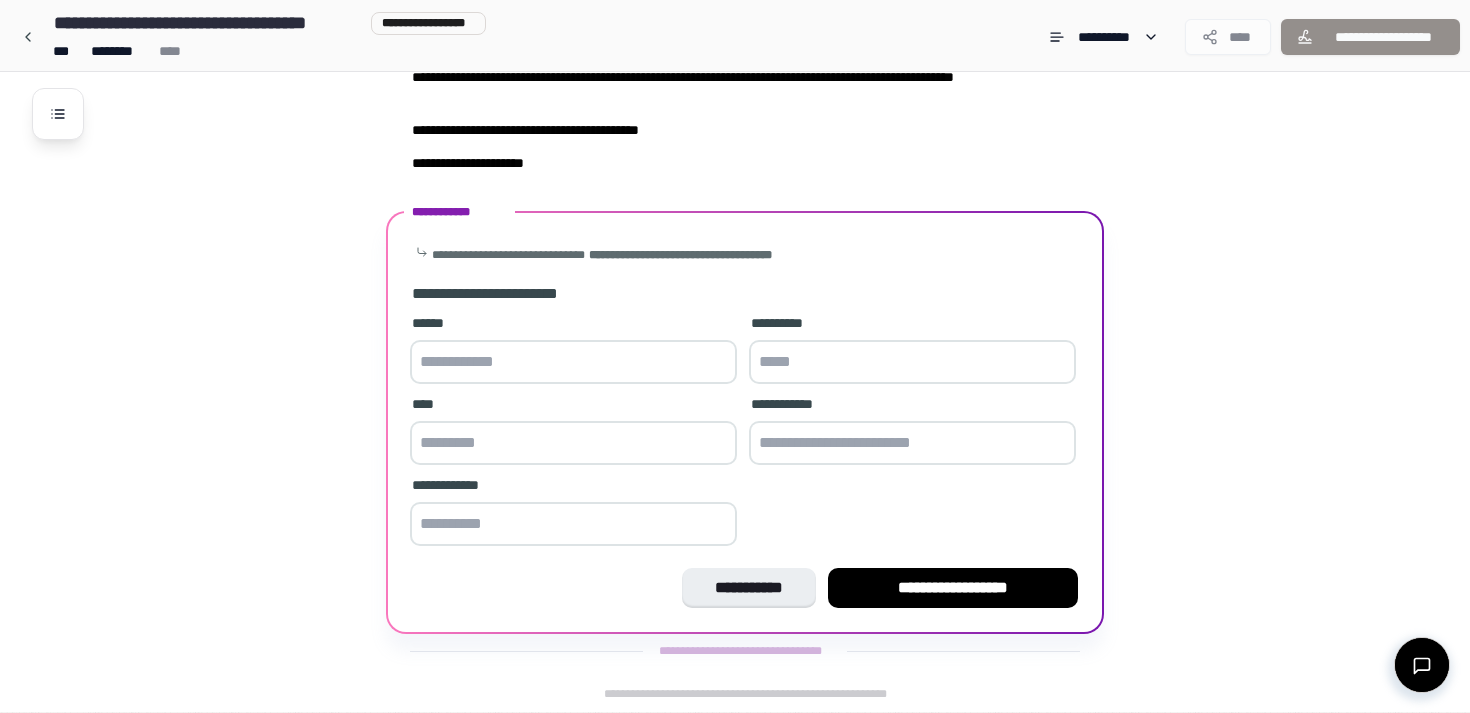 click at bounding box center [573, 362] 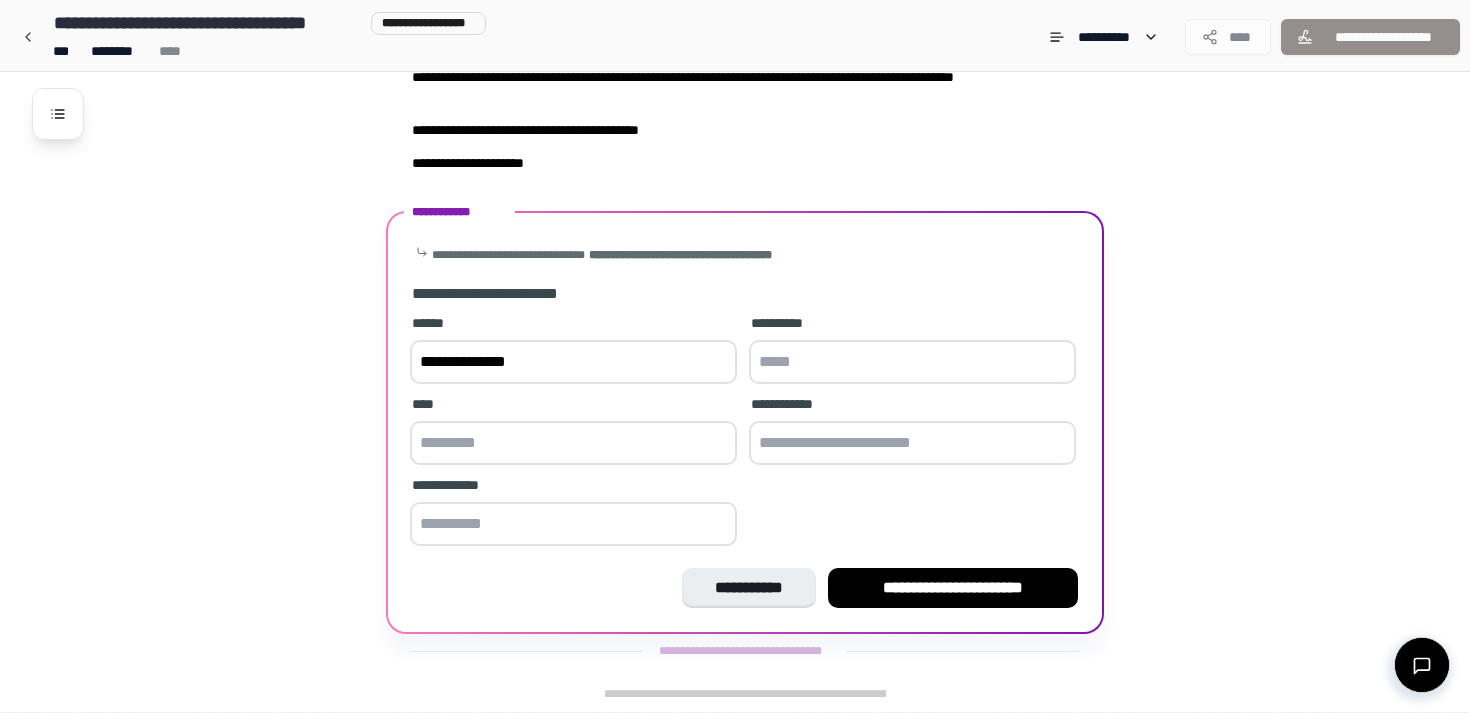 type on "**********" 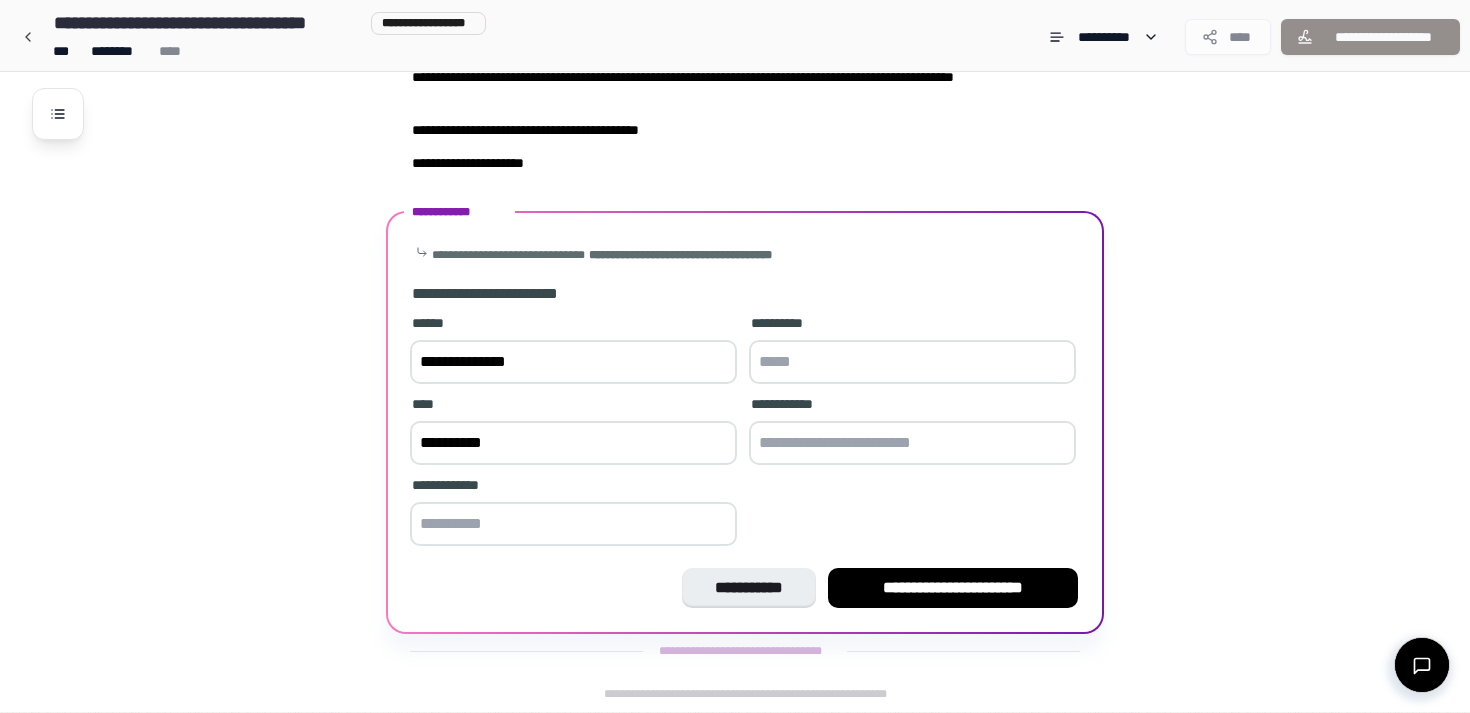 type on "**********" 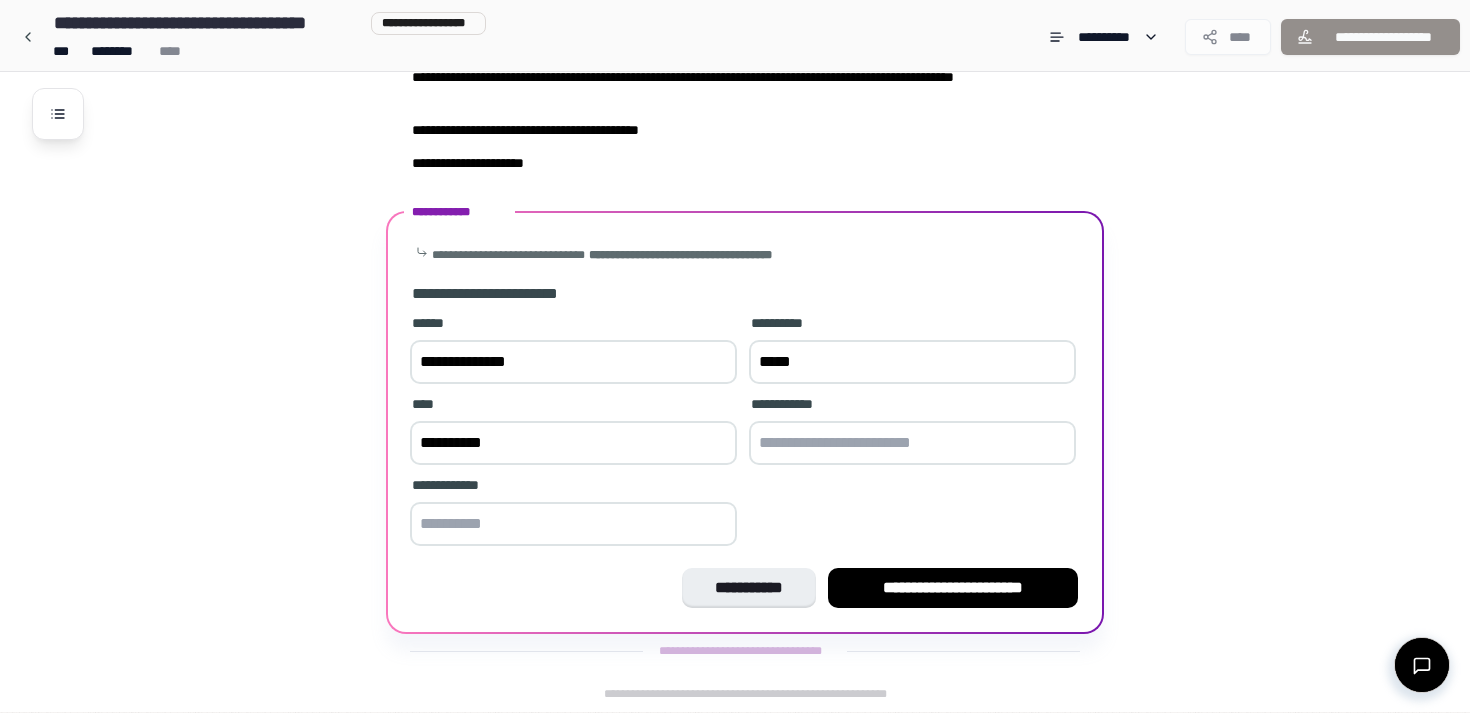 type on "*****" 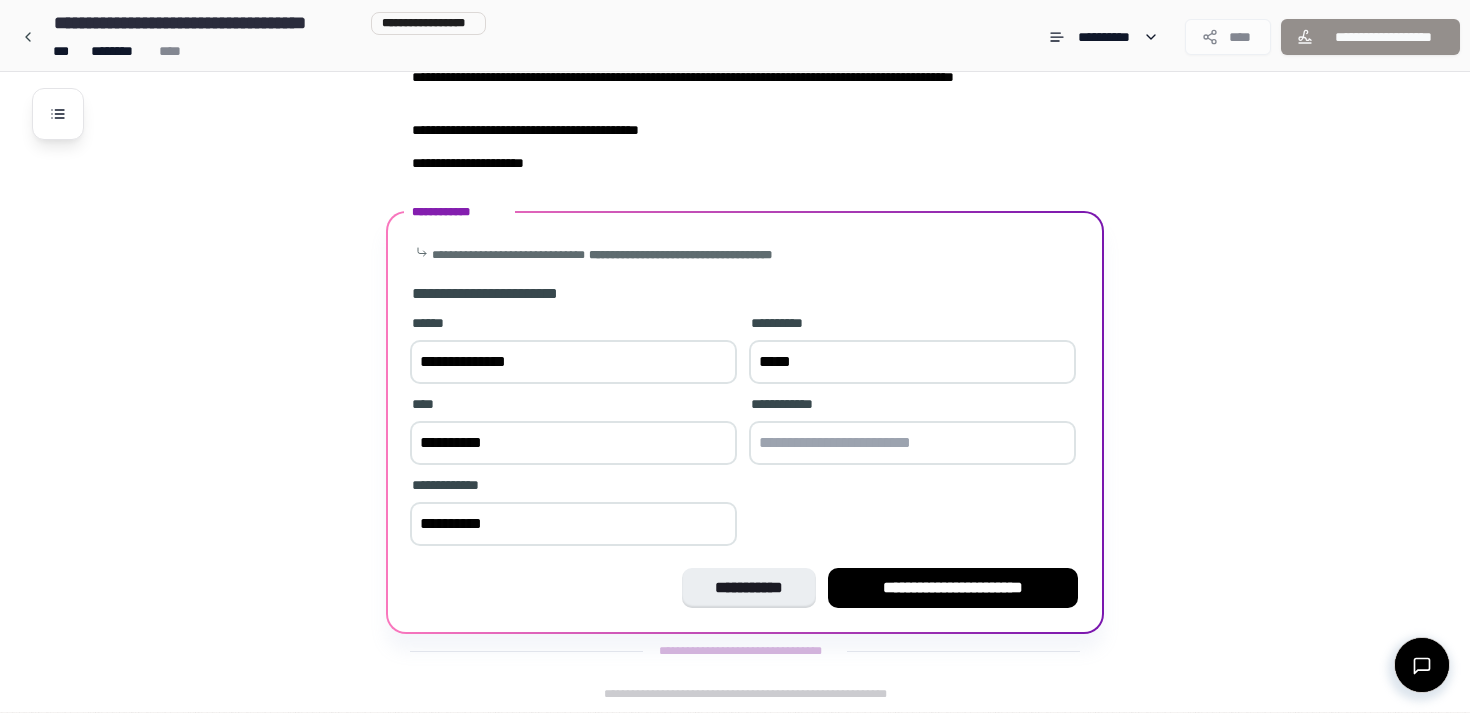 type on "**********" 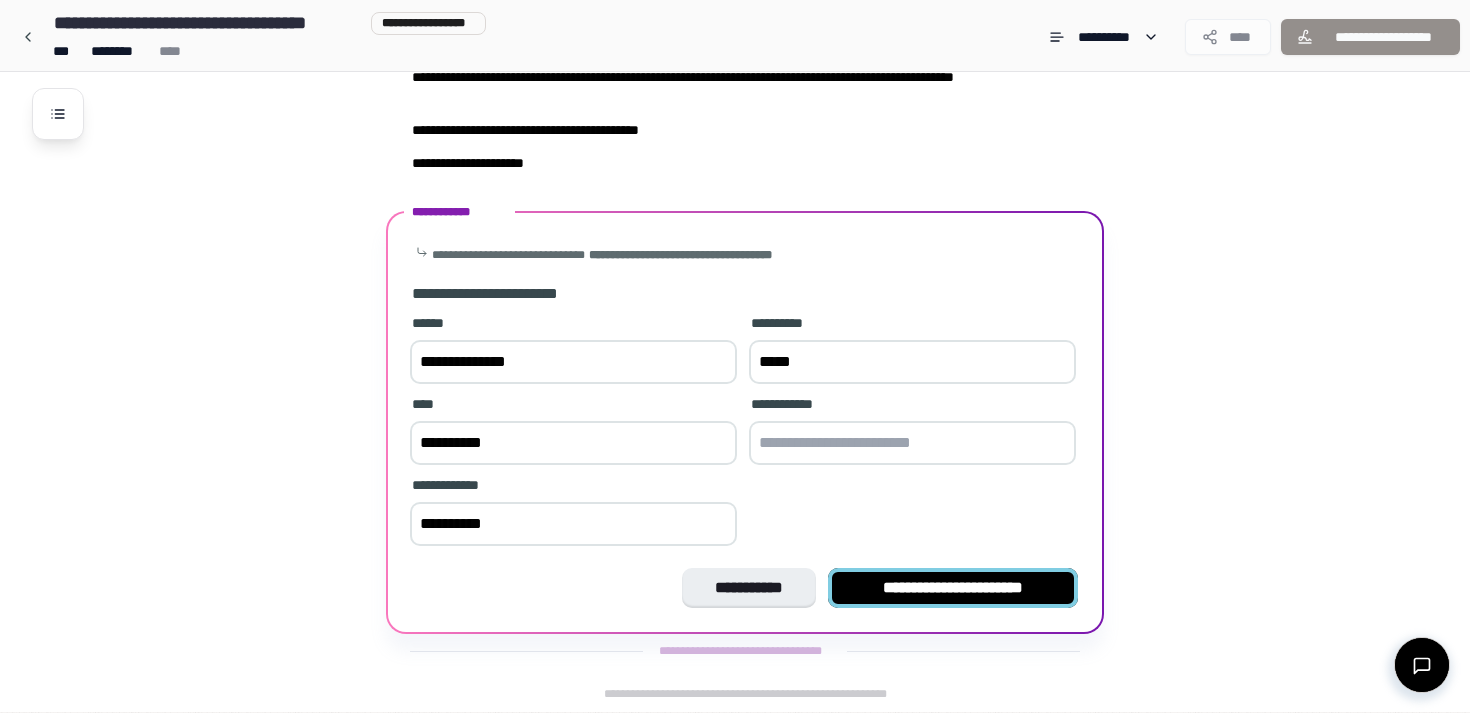 click on "**********" at bounding box center (953, 588) 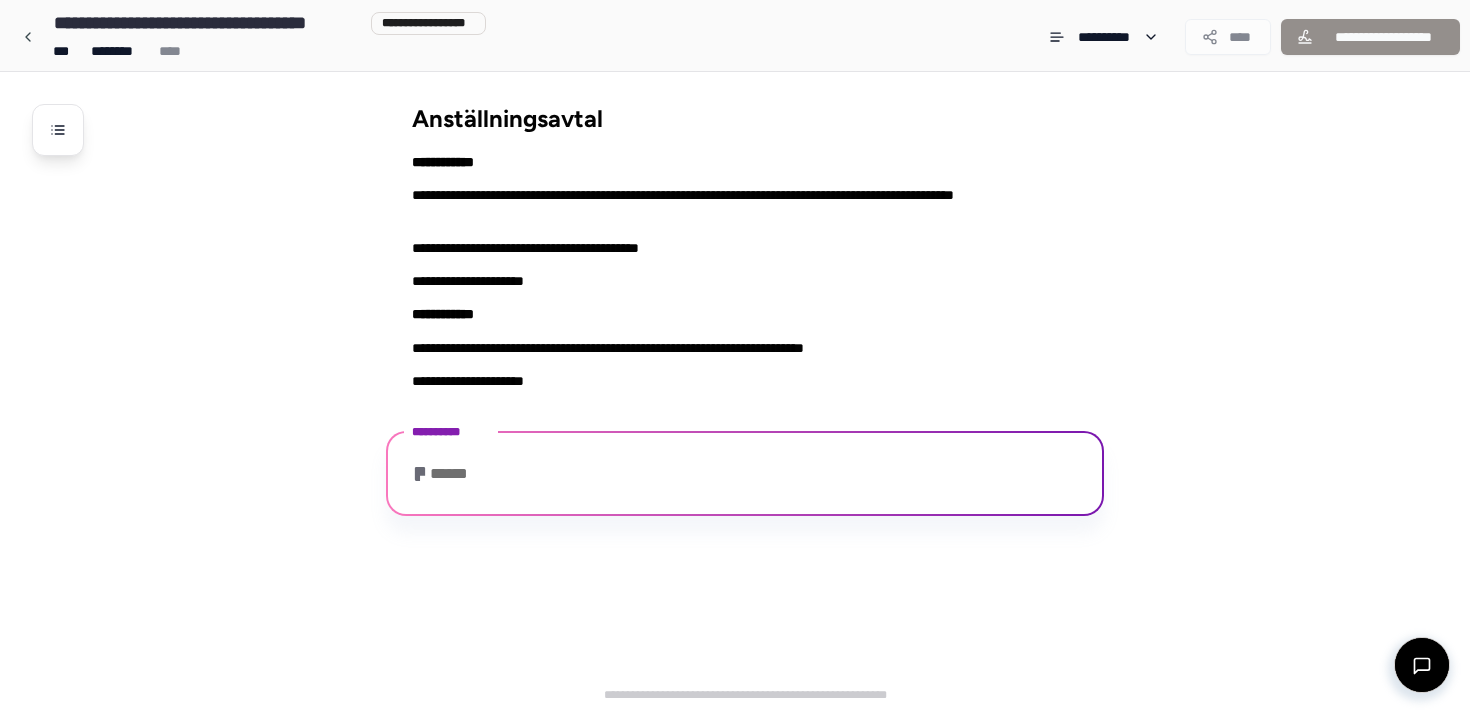 scroll, scrollTop: 180, scrollLeft: 0, axis: vertical 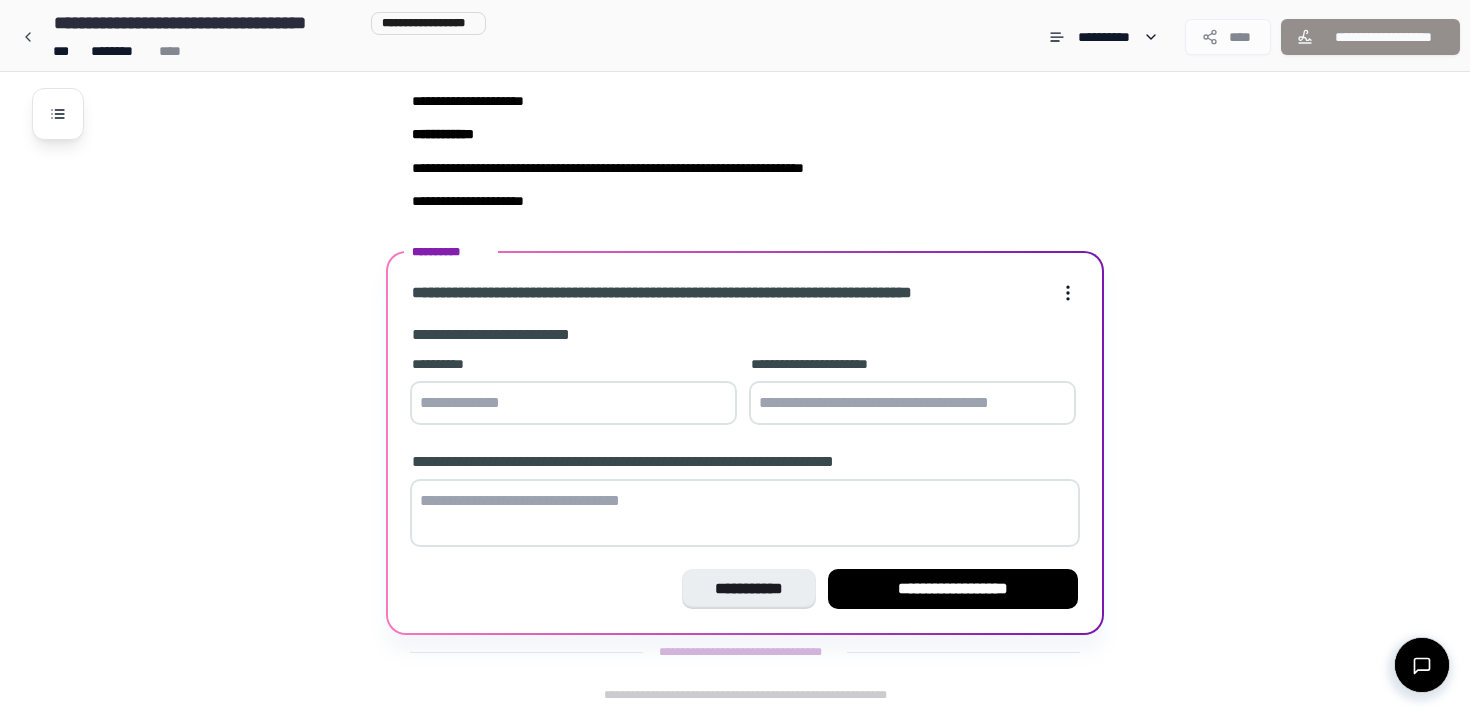 click at bounding box center [573, 403] 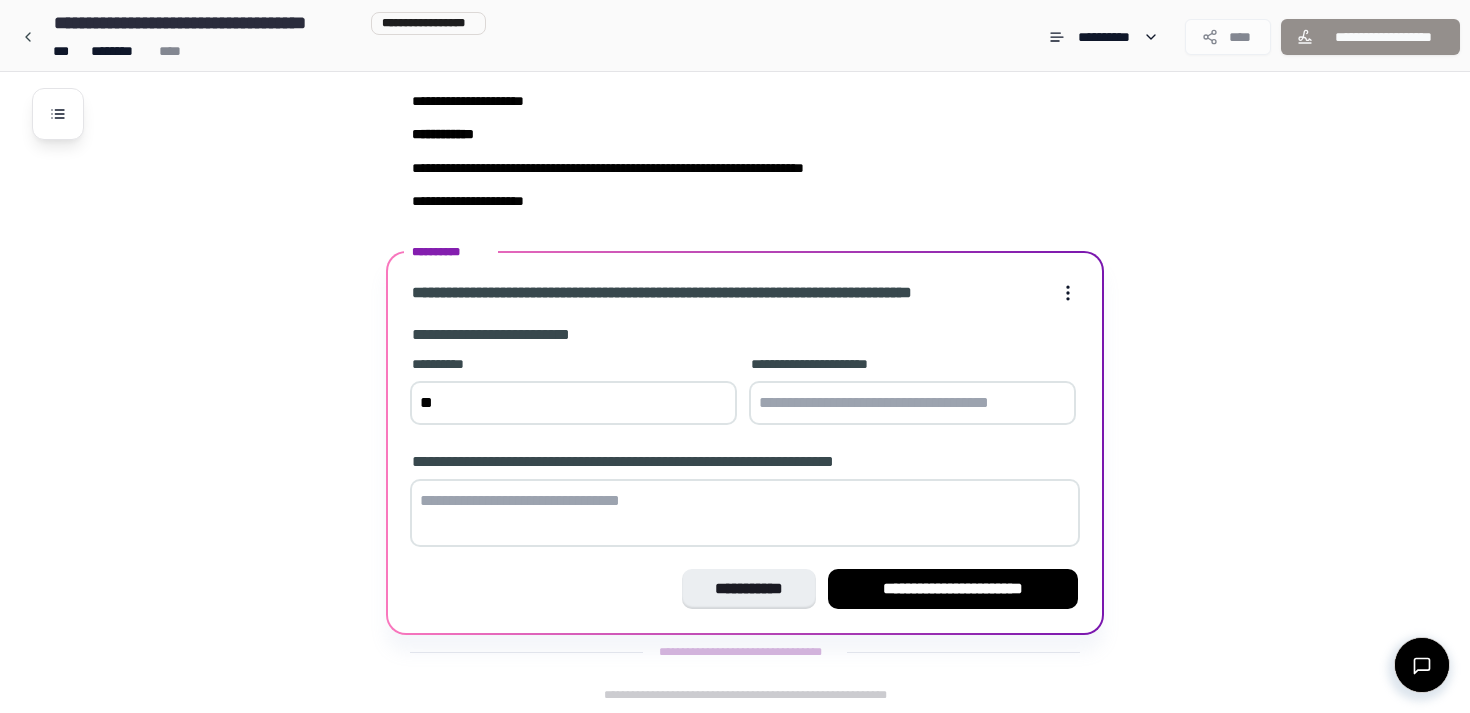 type on "*" 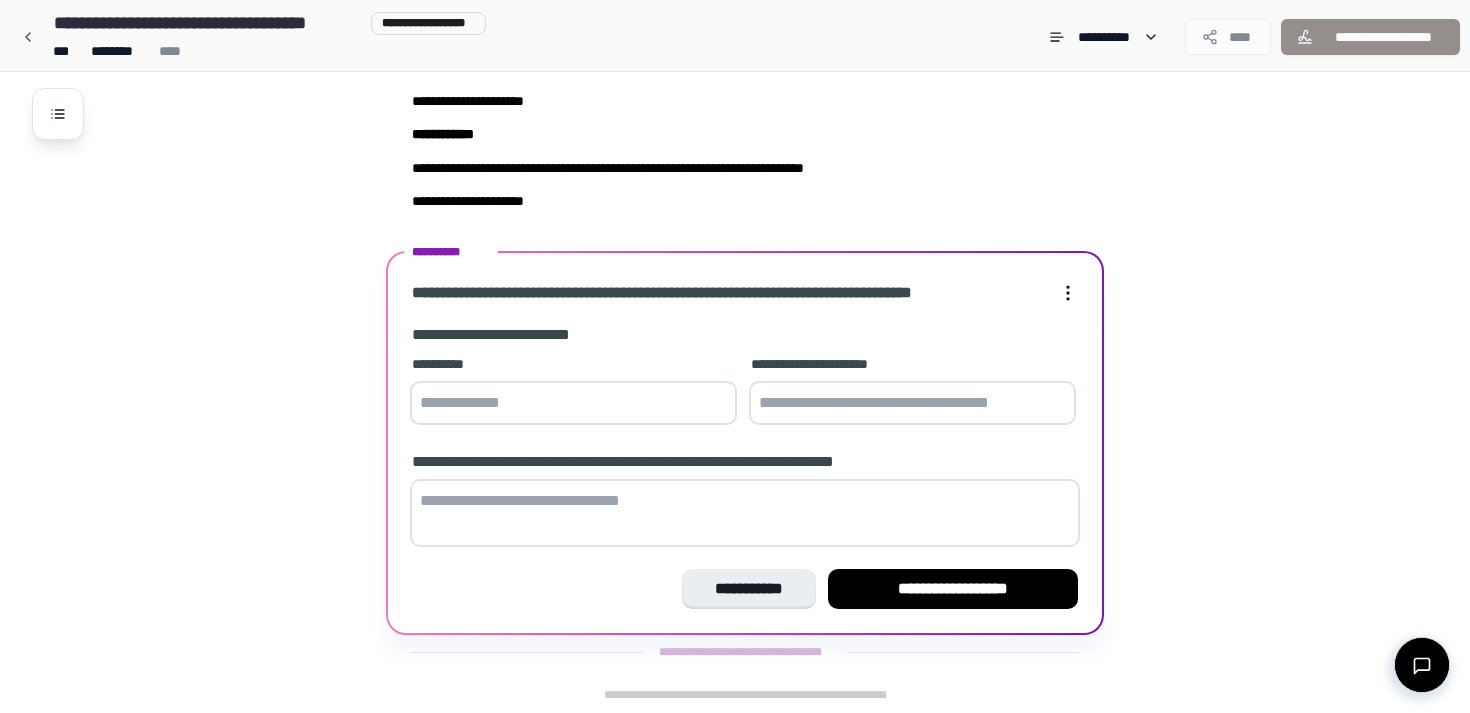 click at bounding box center [573, 403] 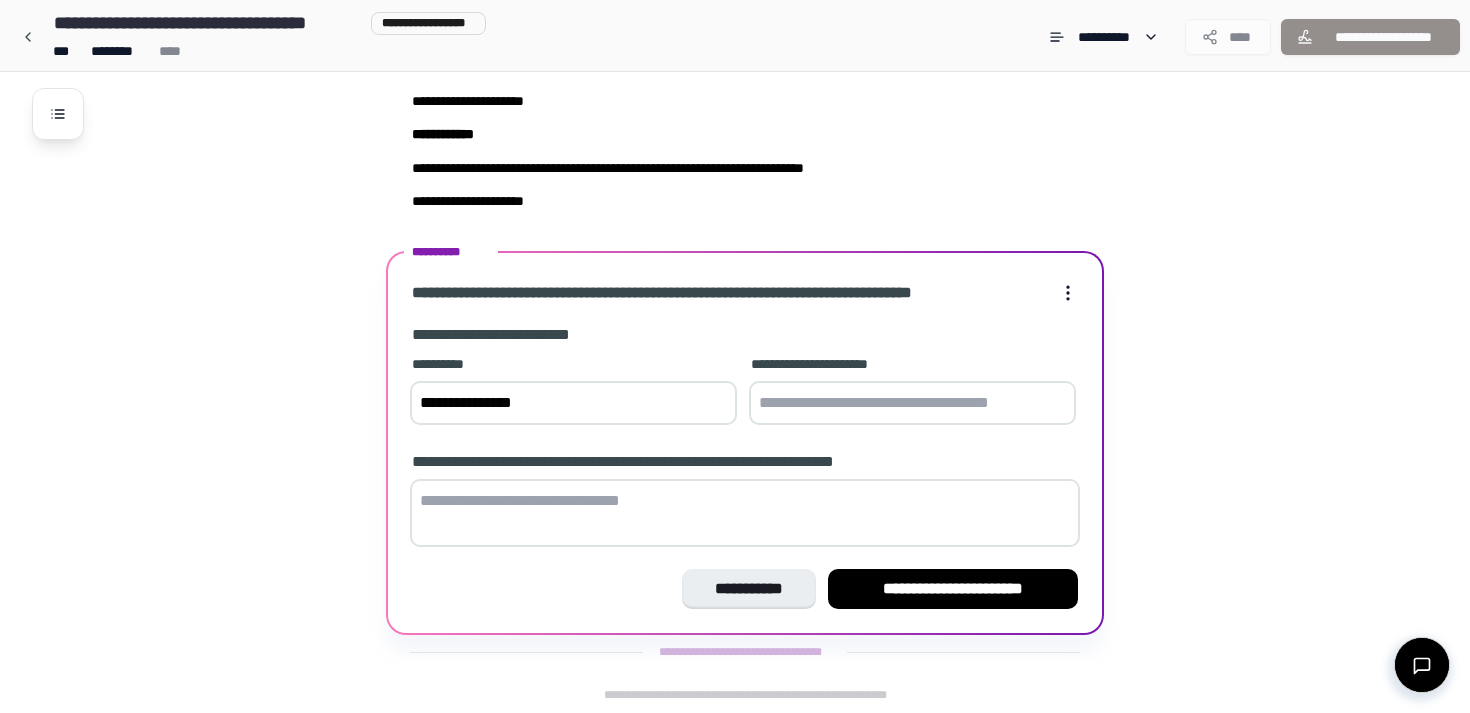 type on "**********" 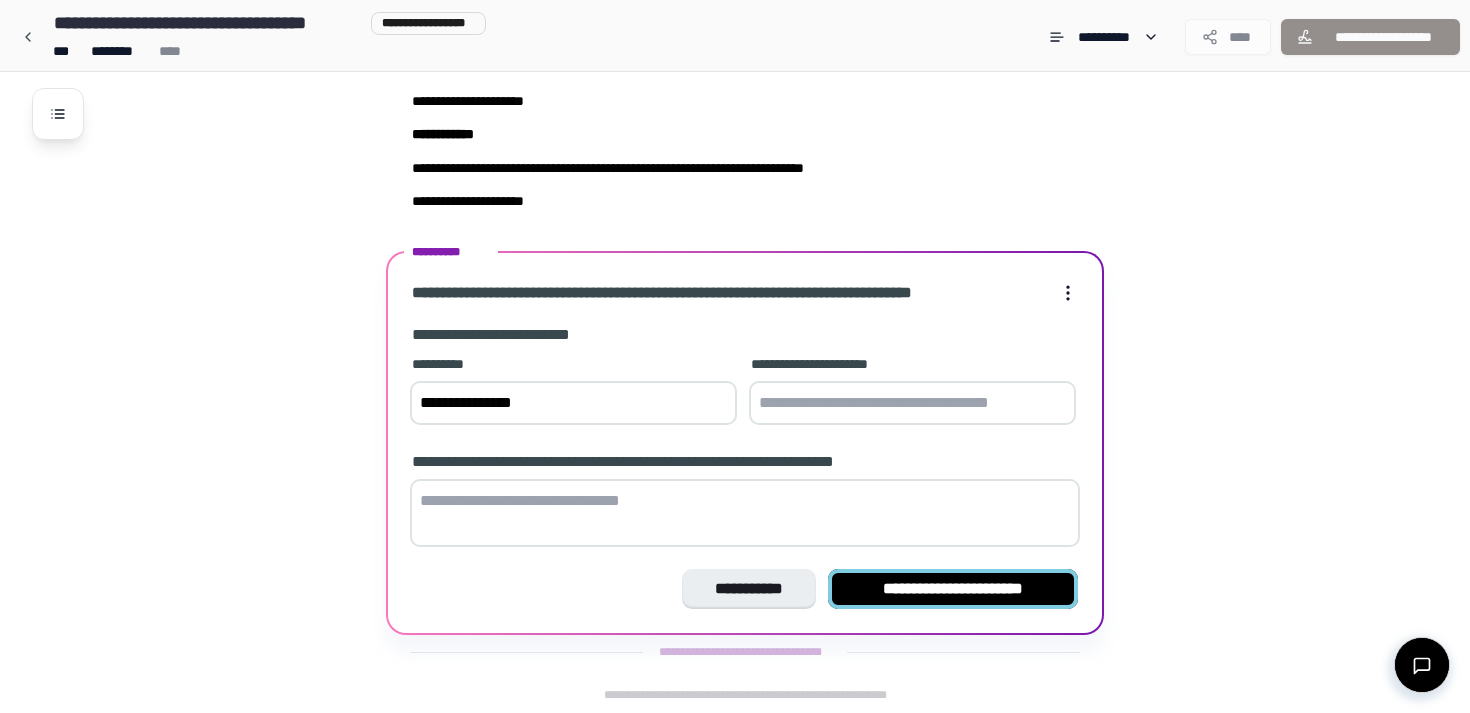 click on "**********" at bounding box center [953, 589] 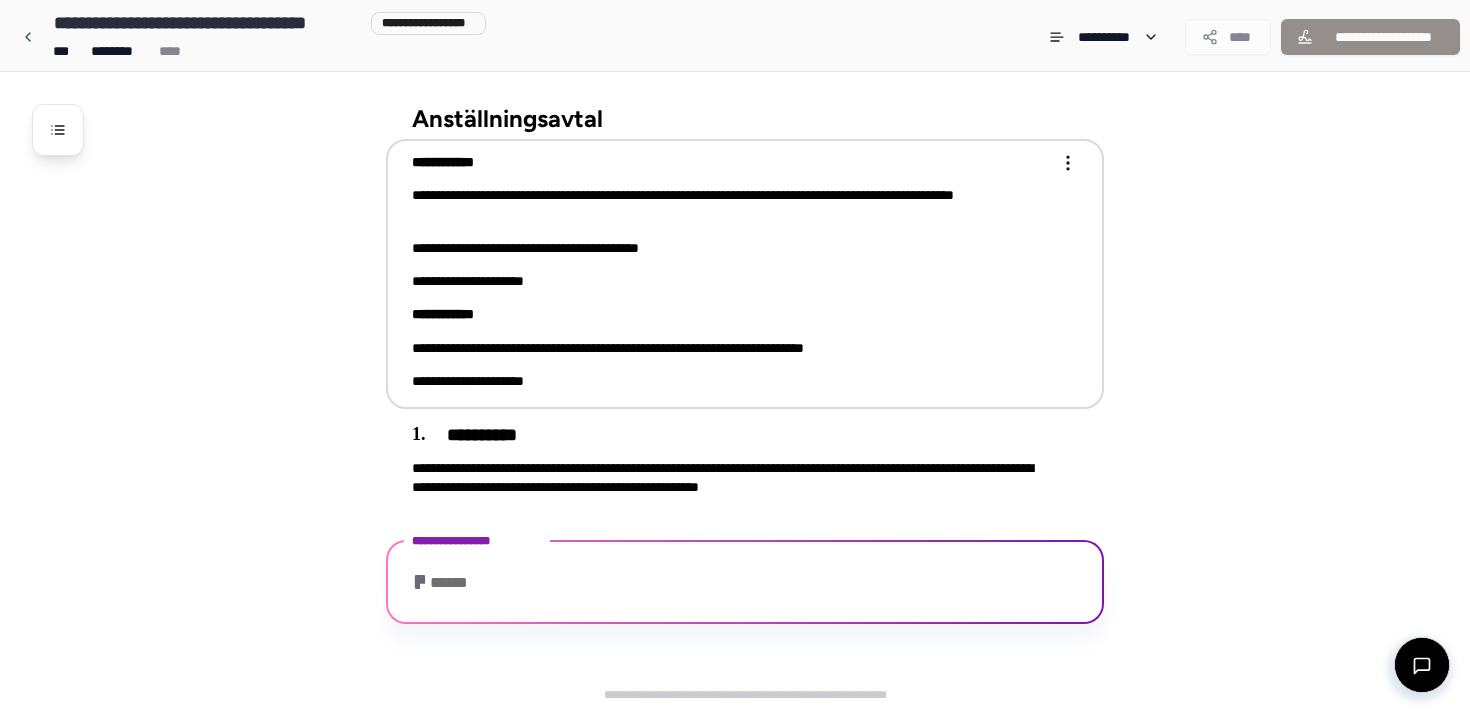 scroll, scrollTop: 75, scrollLeft: 0, axis: vertical 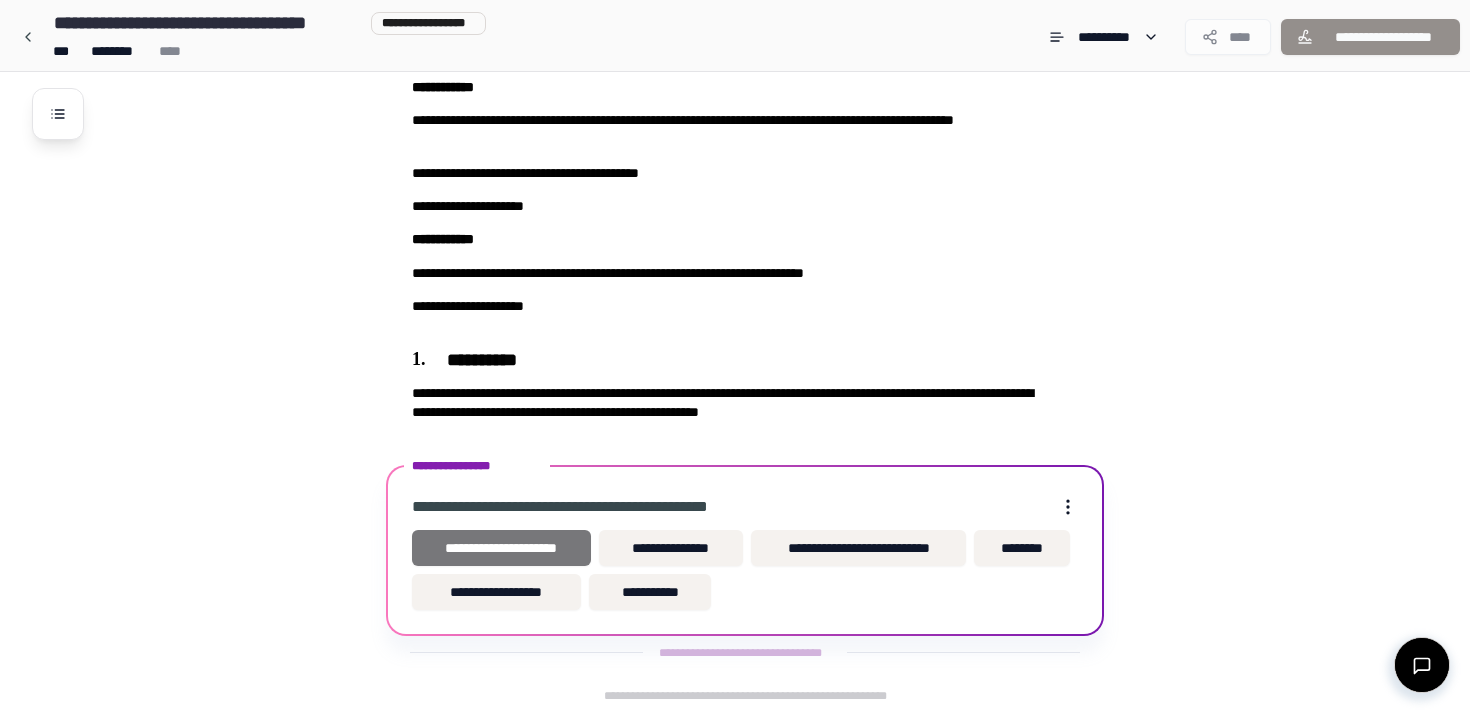 click on "**********" at bounding box center (501, 548) 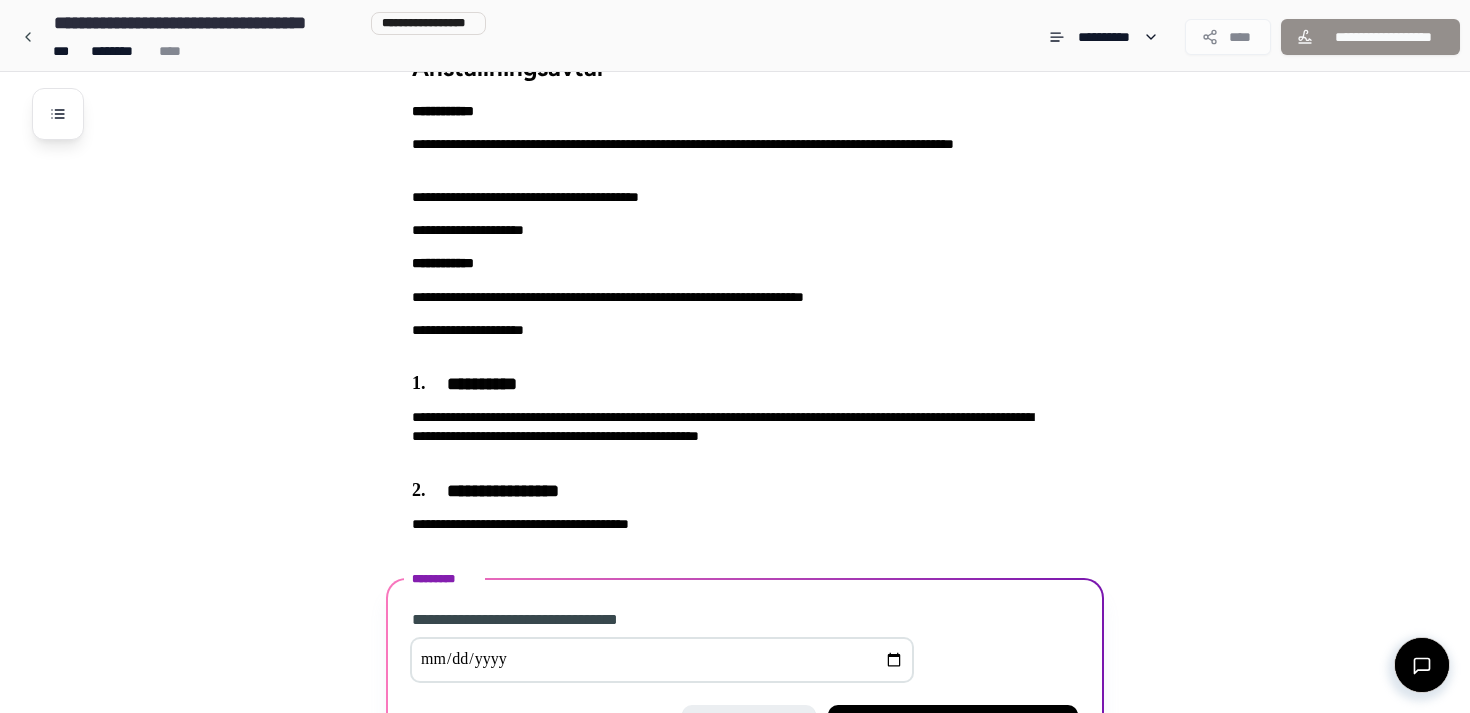 scroll, scrollTop: 187, scrollLeft: 0, axis: vertical 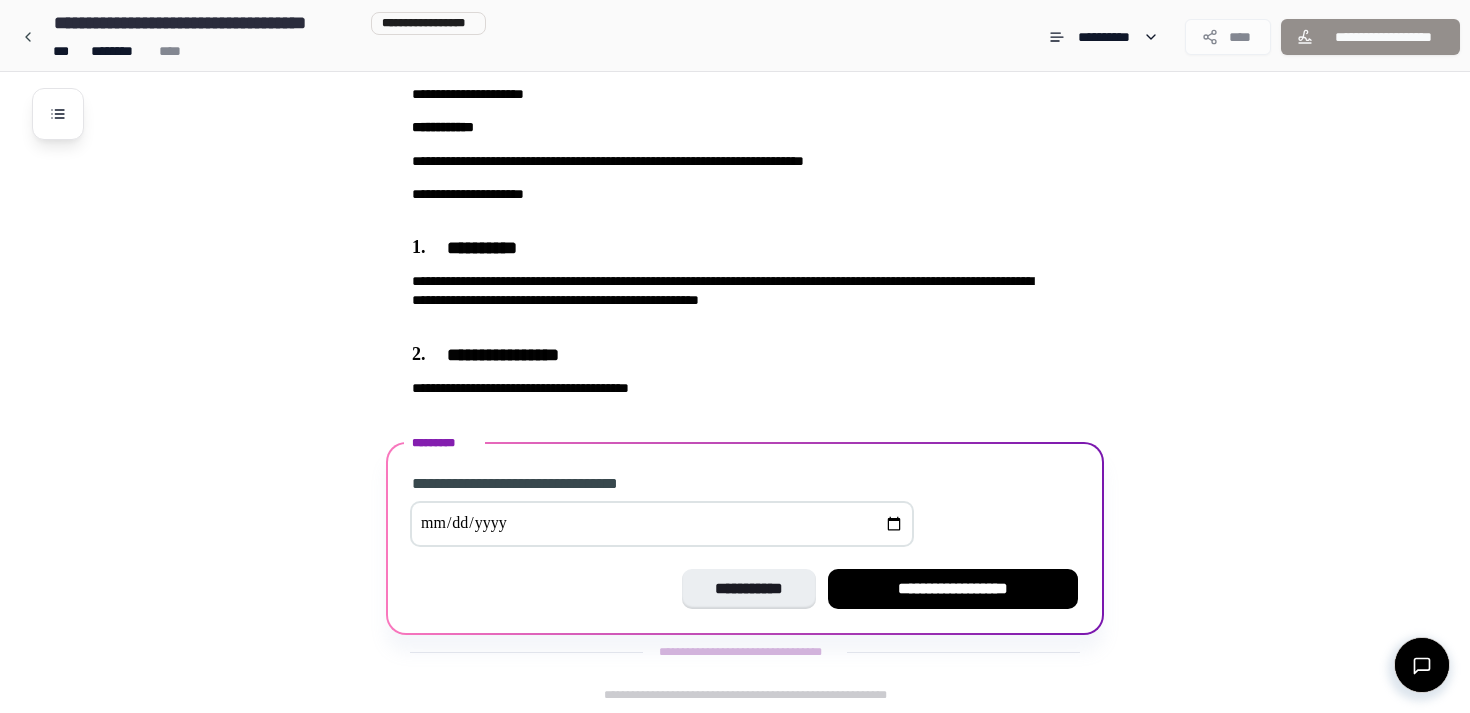 click at bounding box center [662, 524] 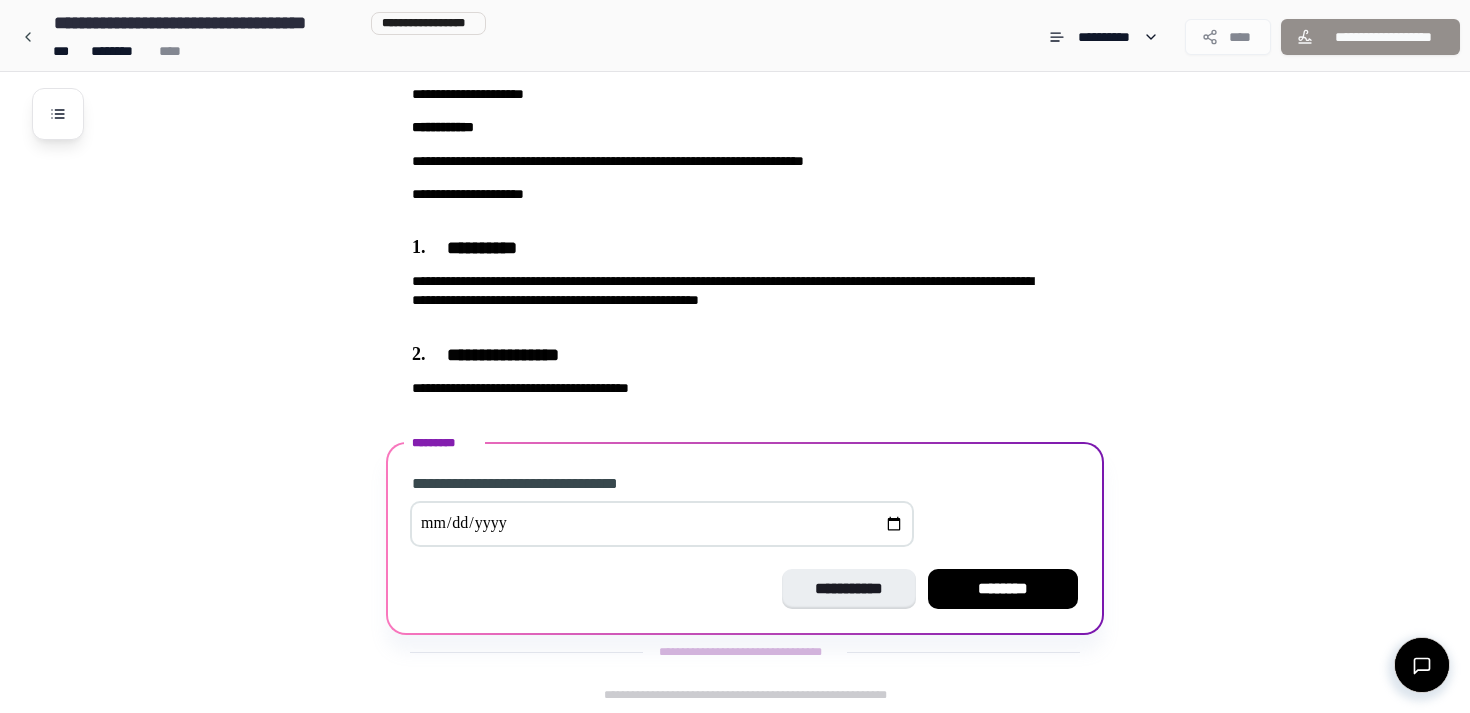 type on "**********" 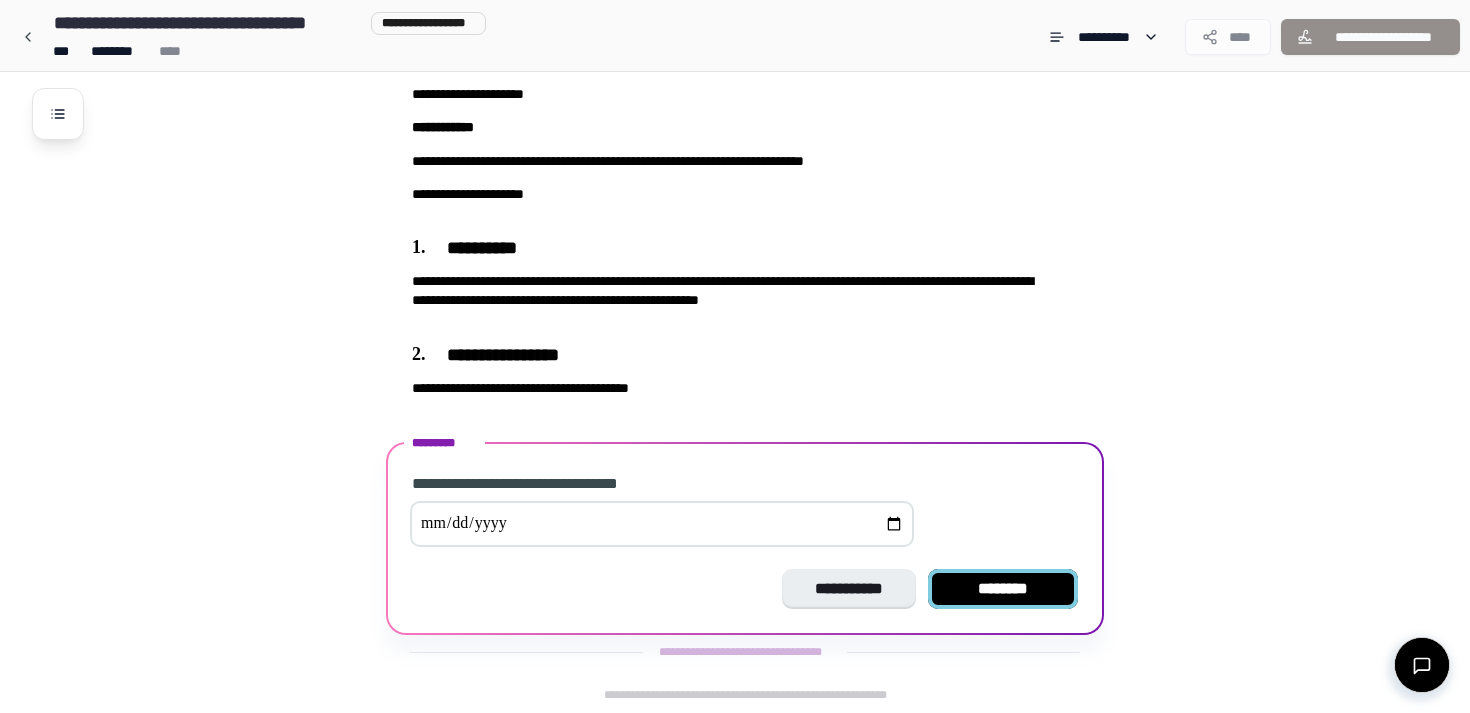 click on "********" at bounding box center (1003, 589) 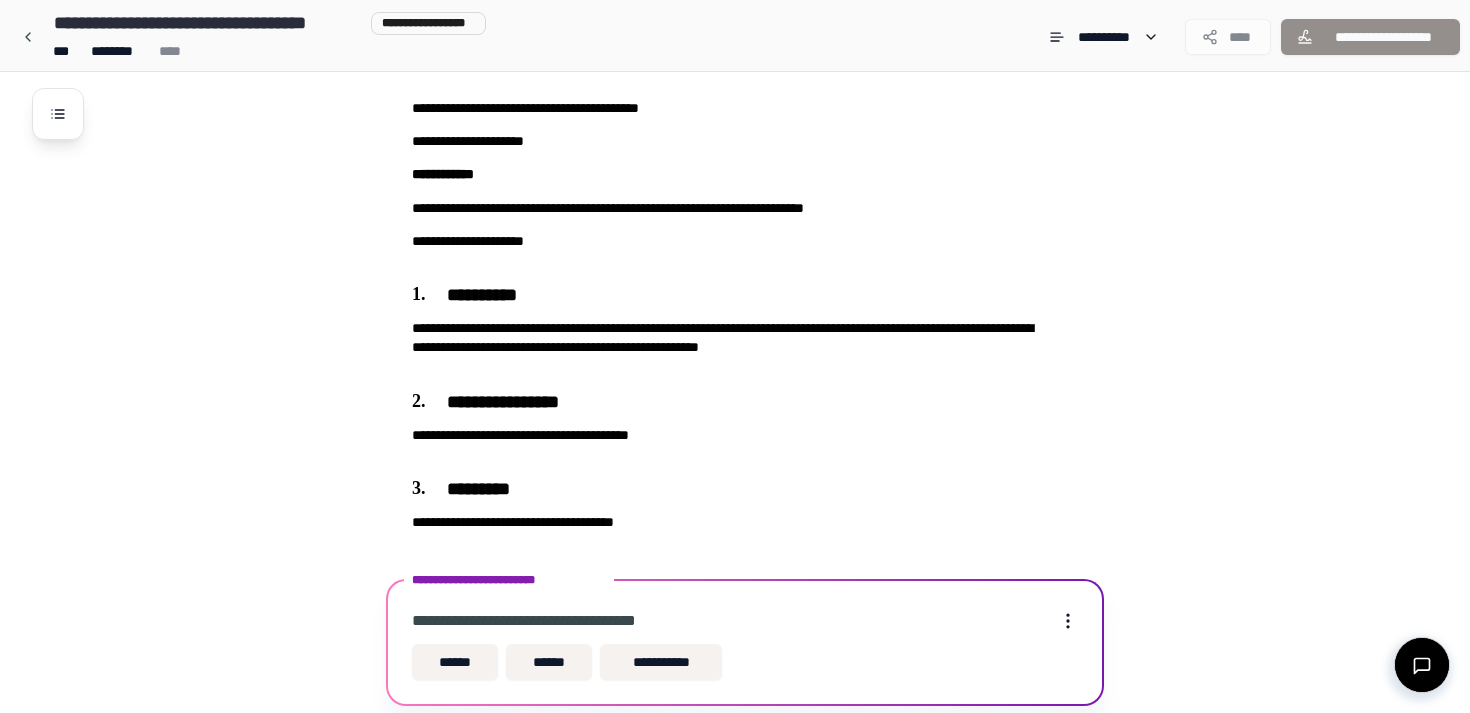 scroll, scrollTop: 210, scrollLeft: 0, axis: vertical 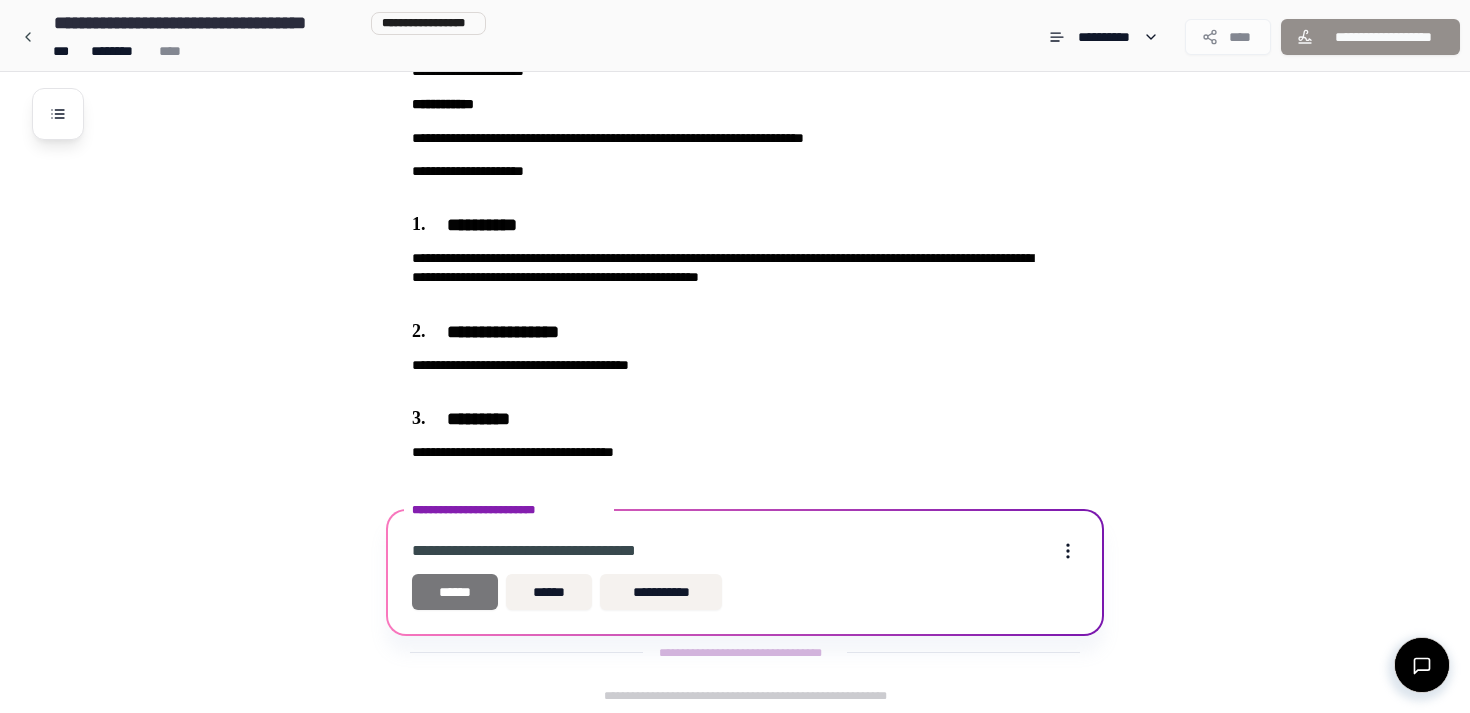 click on "******" at bounding box center [455, 592] 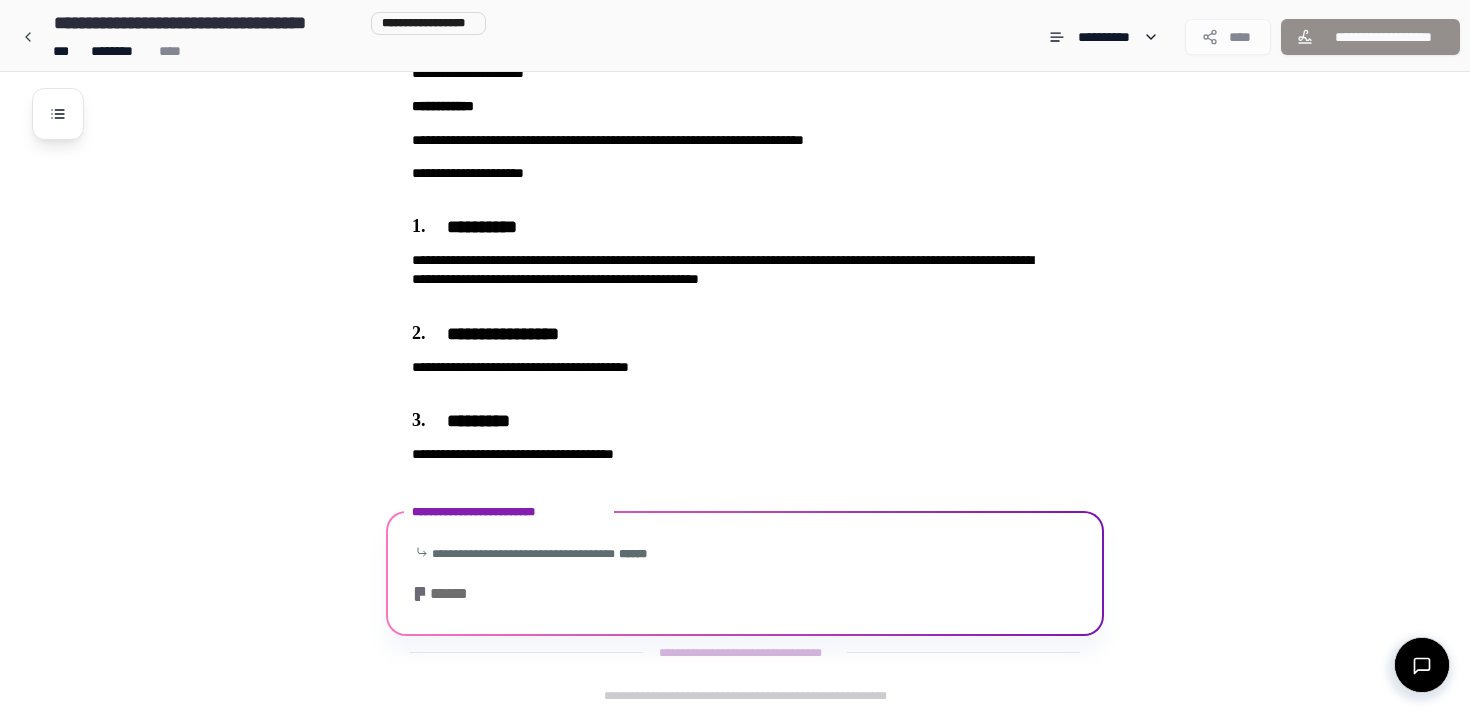 scroll, scrollTop: 345, scrollLeft: 0, axis: vertical 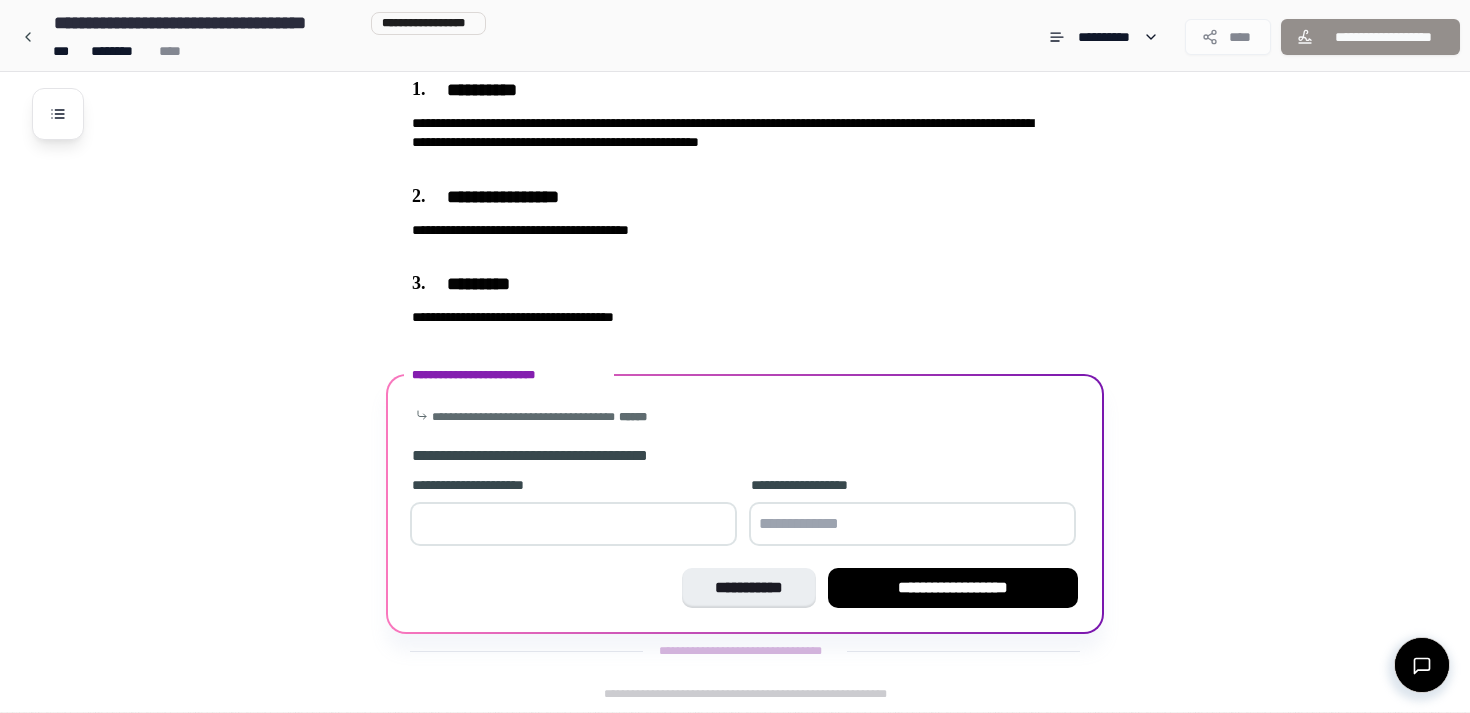 click at bounding box center [573, 524] 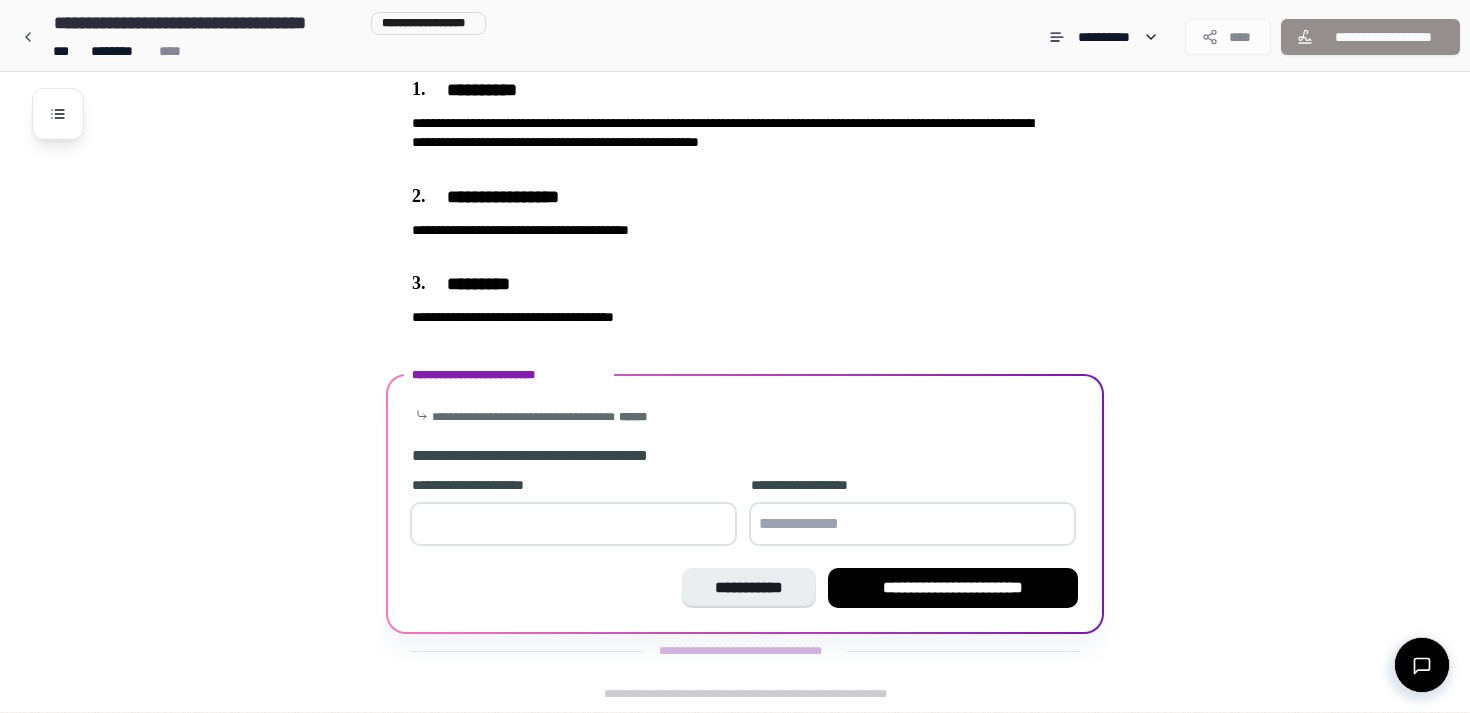 type on "**" 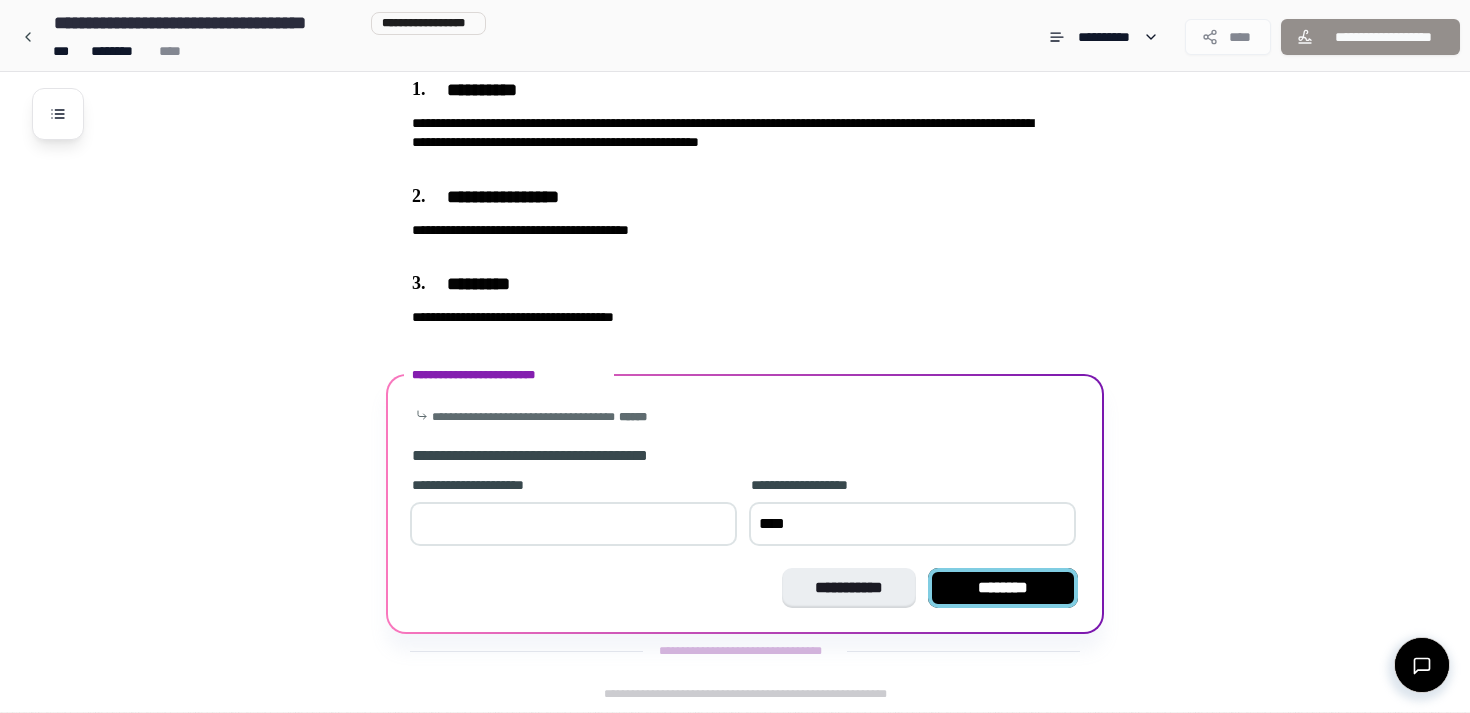 type on "****" 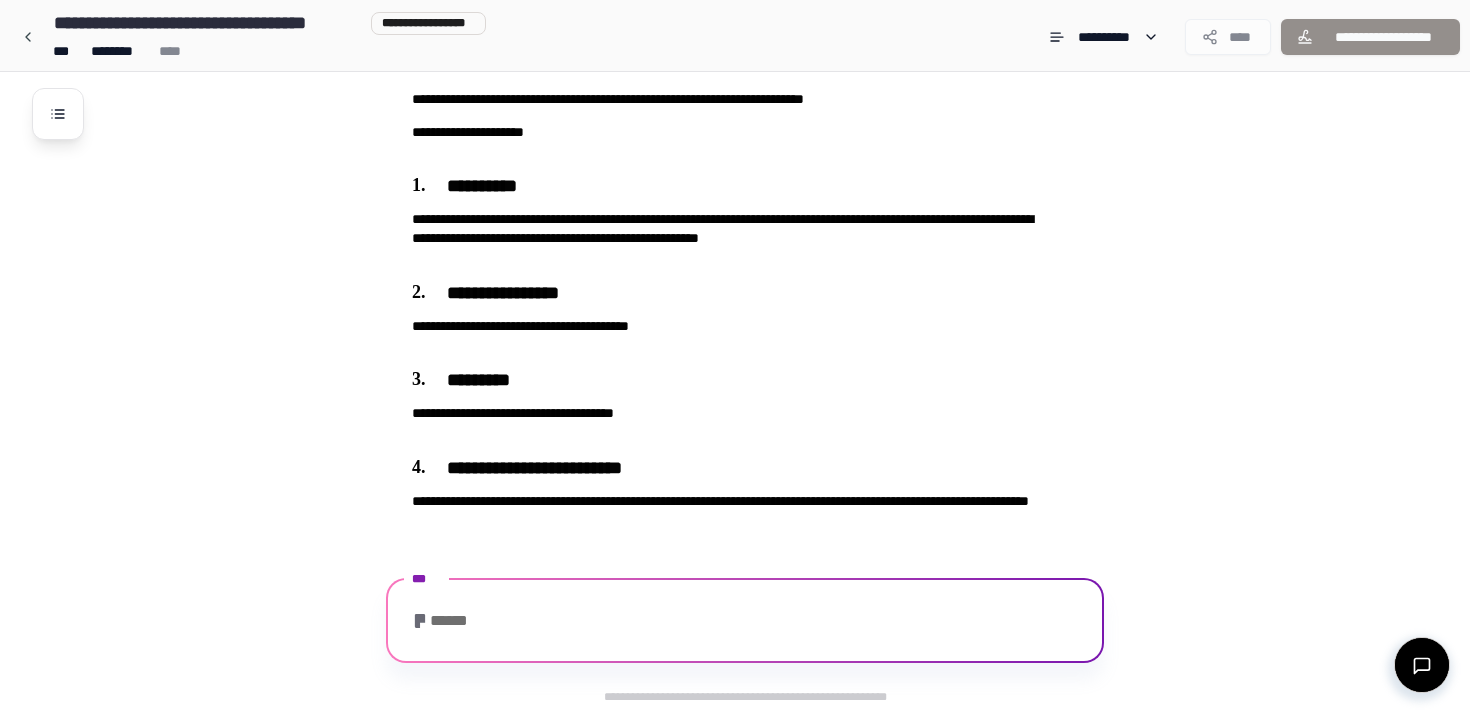scroll, scrollTop: 731, scrollLeft: 0, axis: vertical 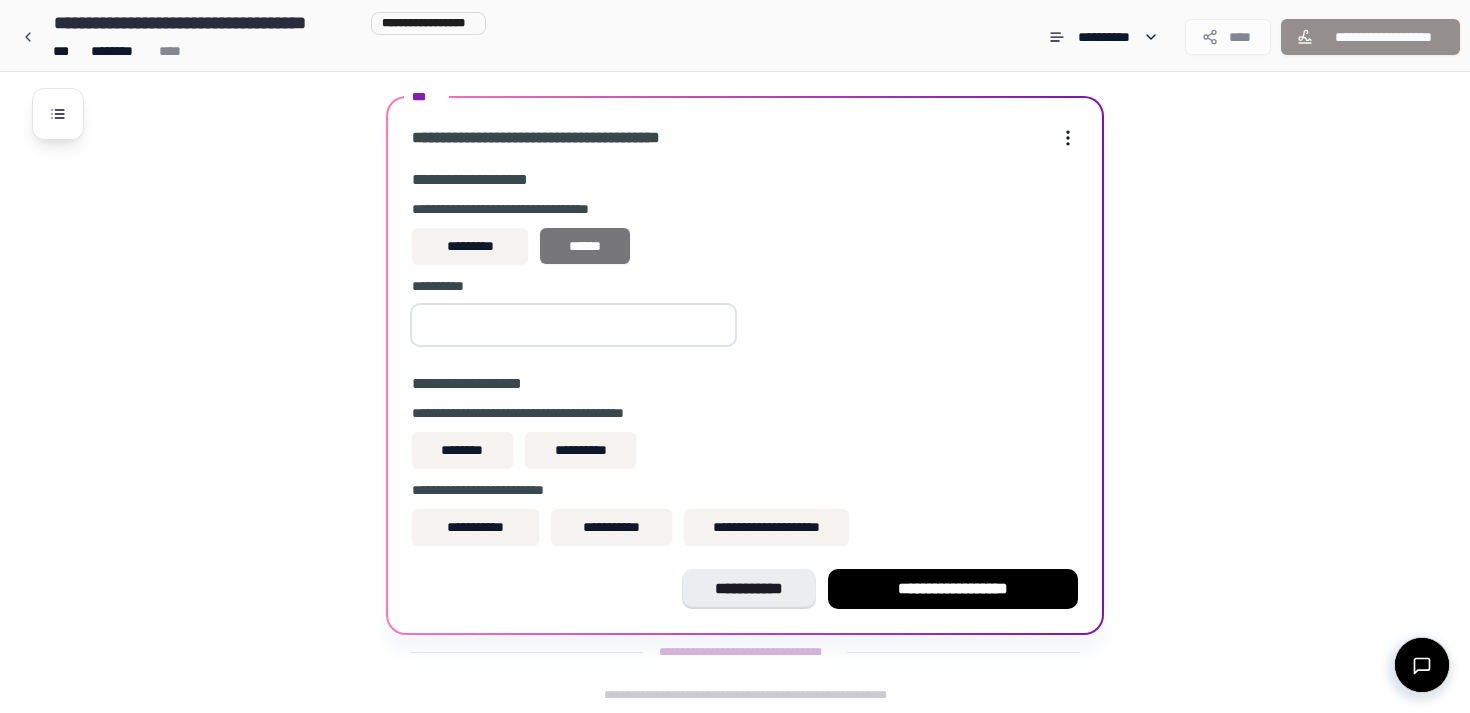click on "******" at bounding box center [585, 246] 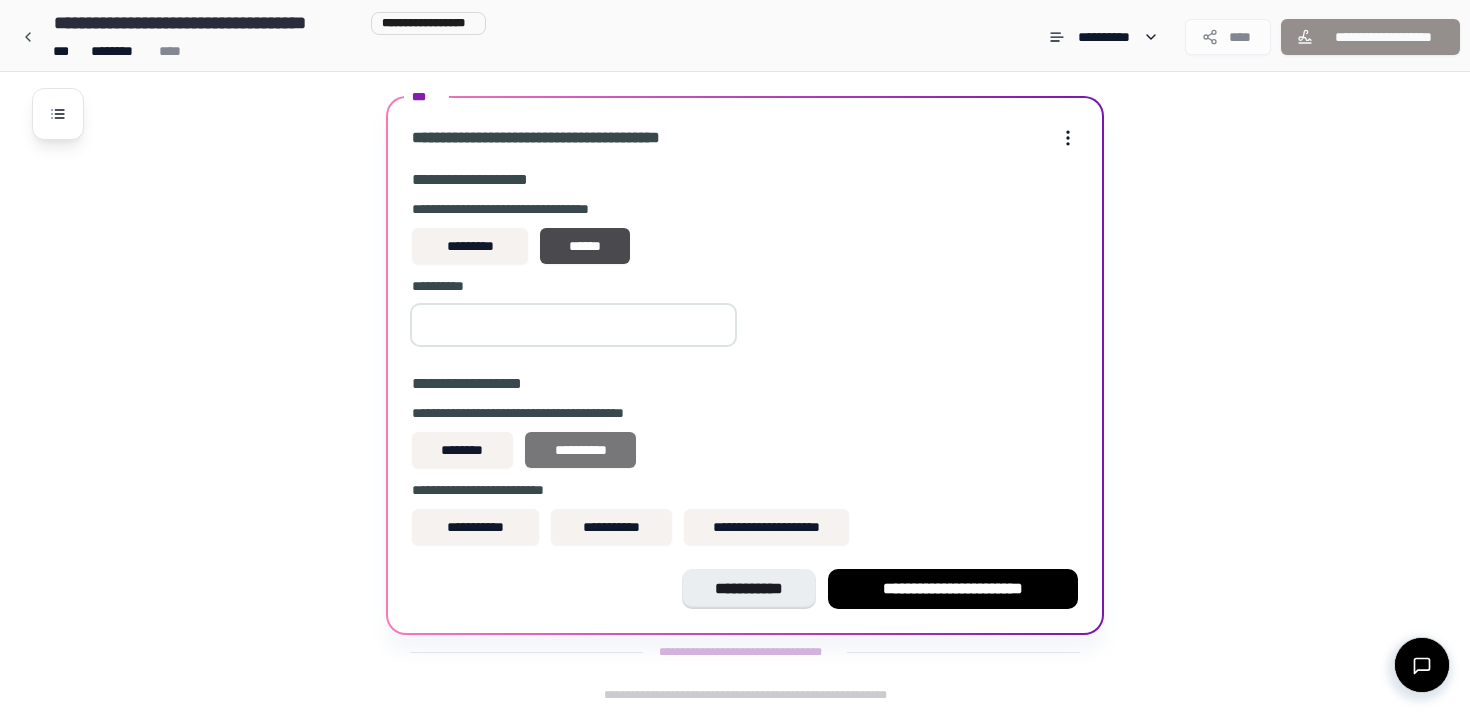 click on "**********" at bounding box center (581, 450) 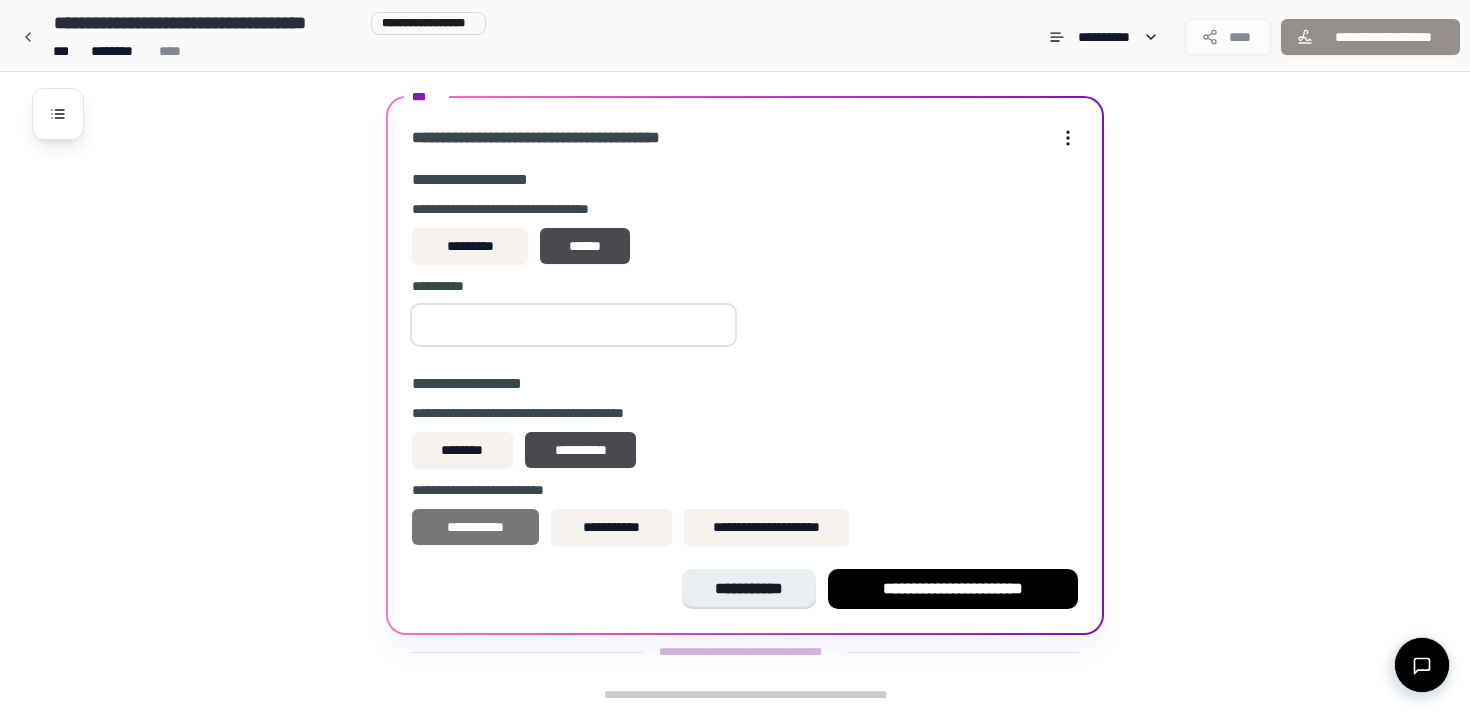 click on "**********" at bounding box center (475, 527) 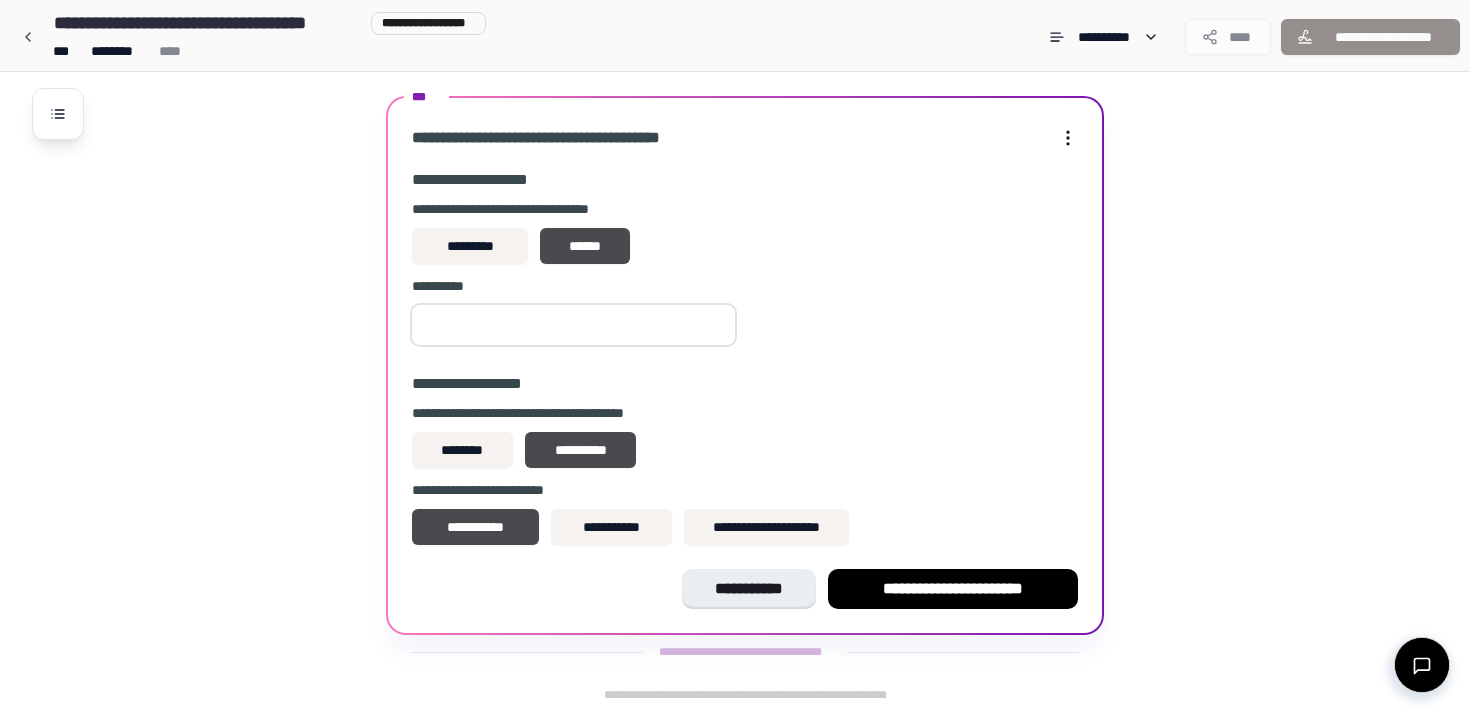 click at bounding box center [573, 325] 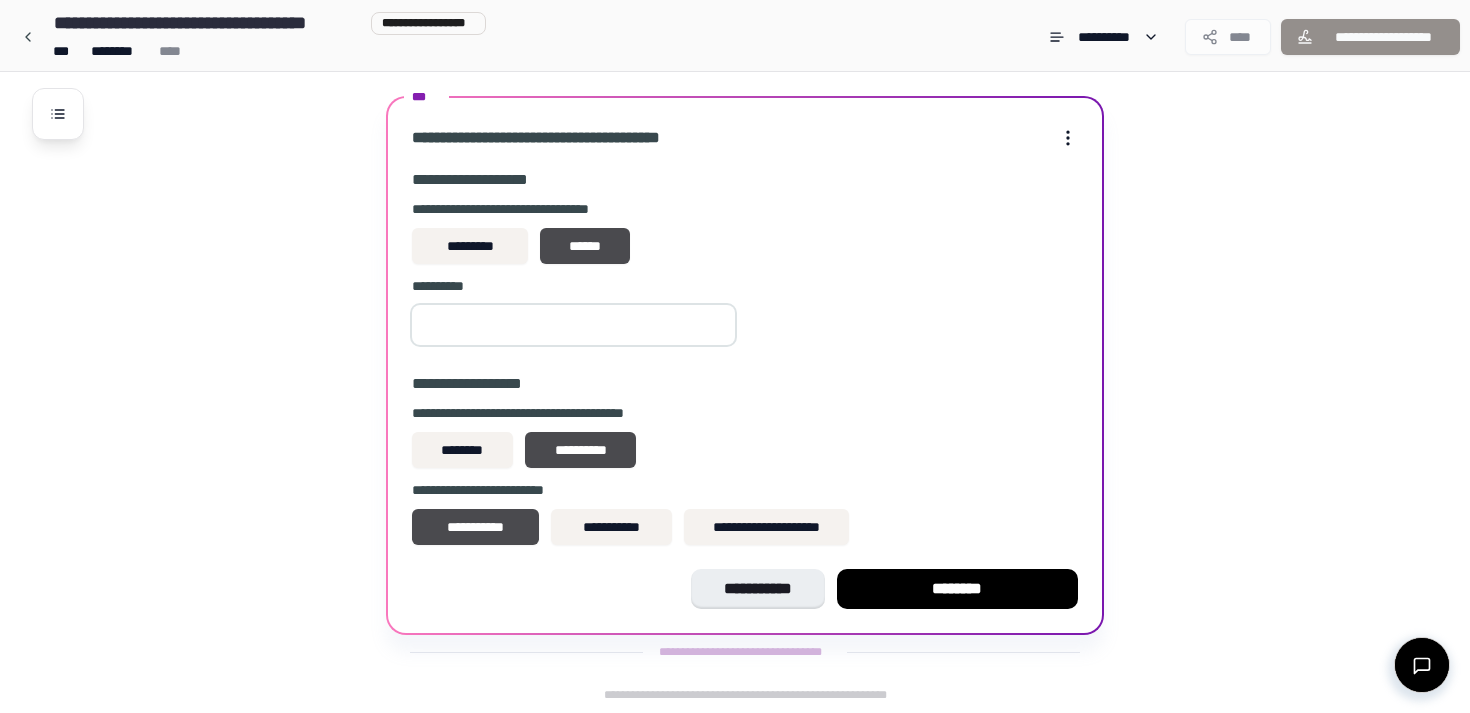 click on "*" at bounding box center (573, 325) 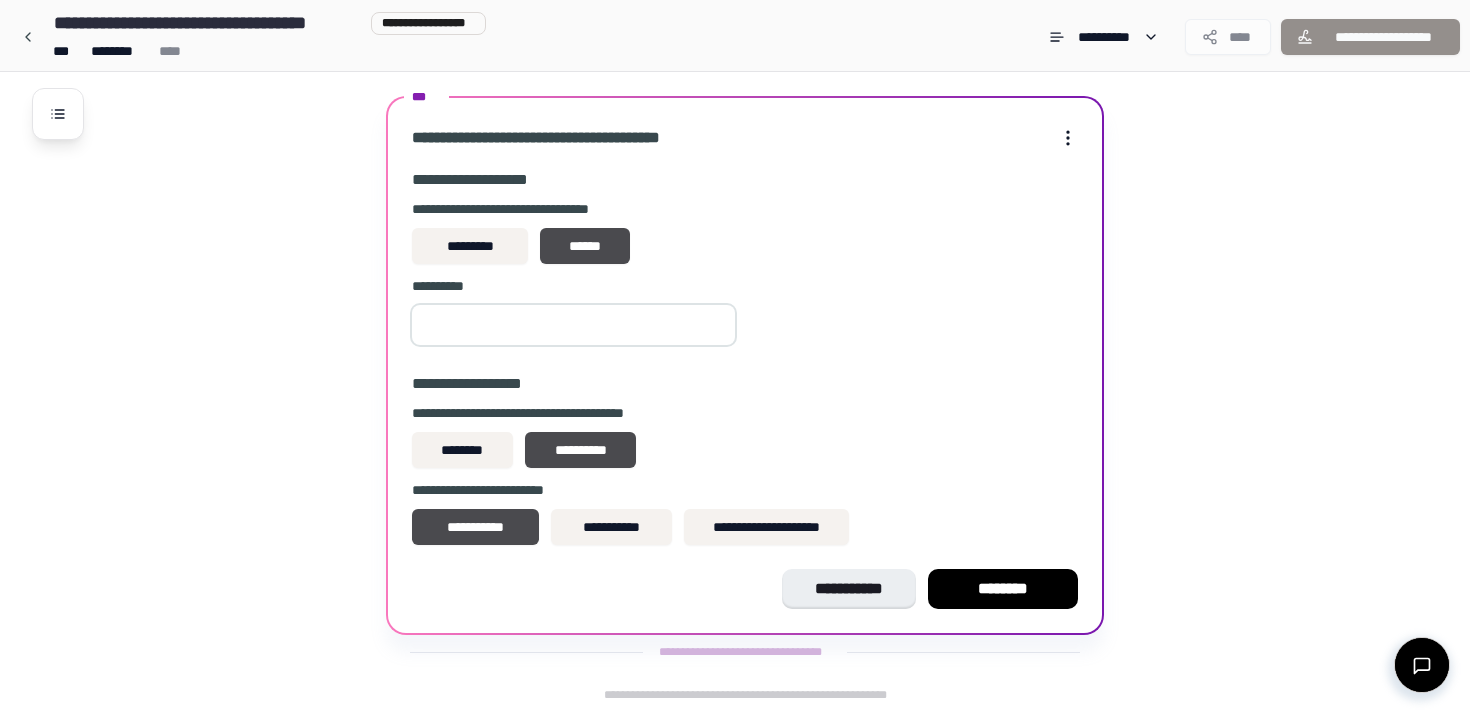 click on "*" at bounding box center [573, 325] 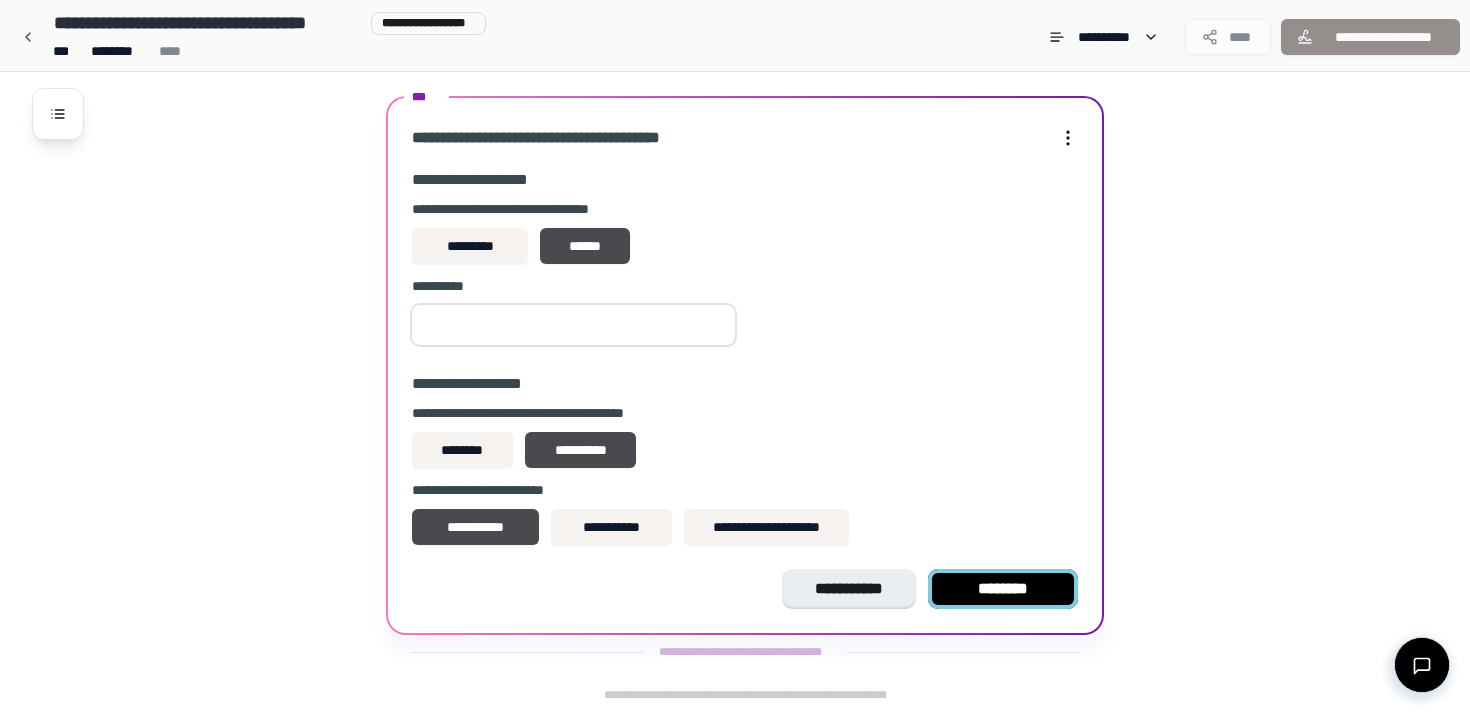 type on "***" 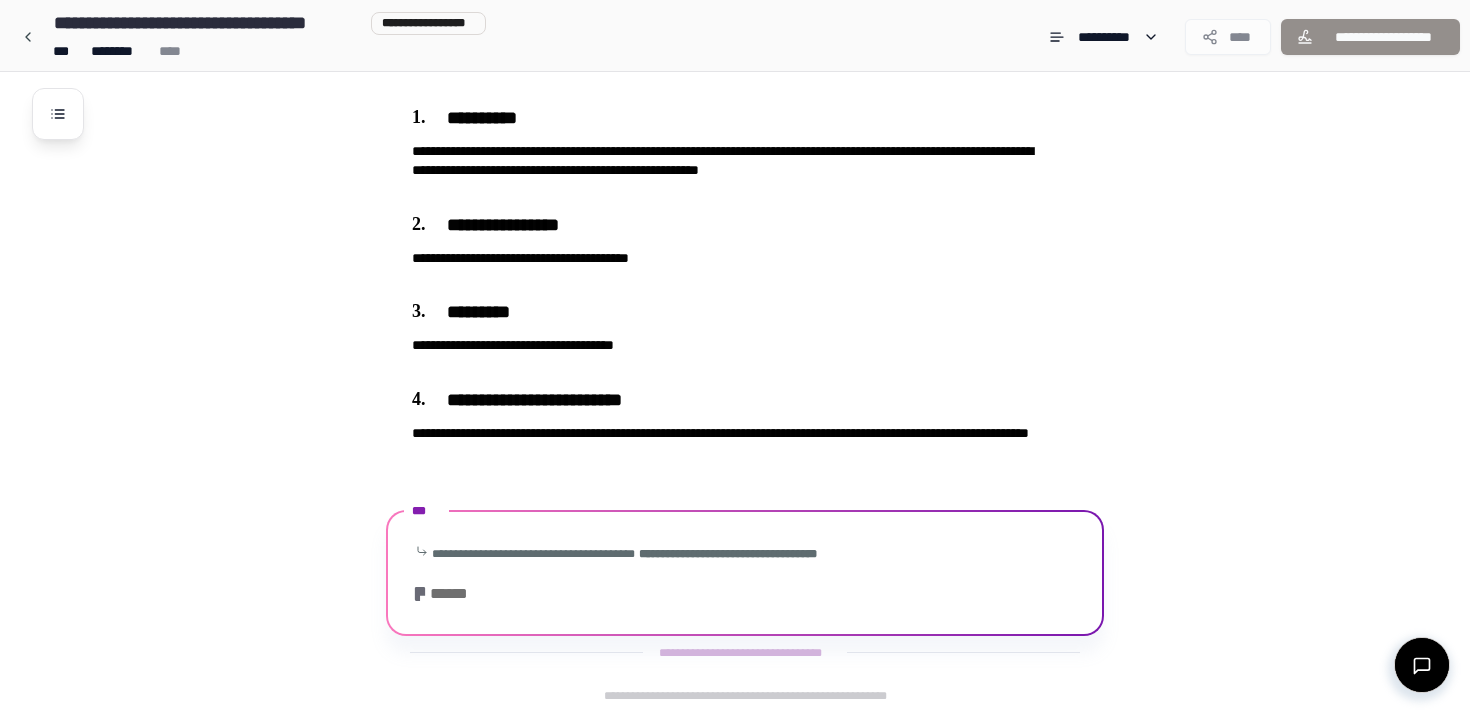 scroll, scrollTop: 425, scrollLeft: 0, axis: vertical 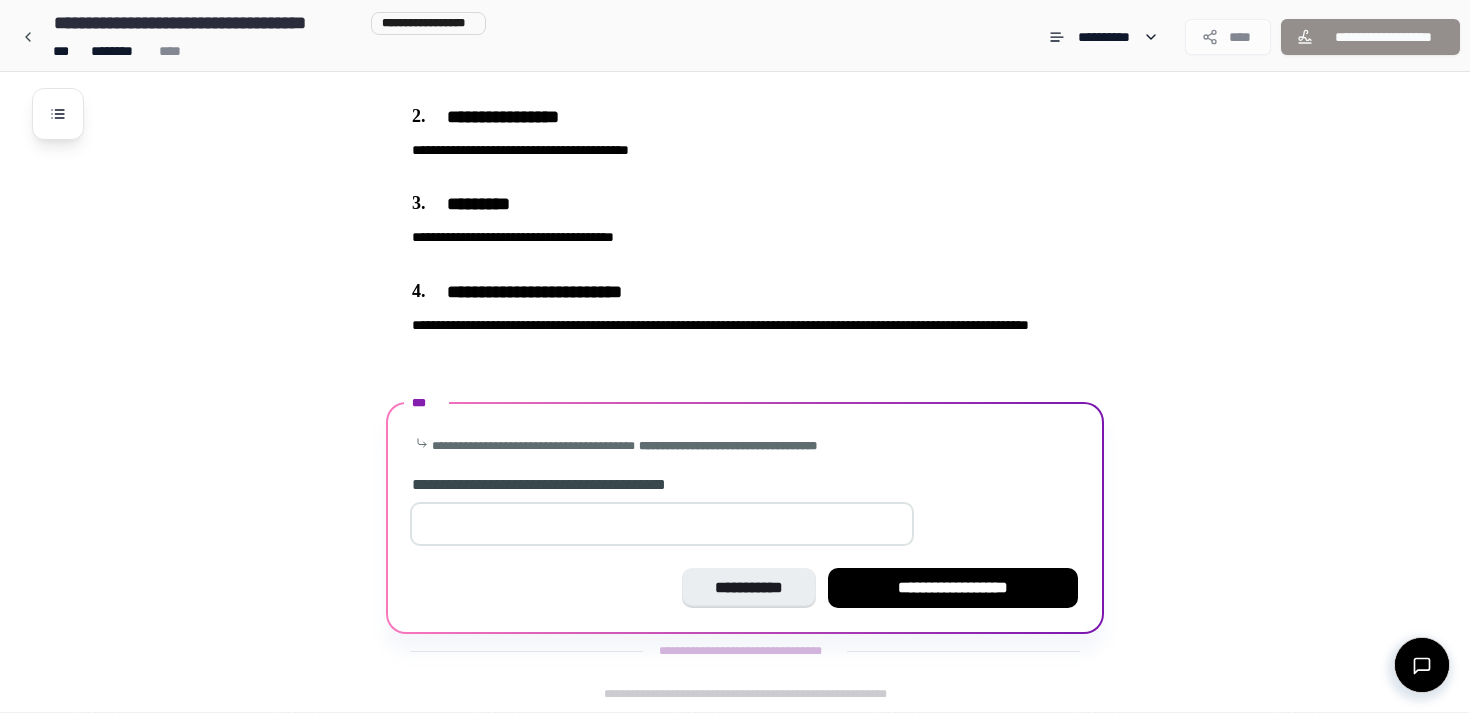 click at bounding box center (662, 524) 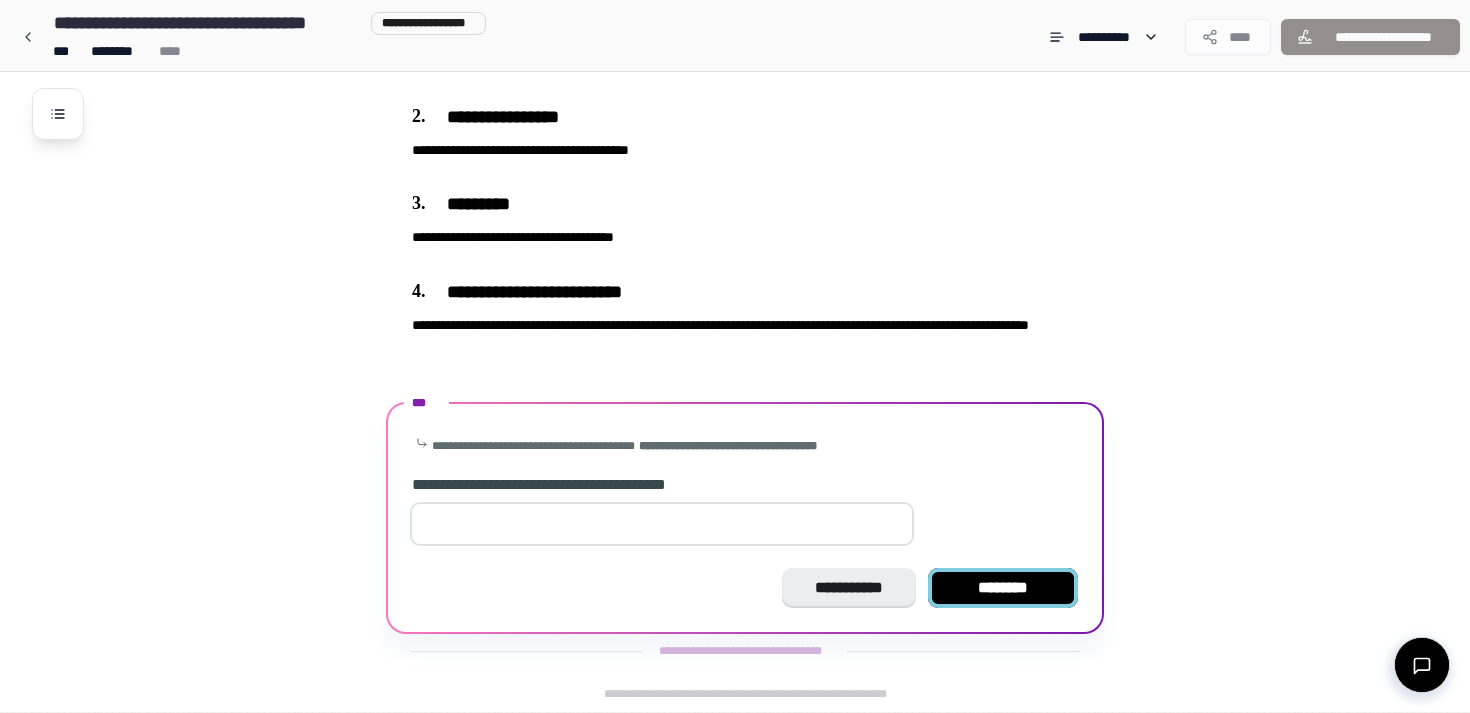 type on "**" 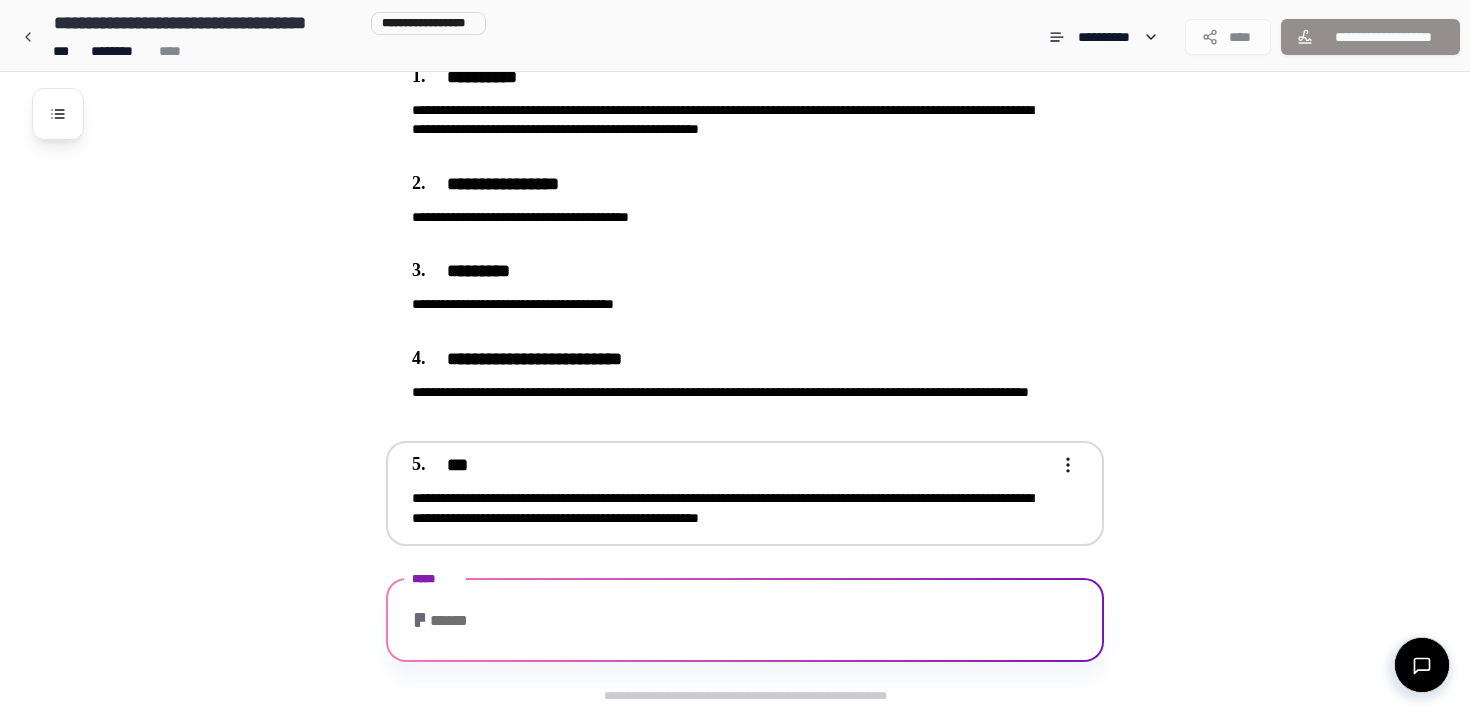 scroll, scrollTop: 476, scrollLeft: 0, axis: vertical 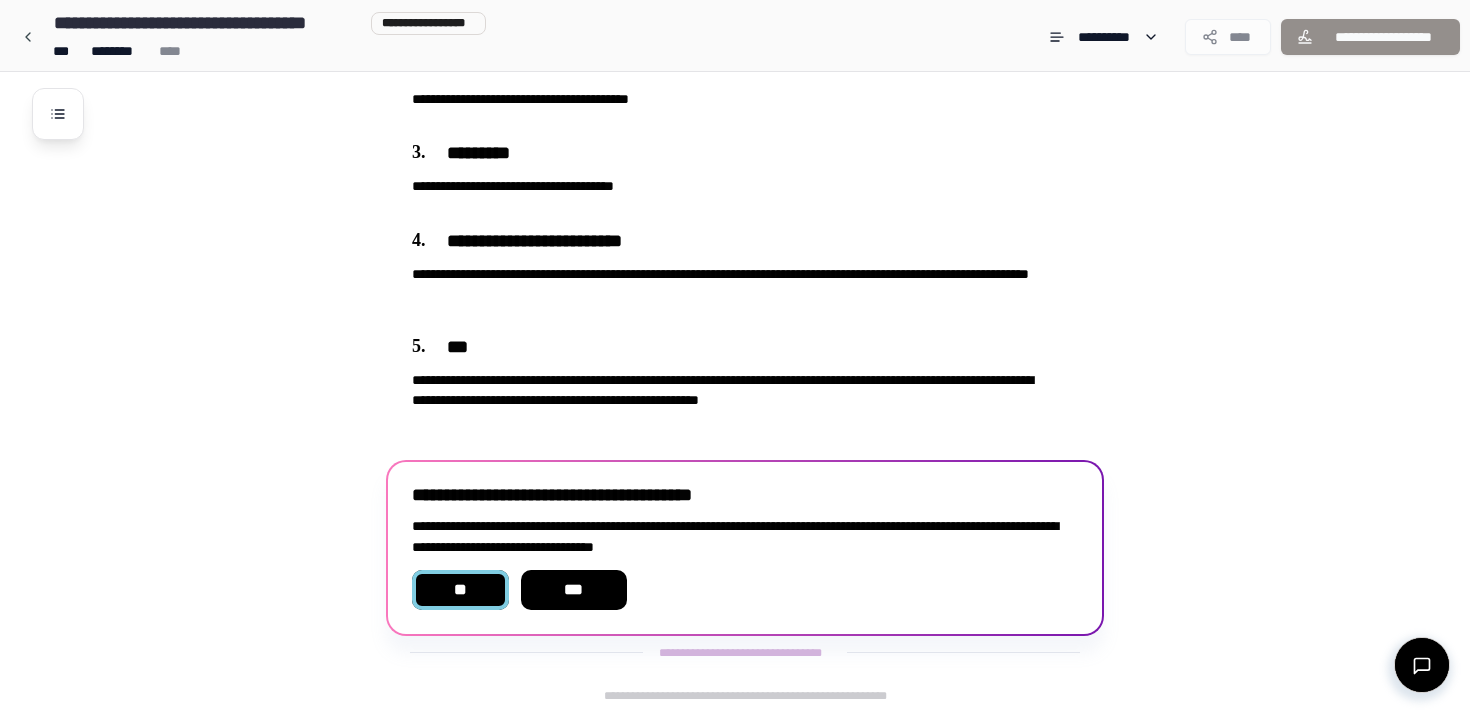 click on "**" at bounding box center [460, 590] 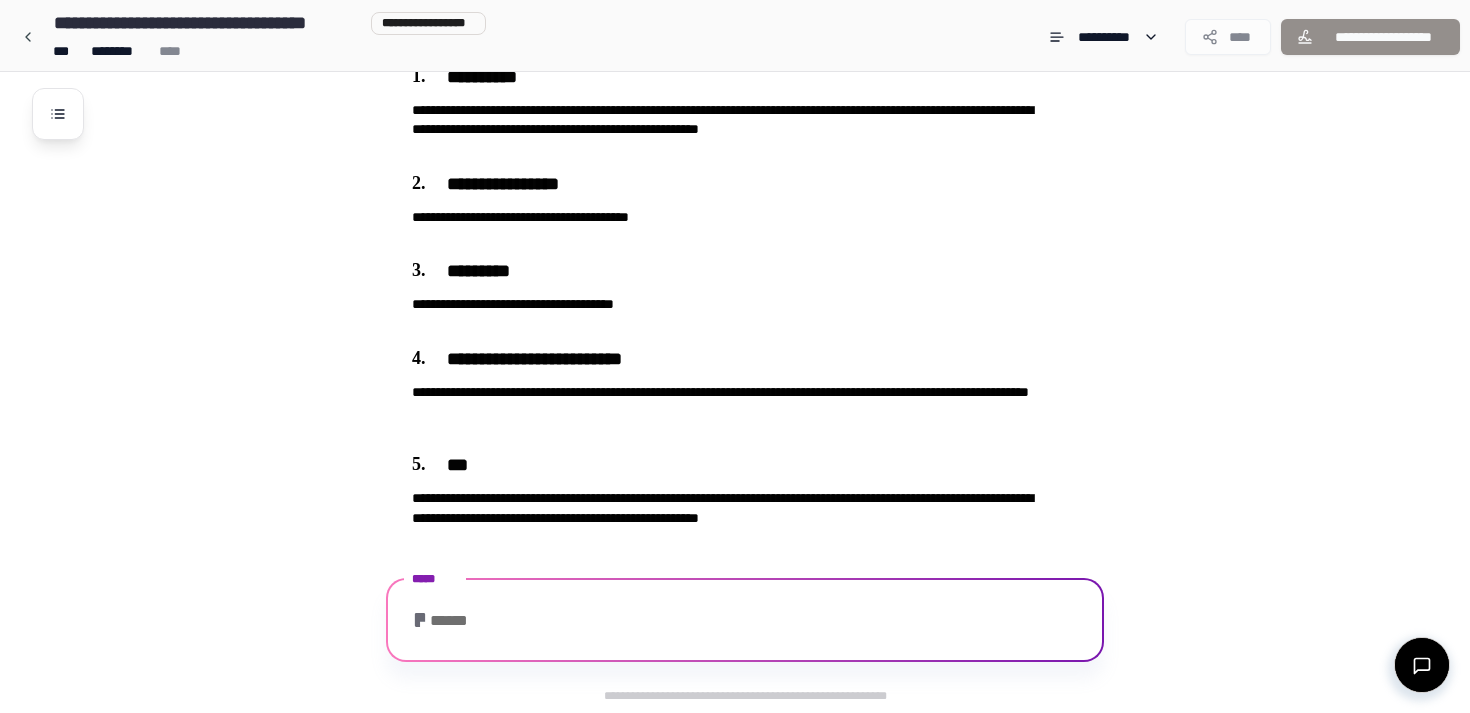 scroll, scrollTop: 428, scrollLeft: 0, axis: vertical 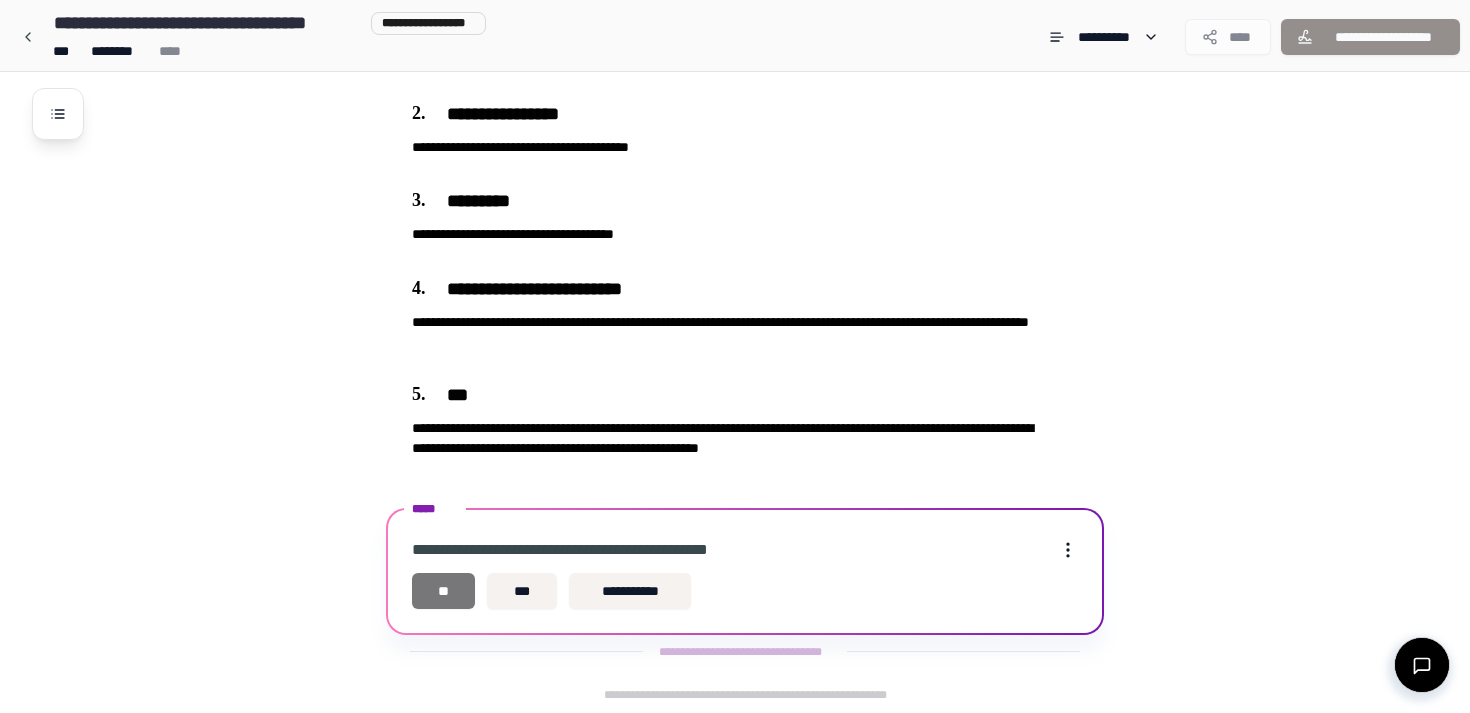 click on "**" at bounding box center (443, 591) 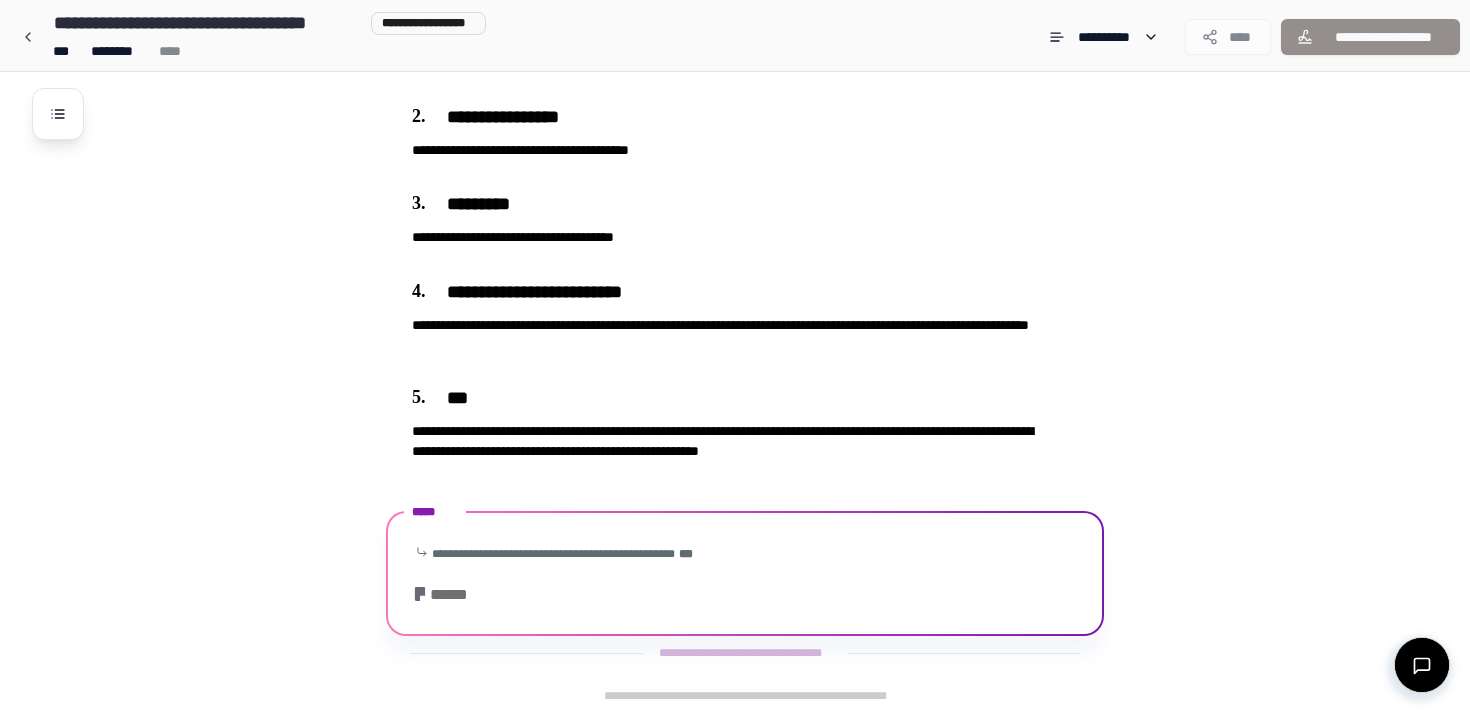 scroll, scrollTop: 535, scrollLeft: 0, axis: vertical 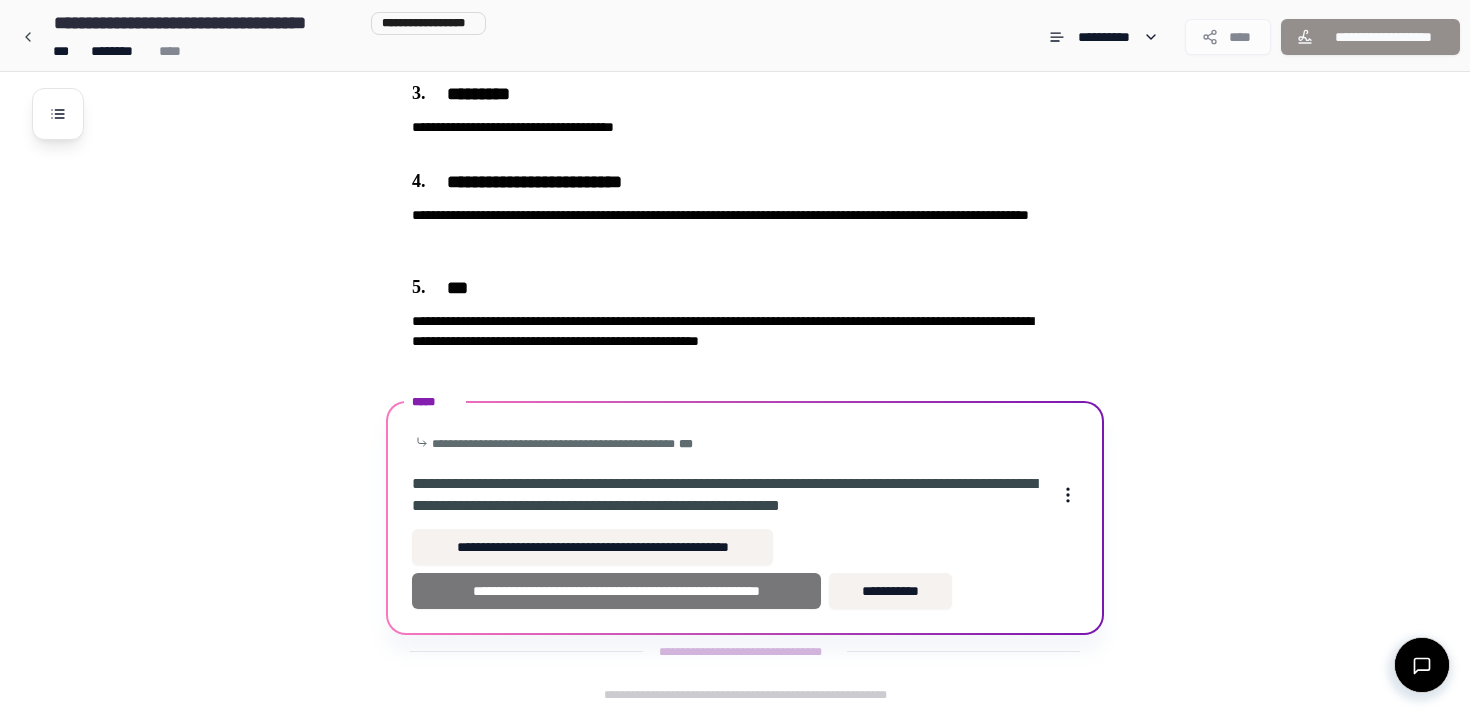 click on "**********" at bounding box center (616, 591) 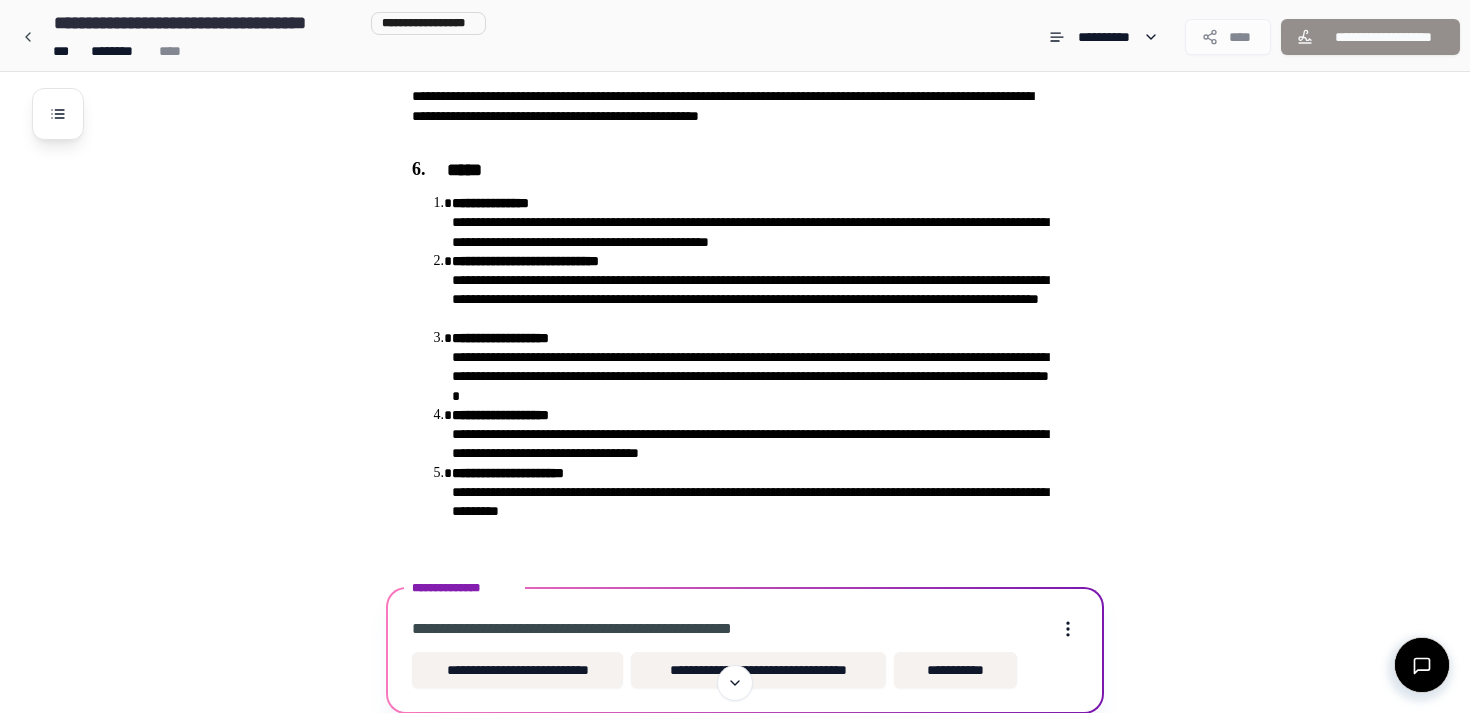 scroll, scrollTop: 712, scrollLeft: 0, axis: vertical 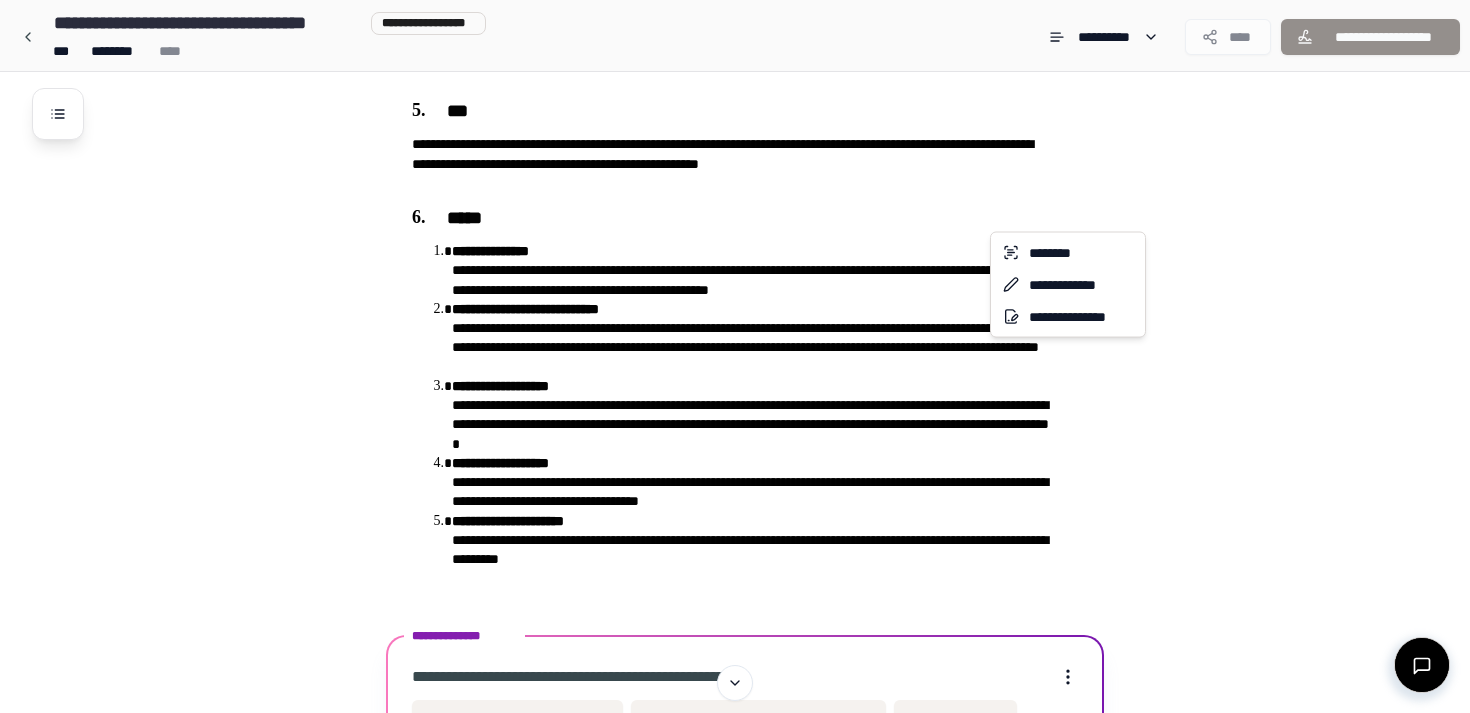 click on "**********" at bounding box center [735, 64] 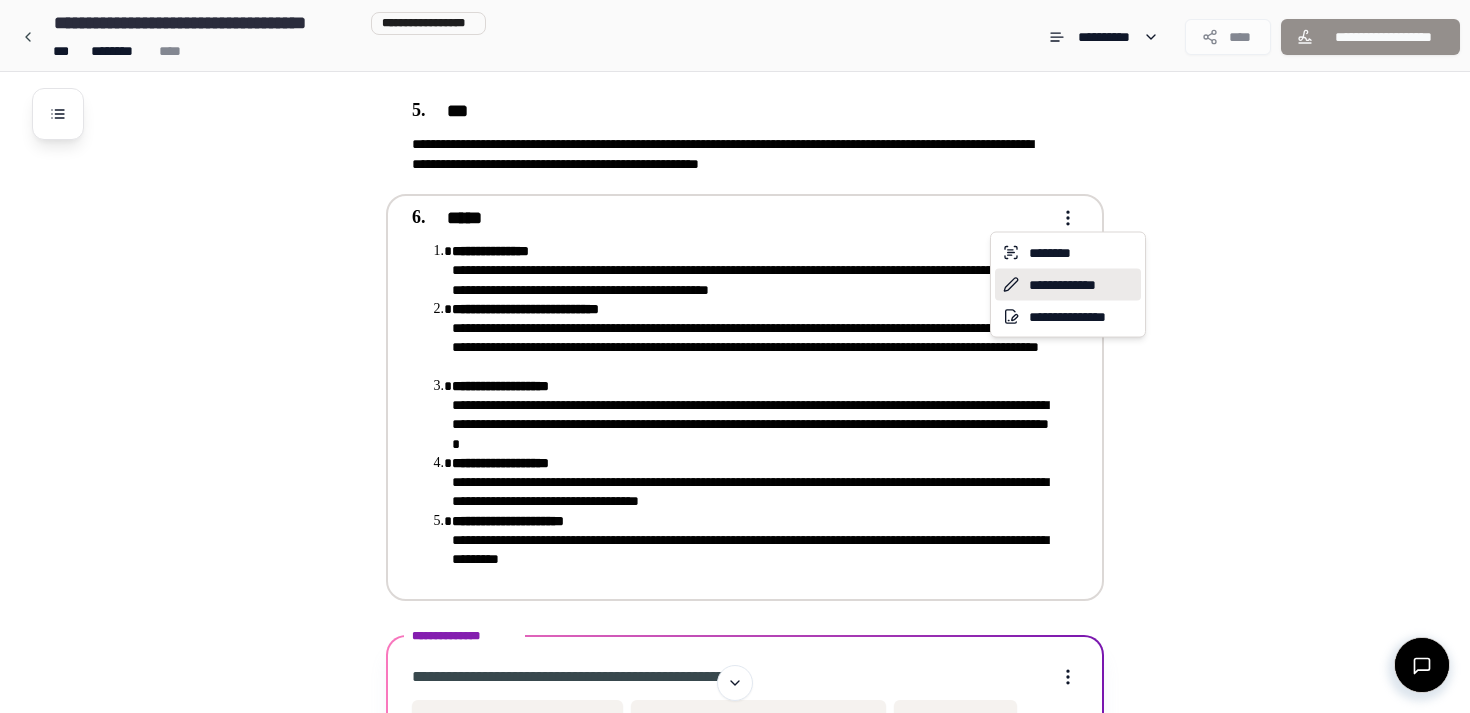 click on "**********" at bounding box center (1068, 285) 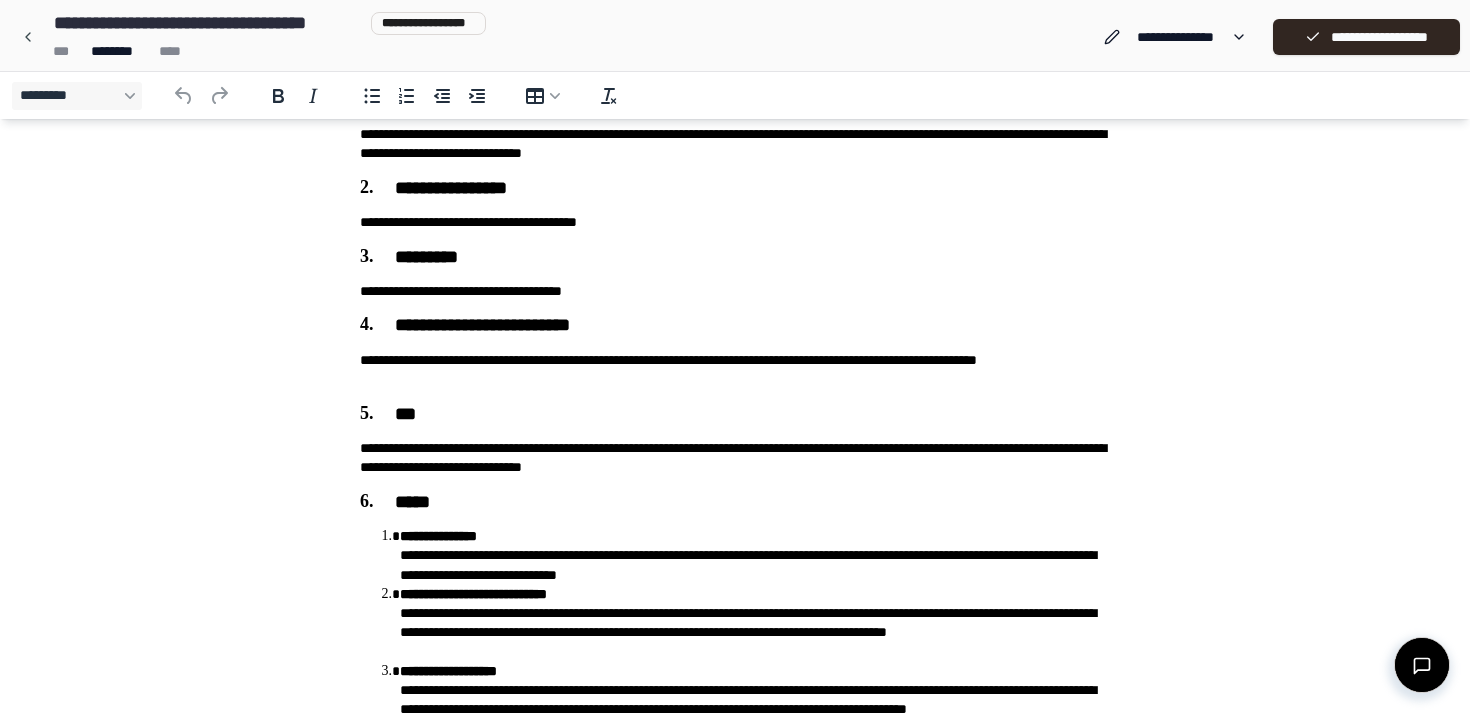 scroll, scrollTop: 576, scrollLeft: 0, axis: vertical 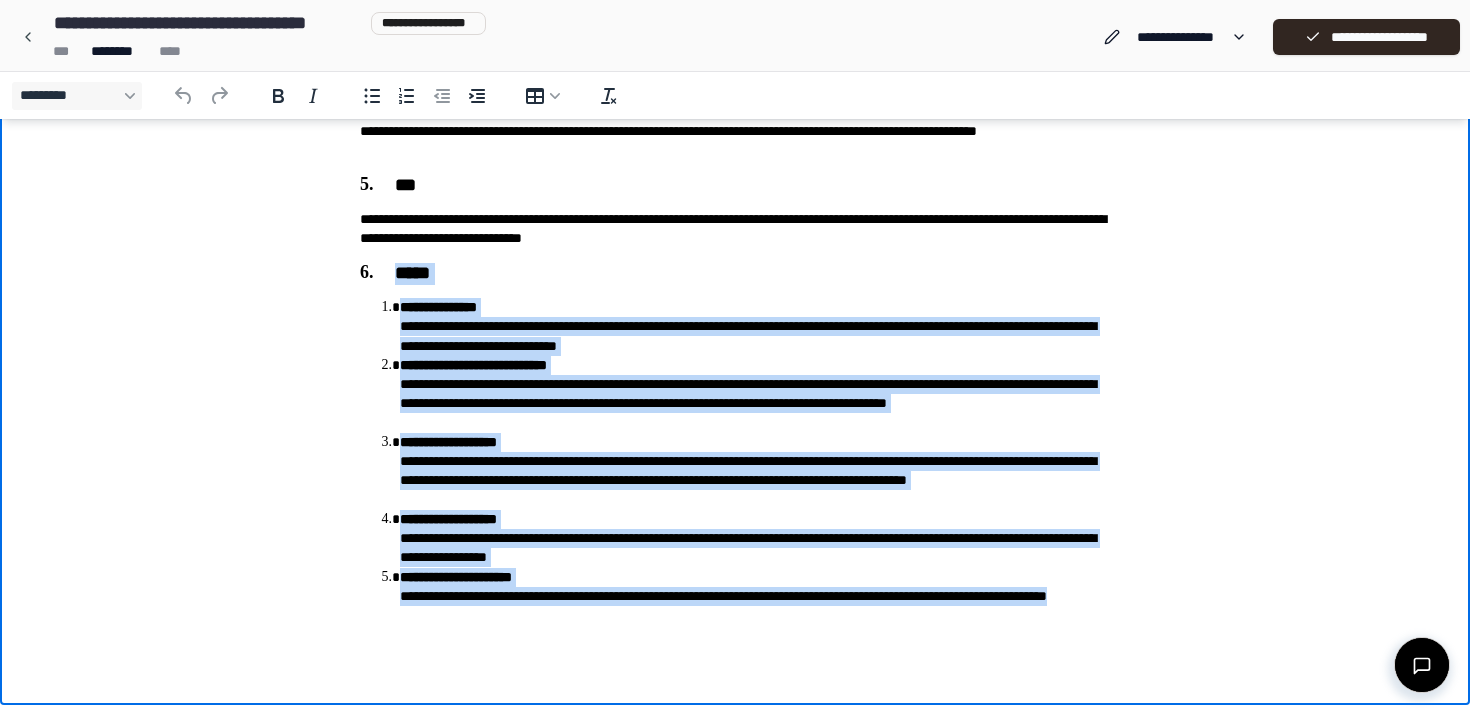 drag, startPoint x: 360, startPoint y: 273, endPoint x: 658, endPoint y: 663, distance: 490.81973 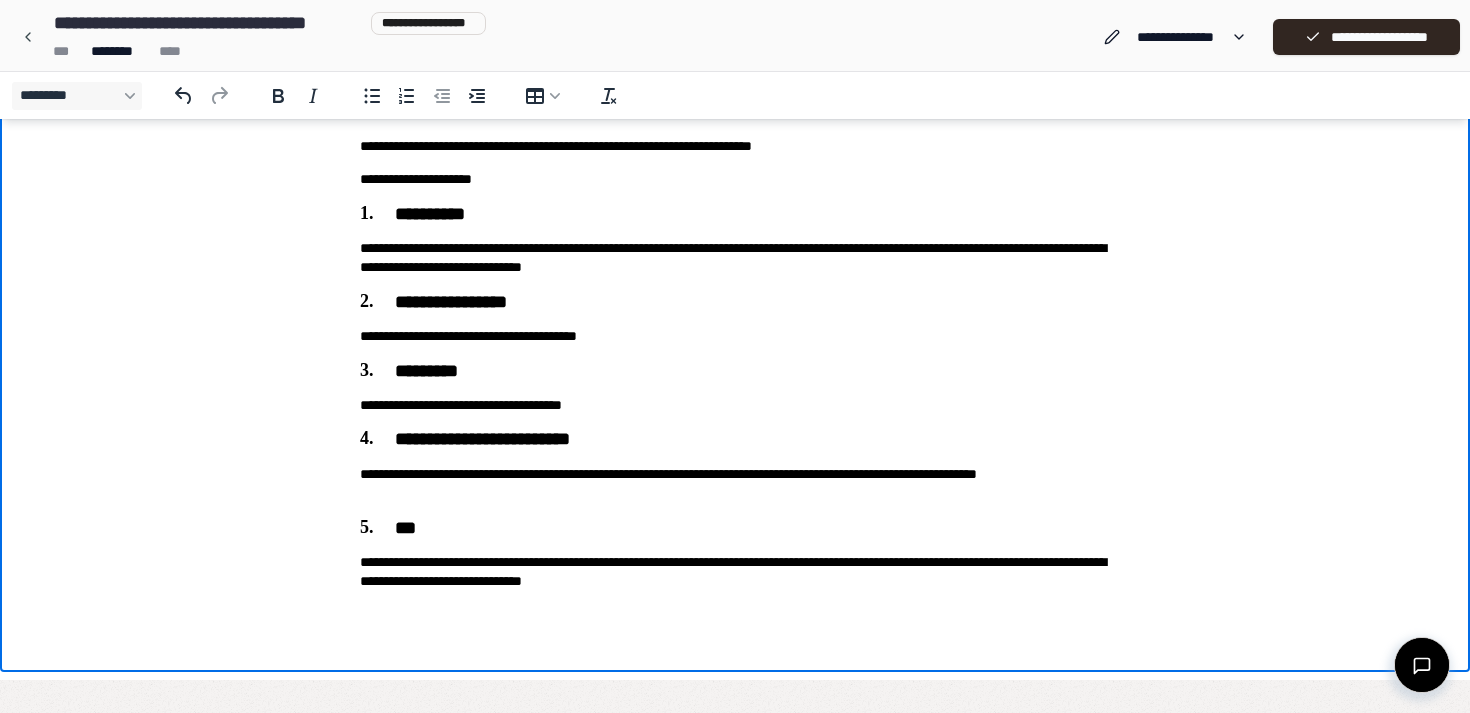 scroll, scrollTop: 200, scrollLeft: 0, axis: vertical 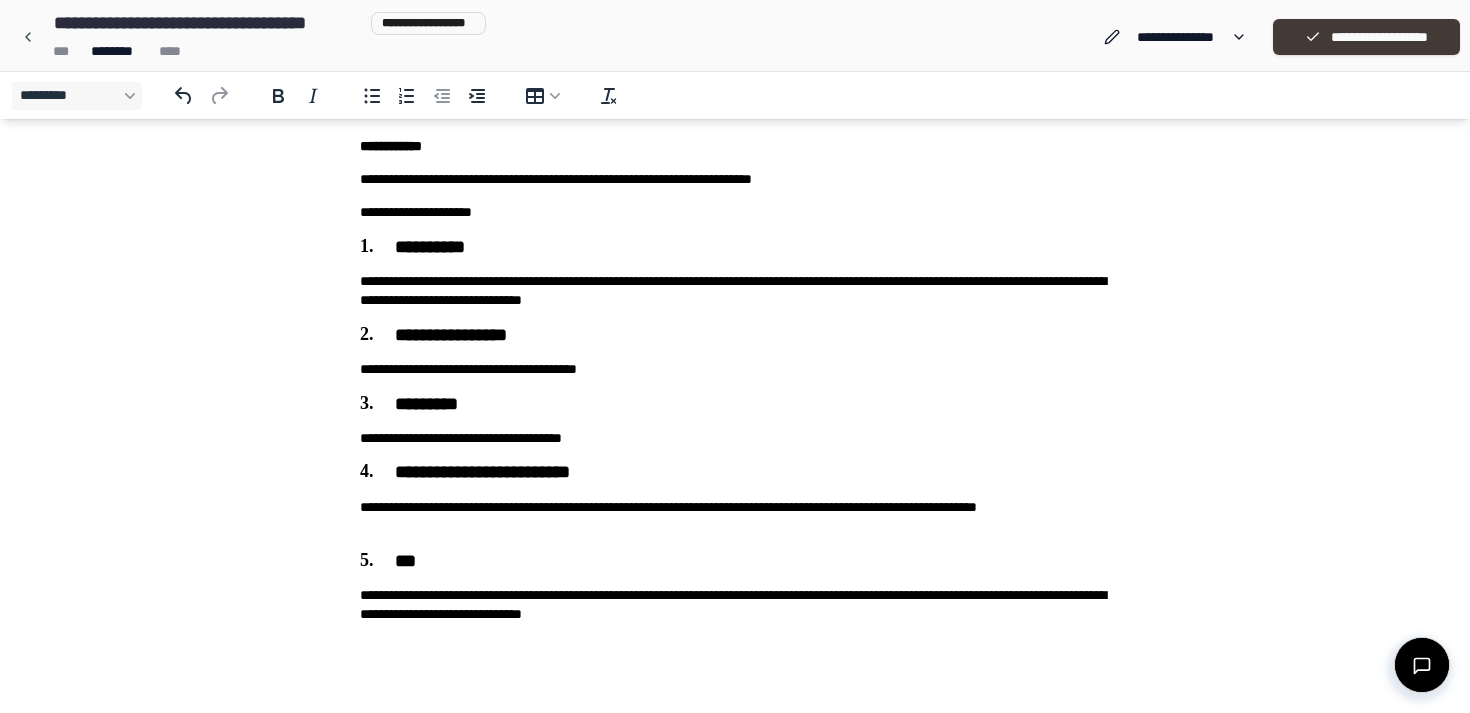 click on "**********" at bounding box center [1366, 37] 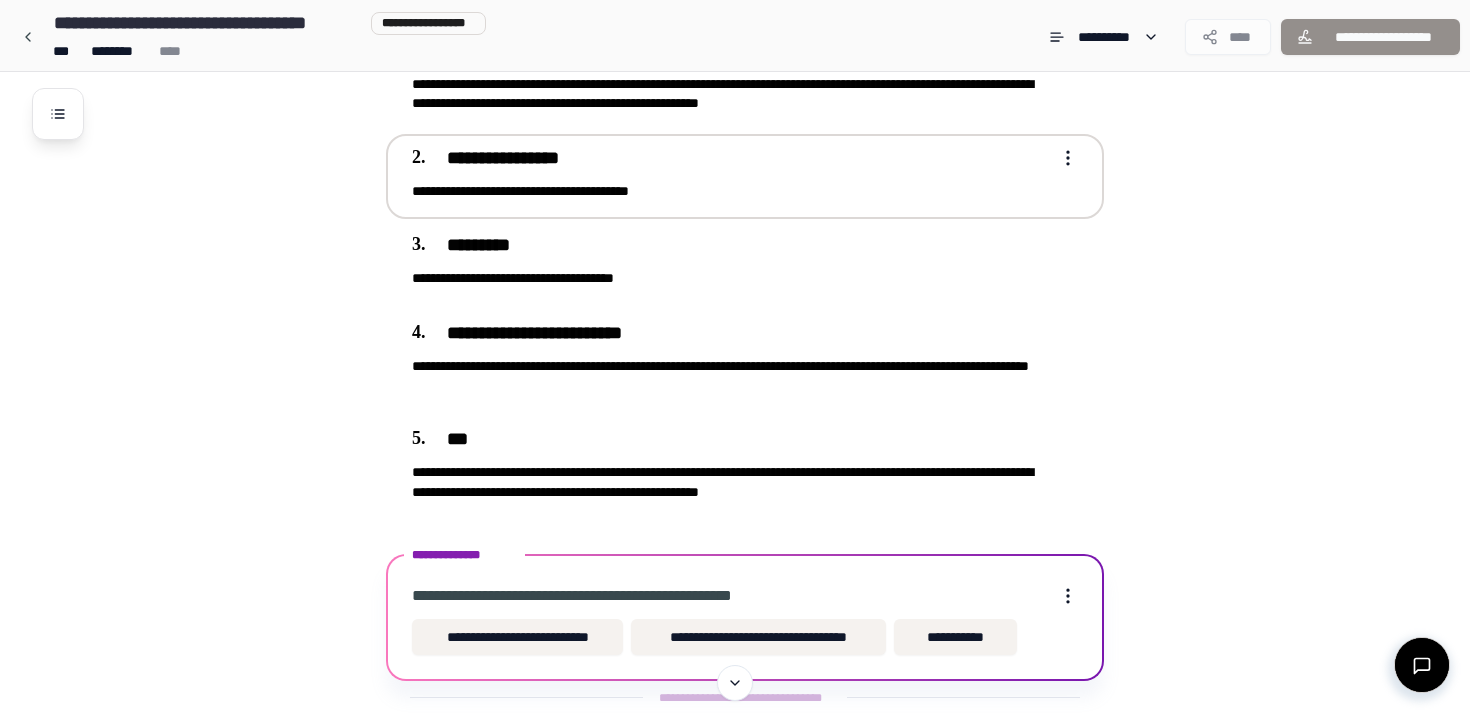 scroll, scrollTop: 430, scrollLeft: 0, axis: vertical 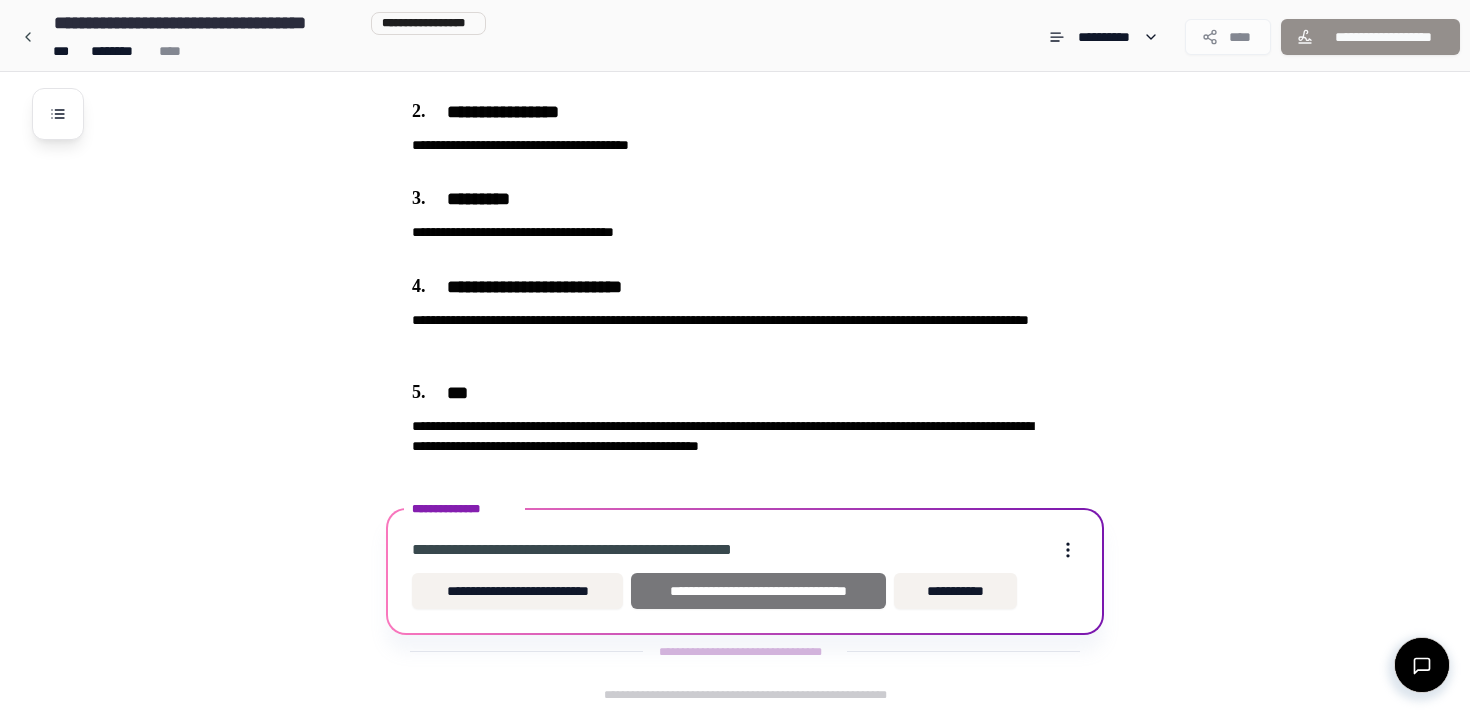 click on "**********" at bounding box center [758, 591] 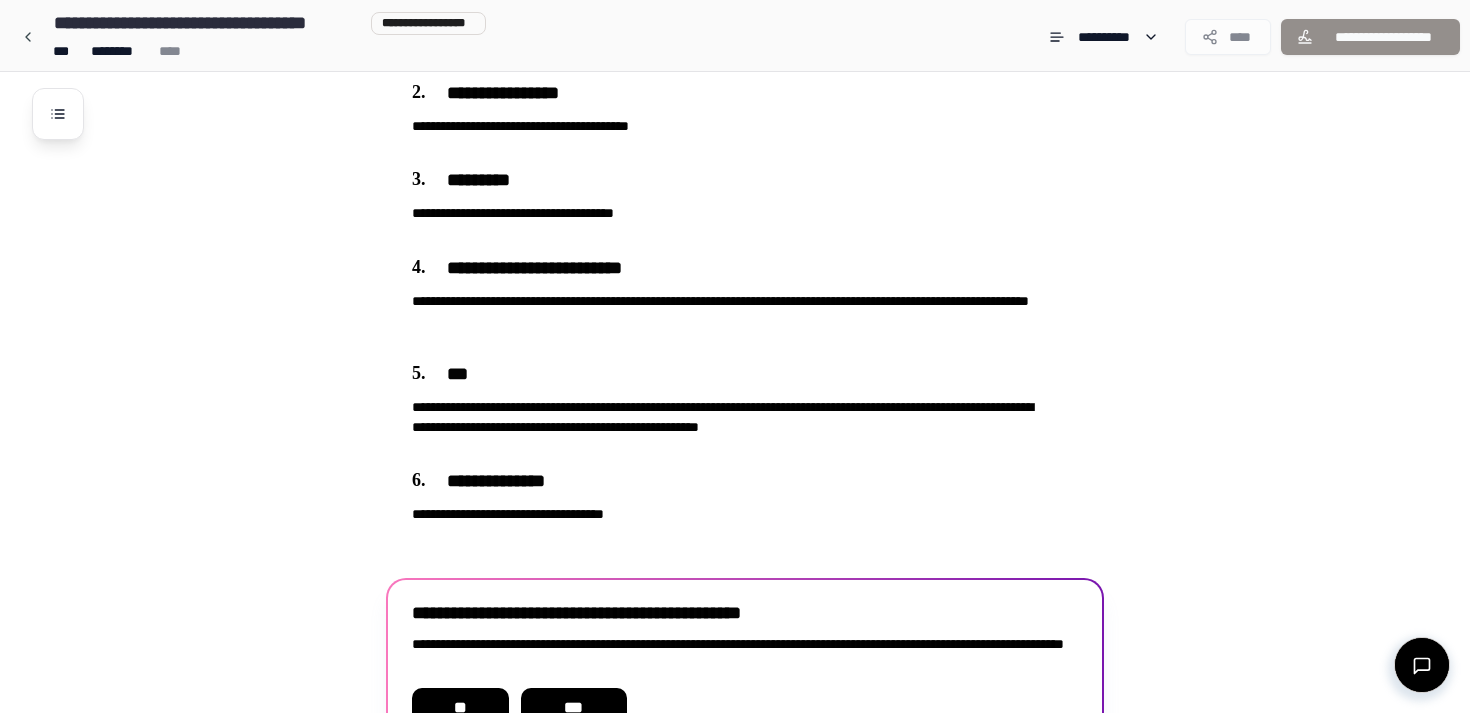 scroll, scrollTop: 568, scrollLeft: 0, axis: vertical 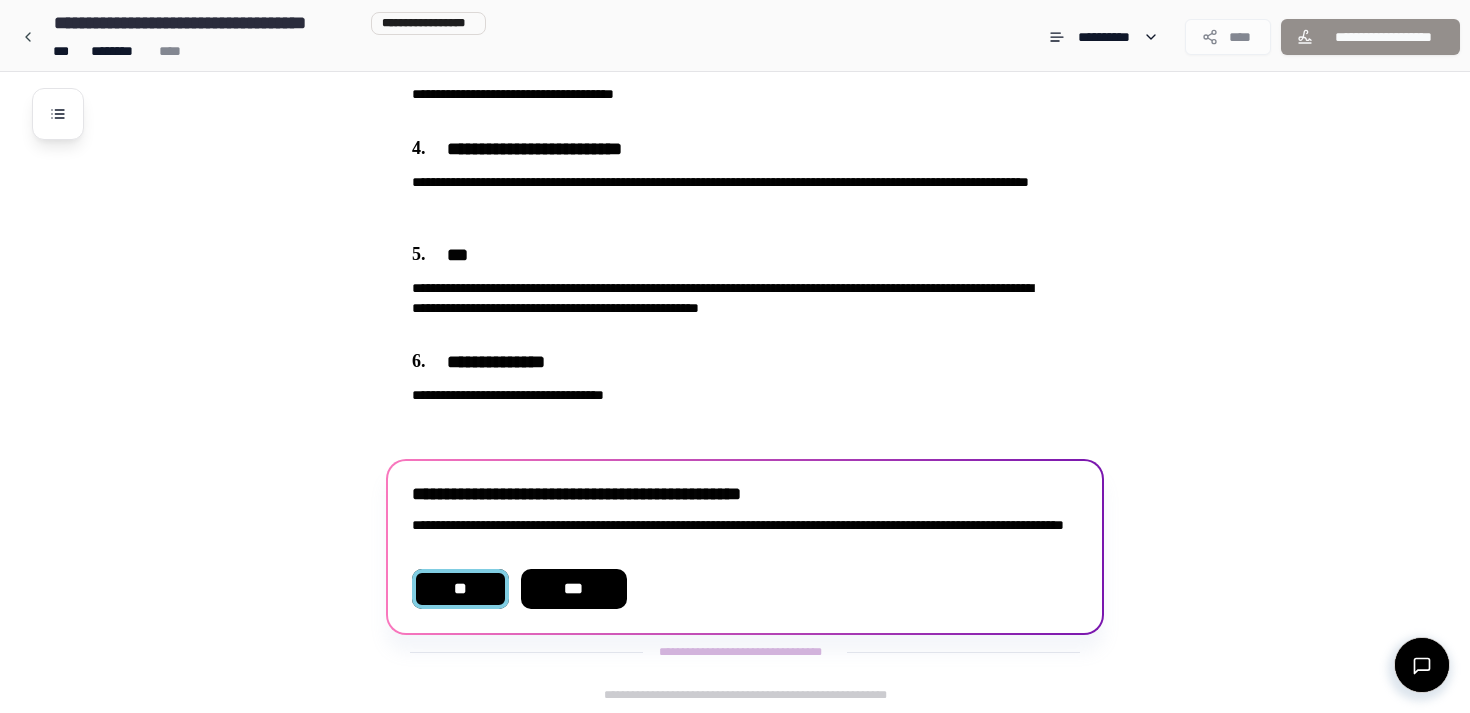 click on "**" at bounding box center [460, 589] 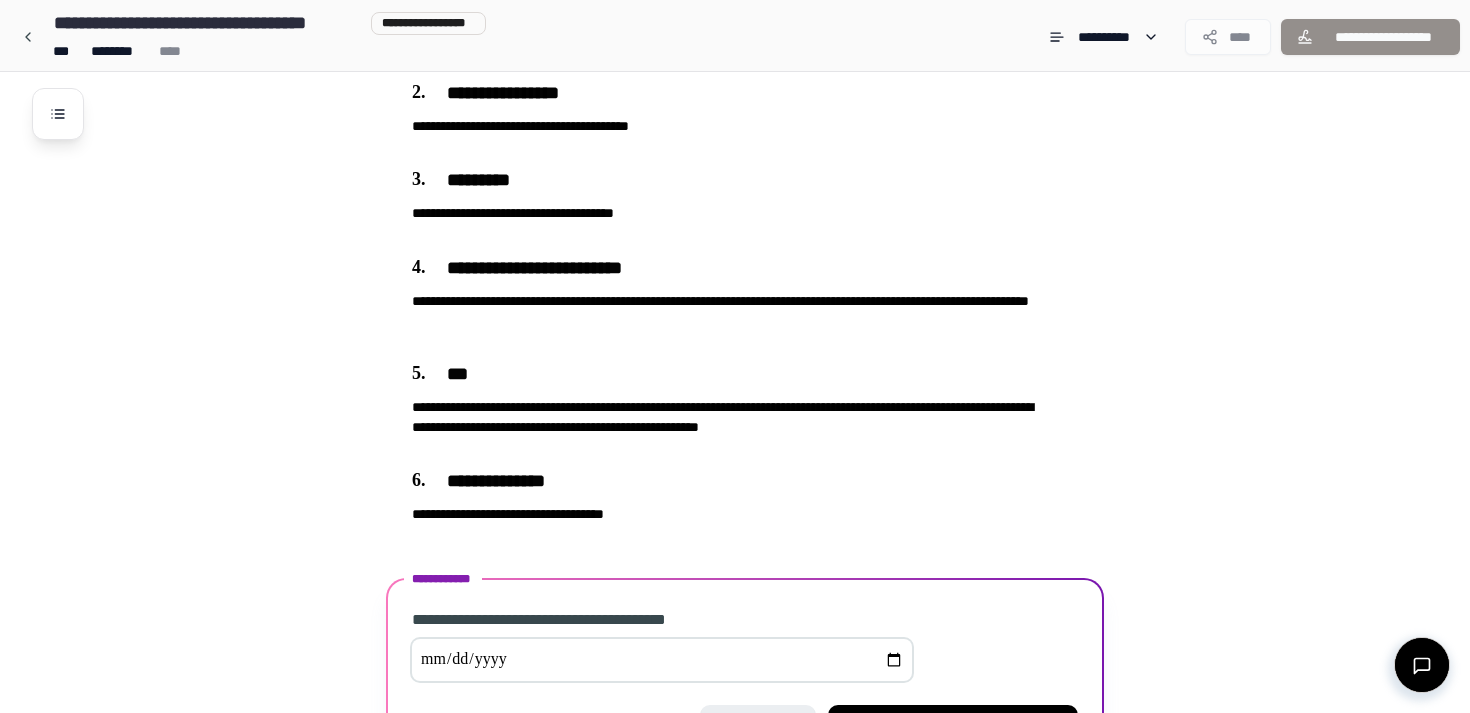 scroll, scrollTop: 585, scrollLeft: 0, axis: vertical 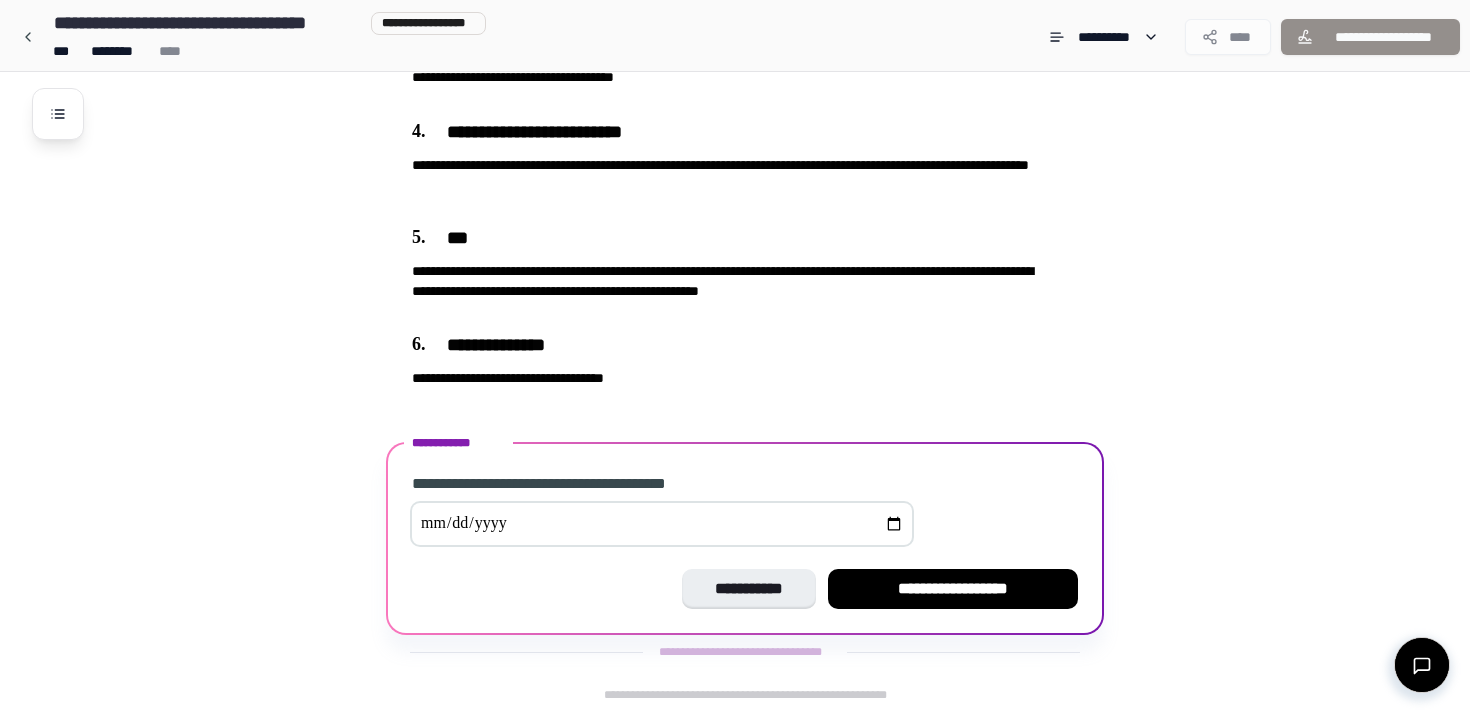click at bounding box center (662, 524) 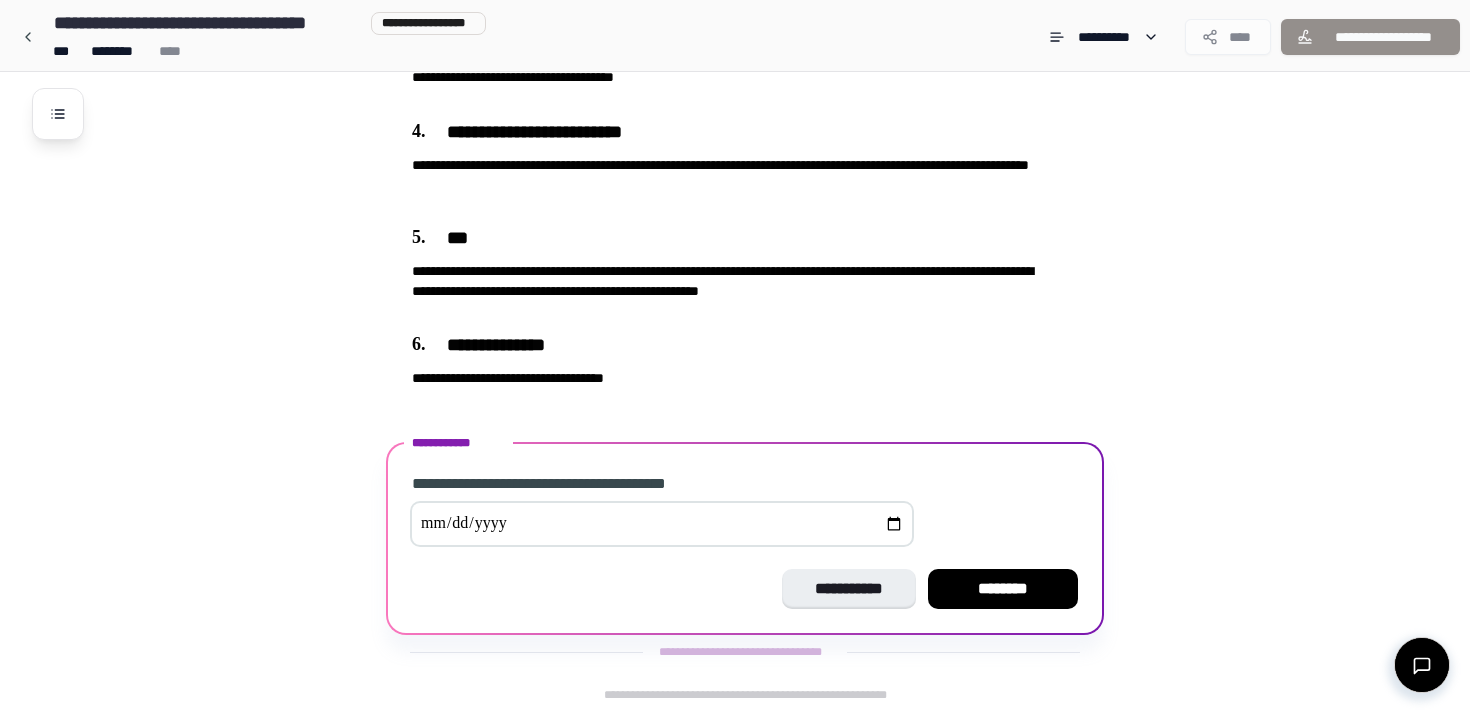 type on "**********" 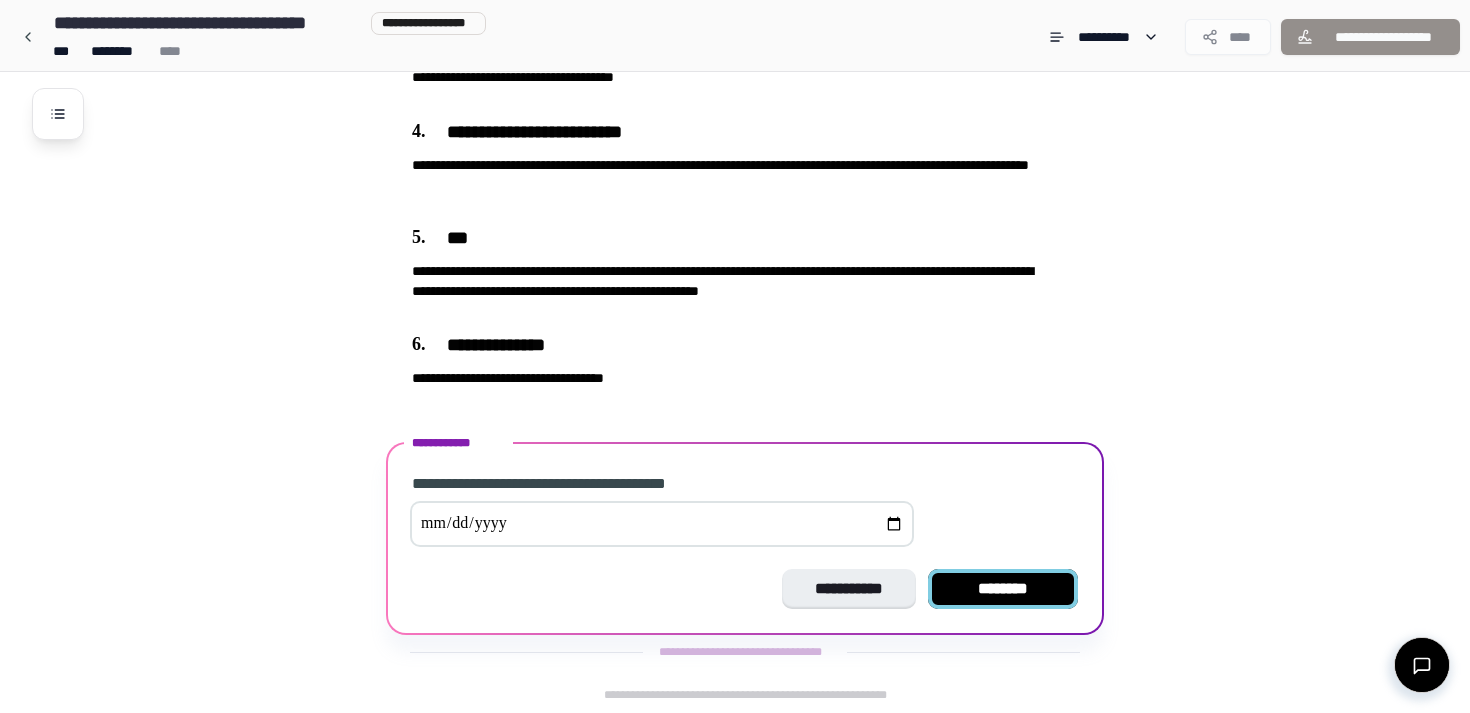 click on "********" at bounding box center [1003, 589] 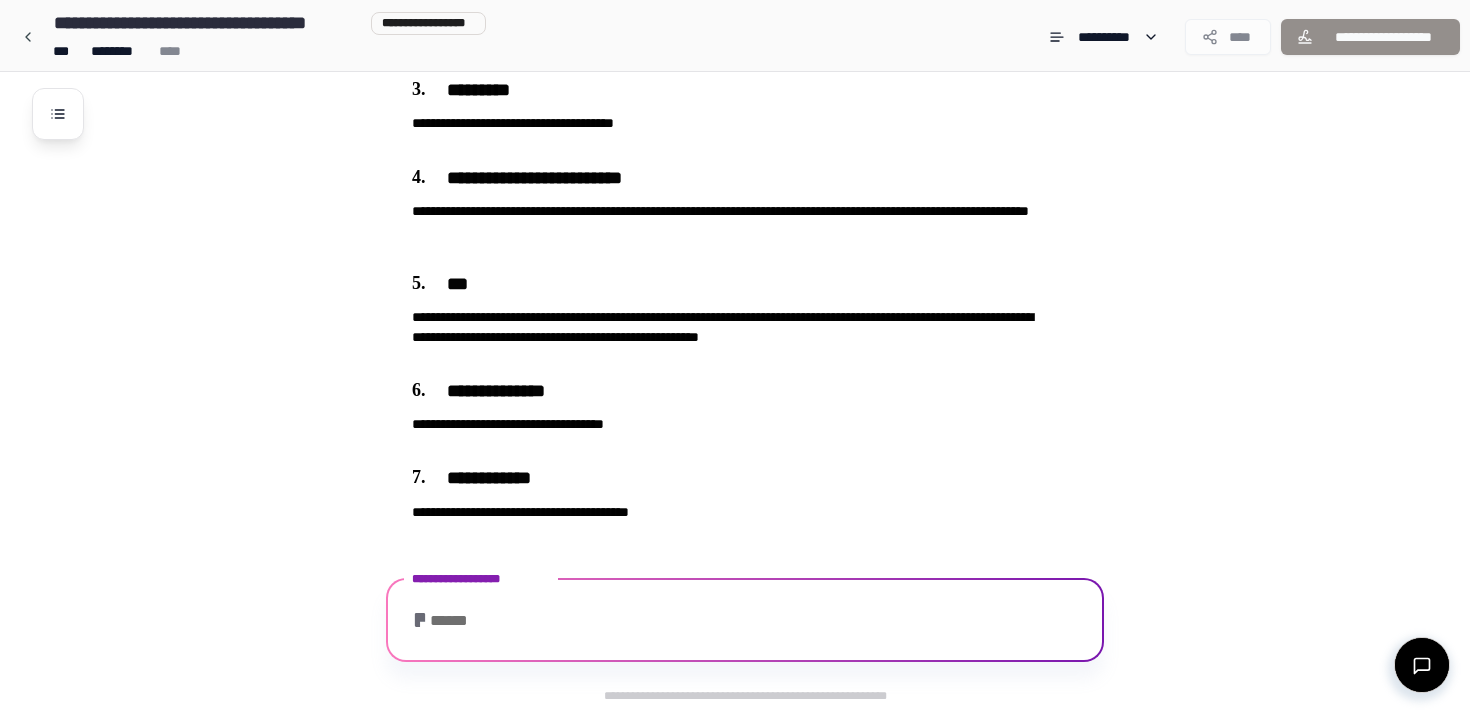 scroll, scrollTop: 609, scrollLeft: 0, axis: vertical 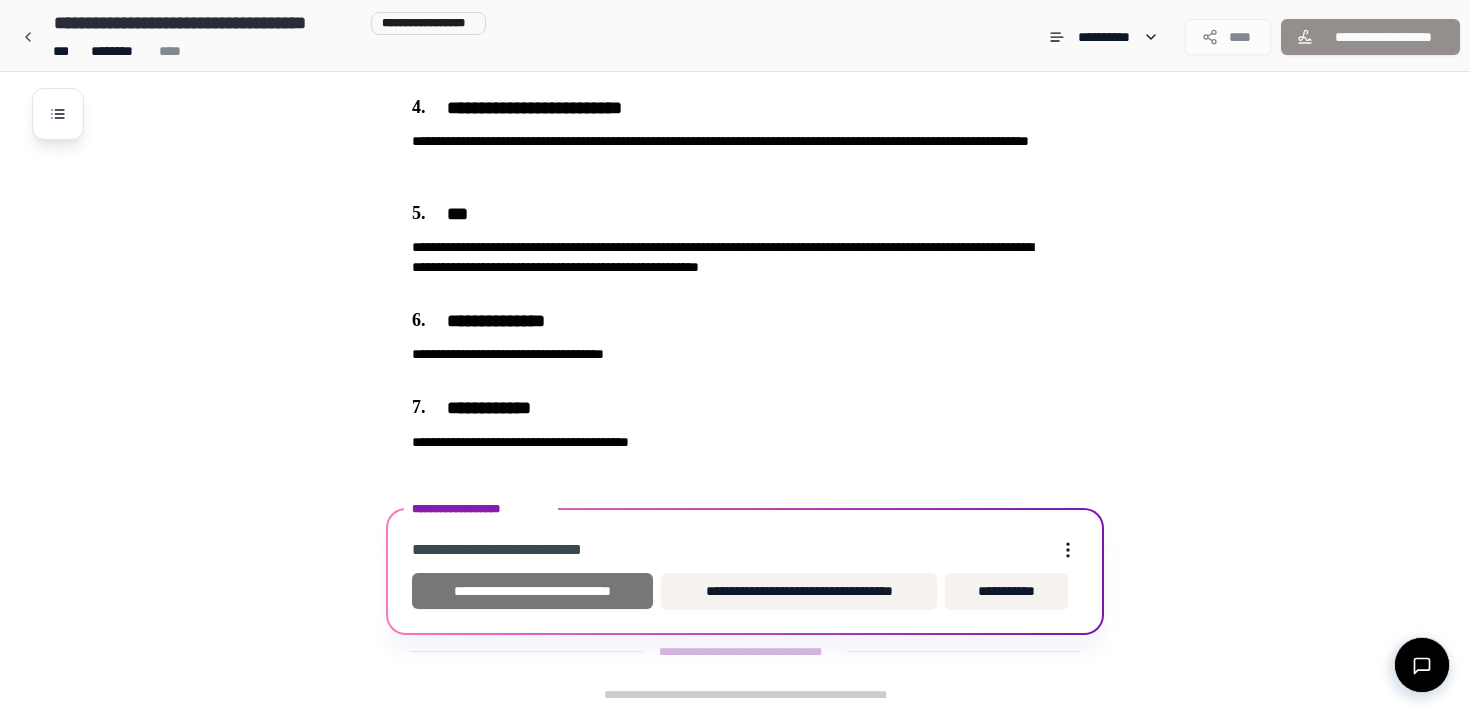 click on "**********" at bounding box center (532, 591) 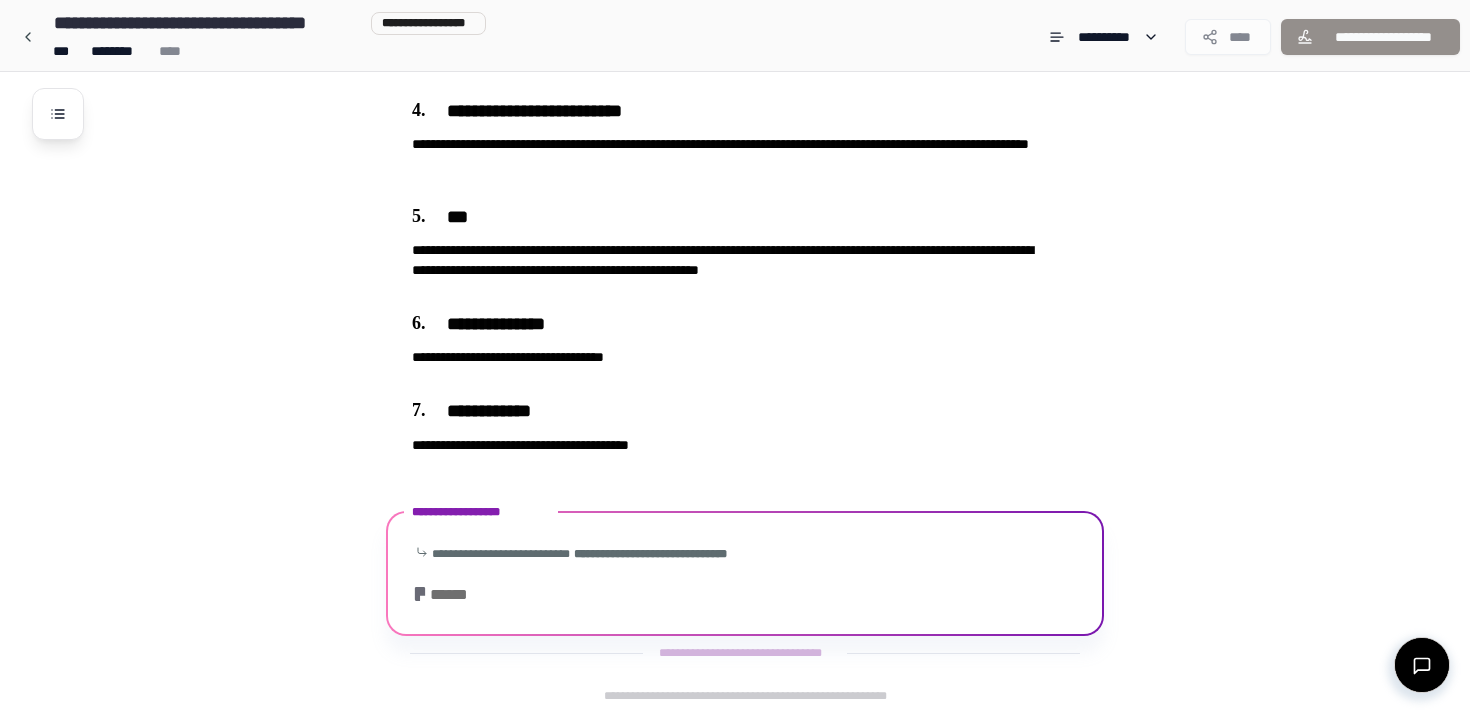 scroll, scrollTop: 714, scrollLeft: 0, axis: vertical 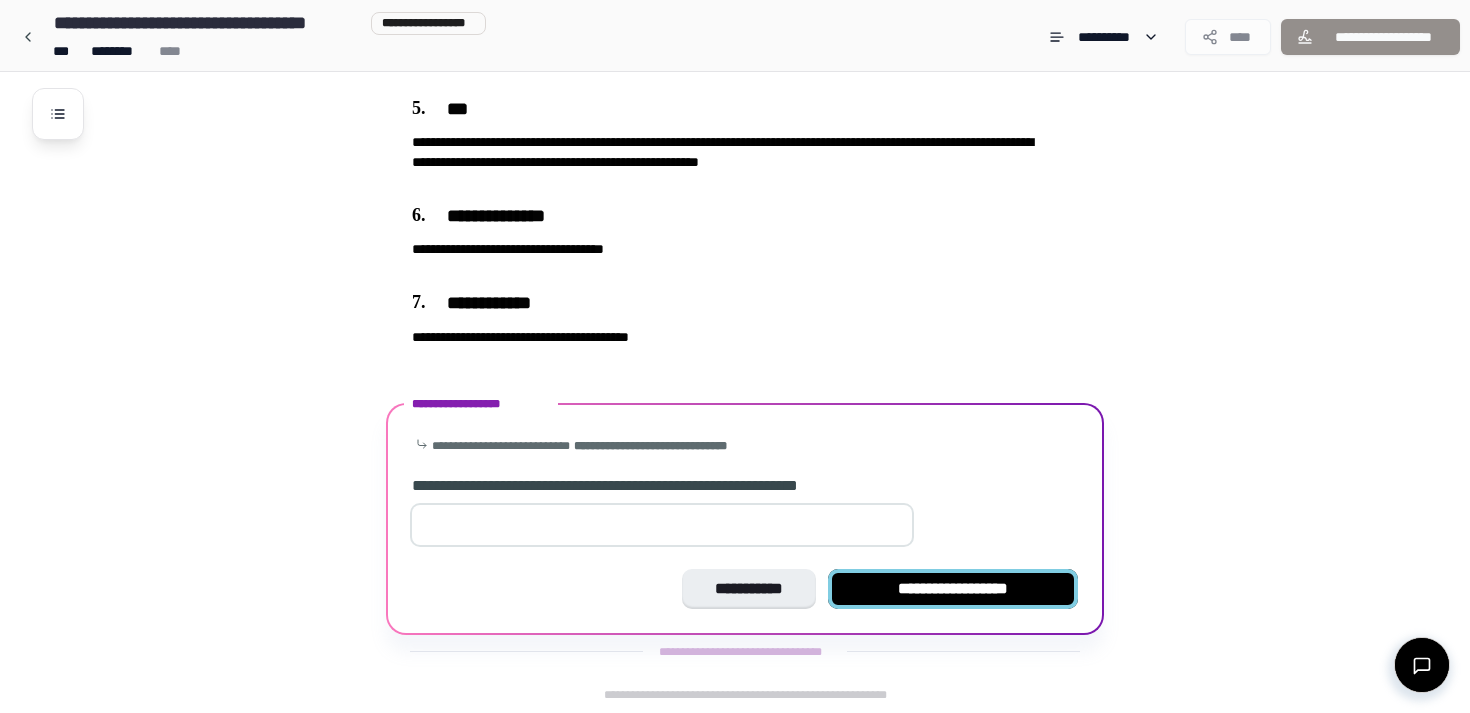 click on "**********" at bounding box center (953, 589) 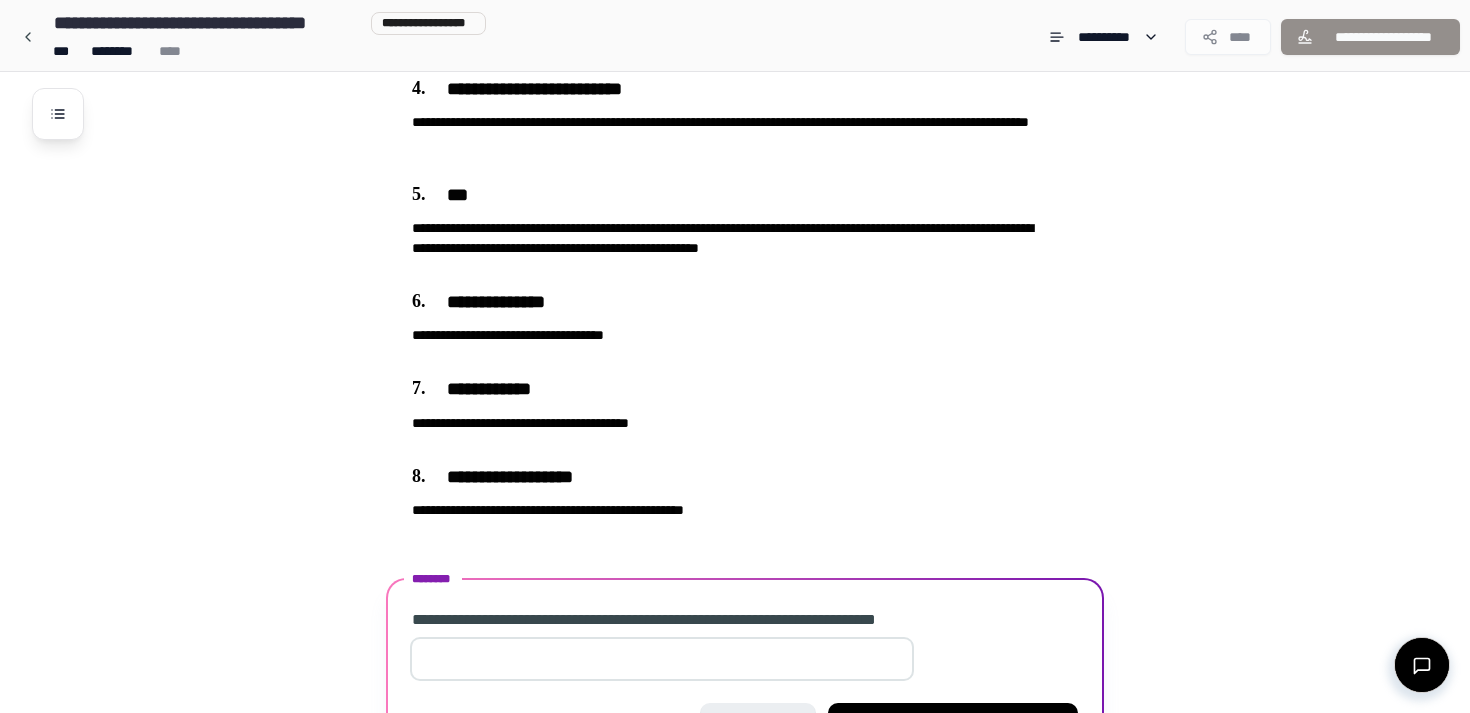 scroll, scrollTop: 762, scrollLeft: 0, axis: vertical 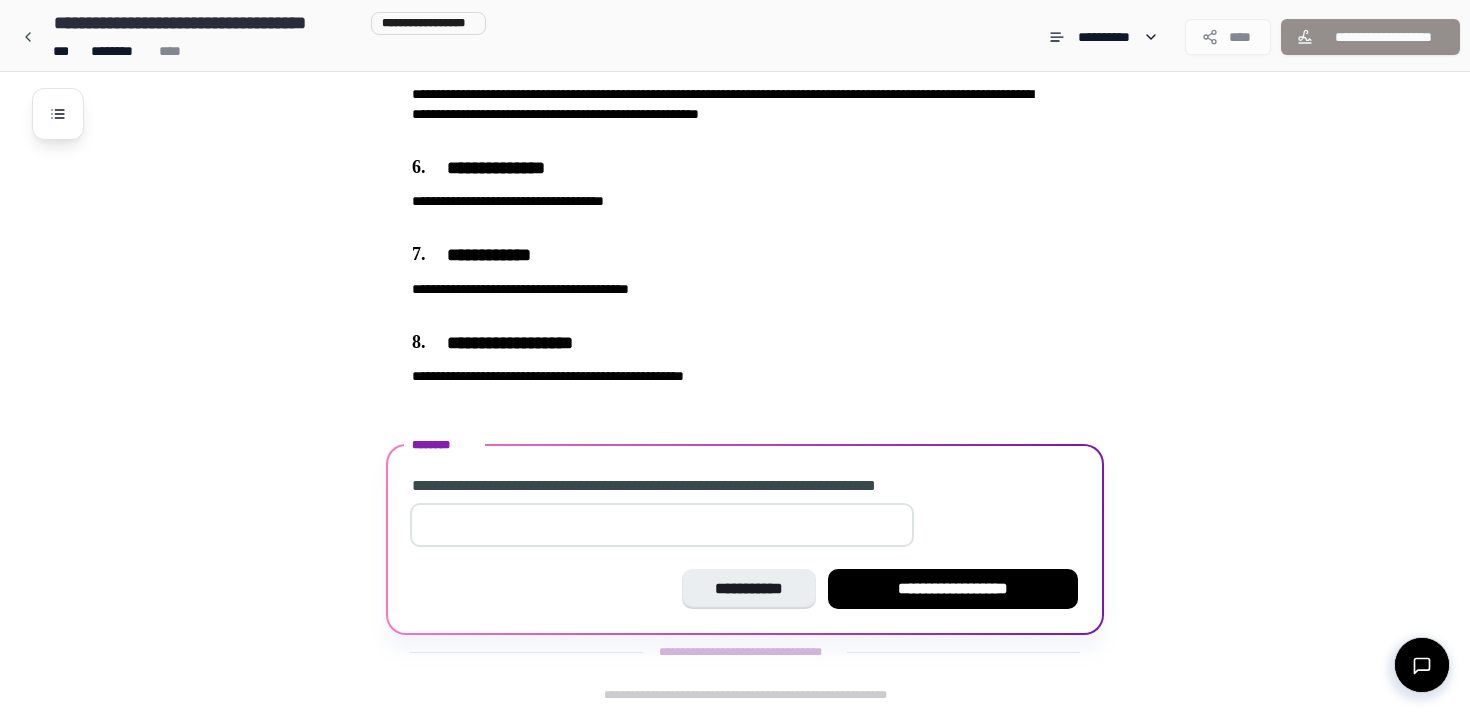 click at bounding box center (662, 525) 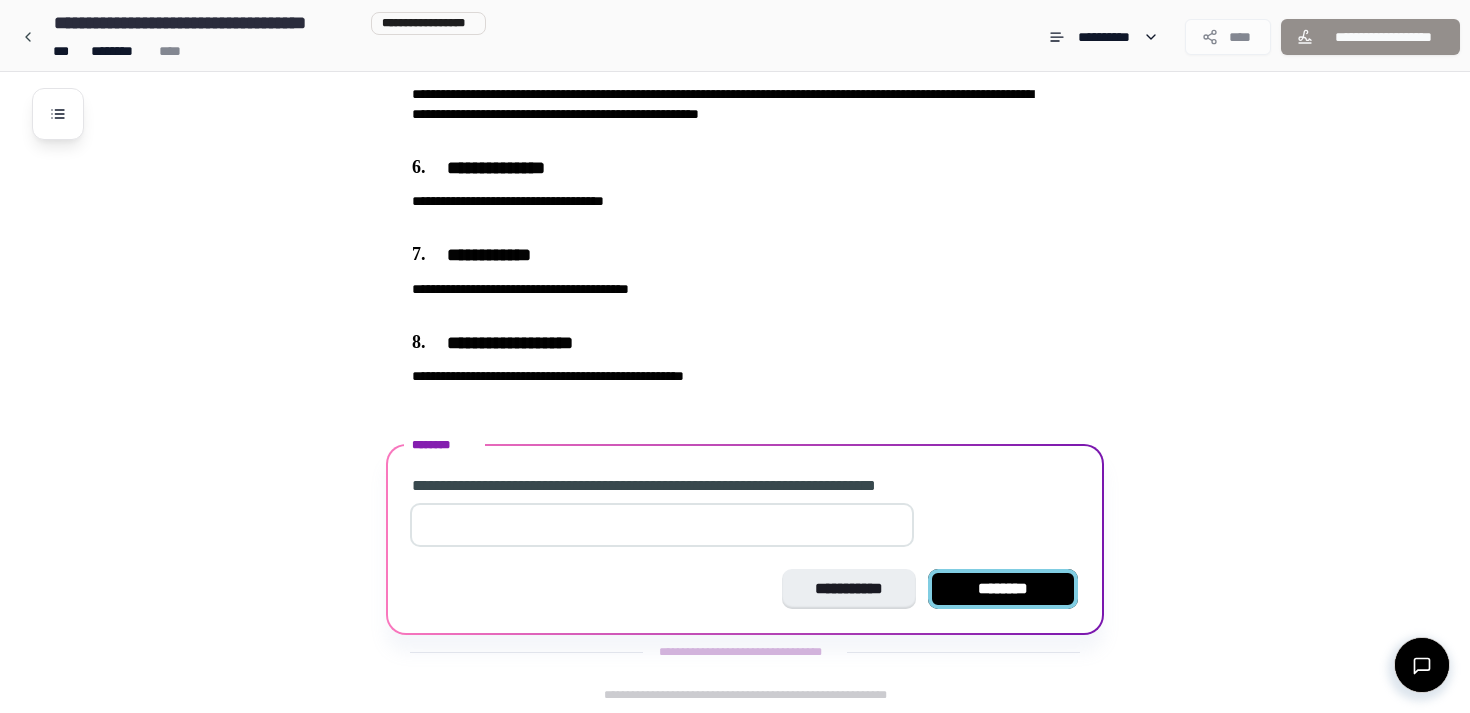 type on "**" 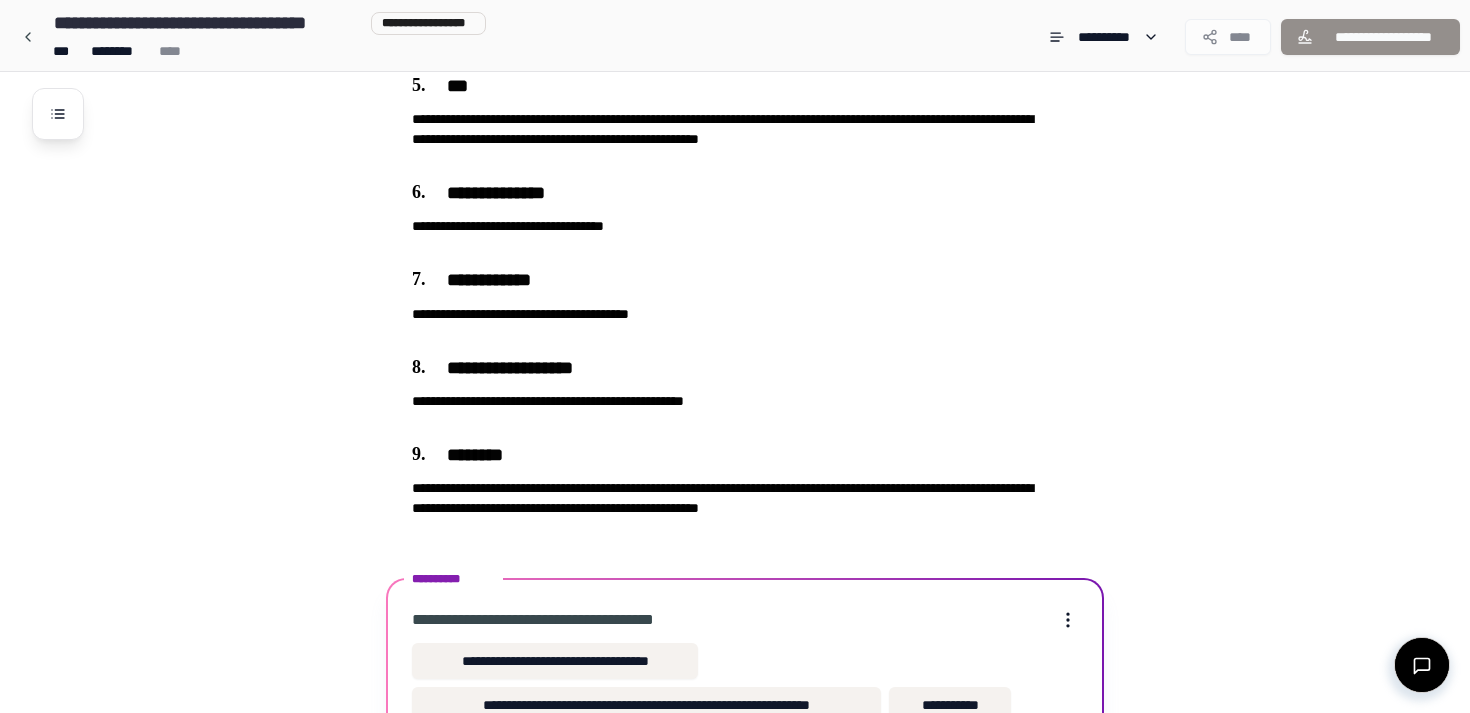 scroll, scrollTop: 851, scrollLeft: 0, axis: vertical 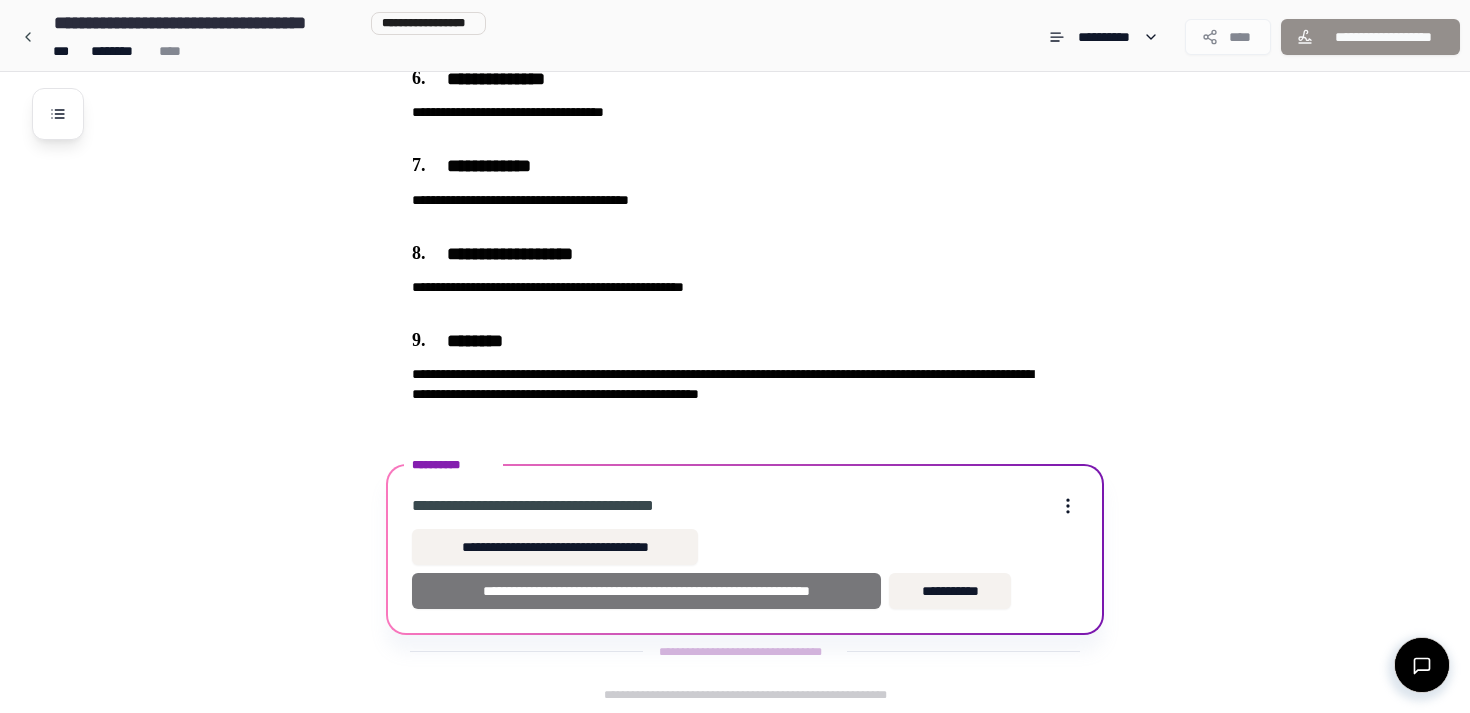 click on "**********" at bounding box center [646, 591] 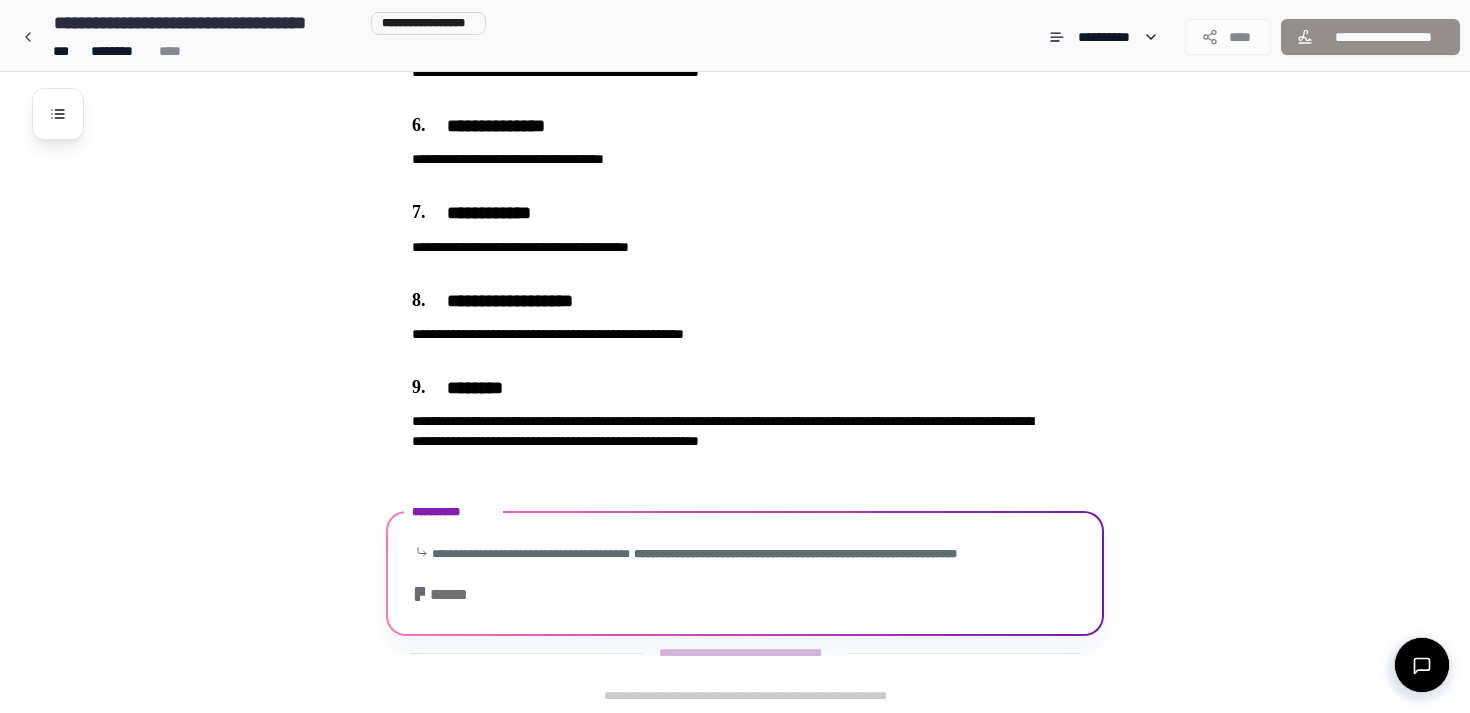 scroll, scrollTop: 941, scrollLeft: 0, axis: vertical 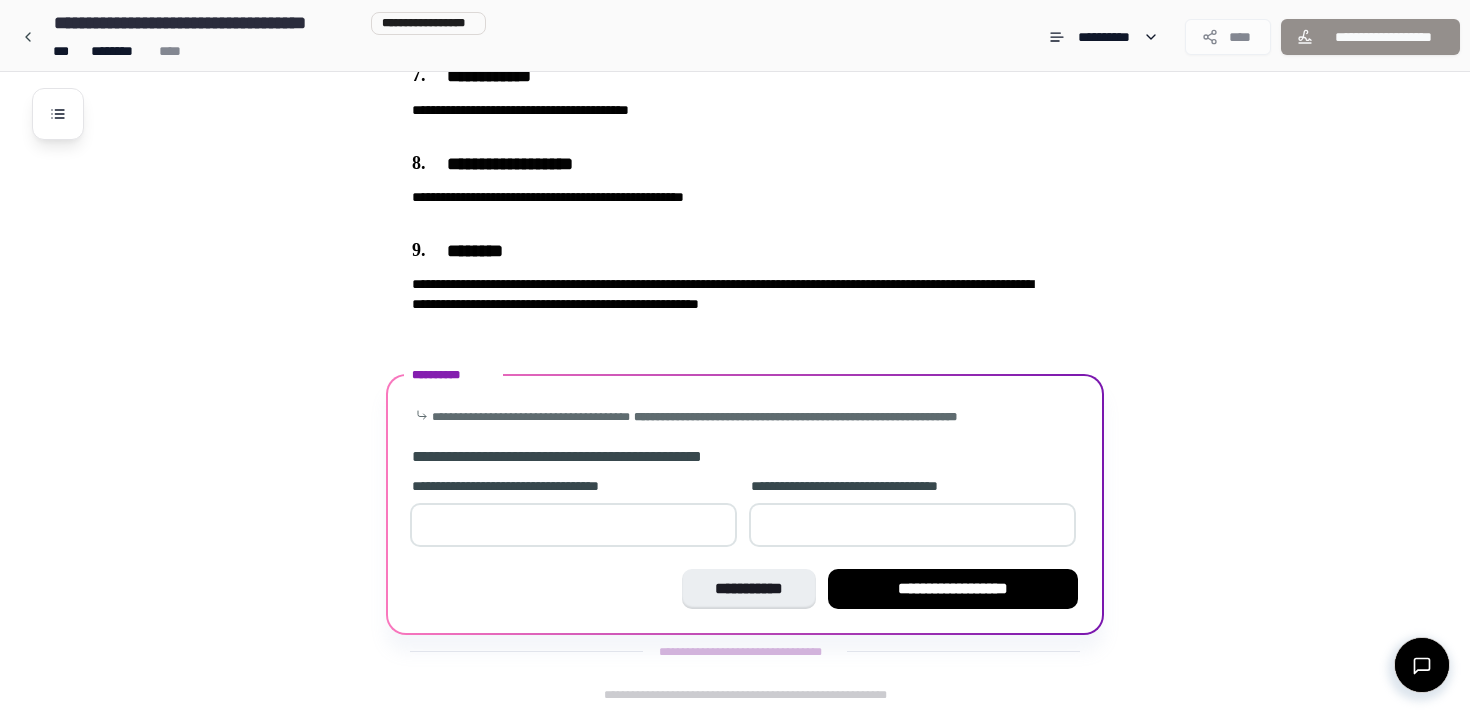click at bounding box center (573, 525) 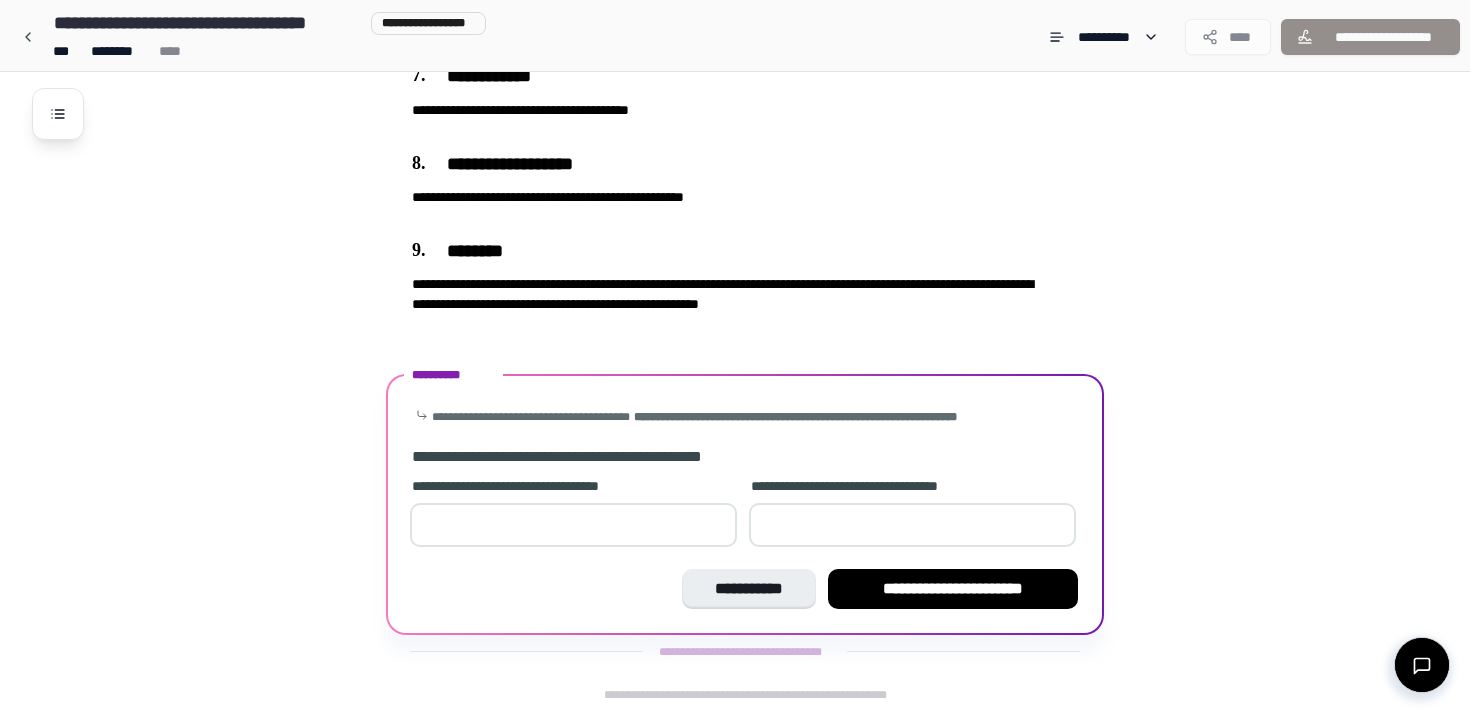 type on "*" 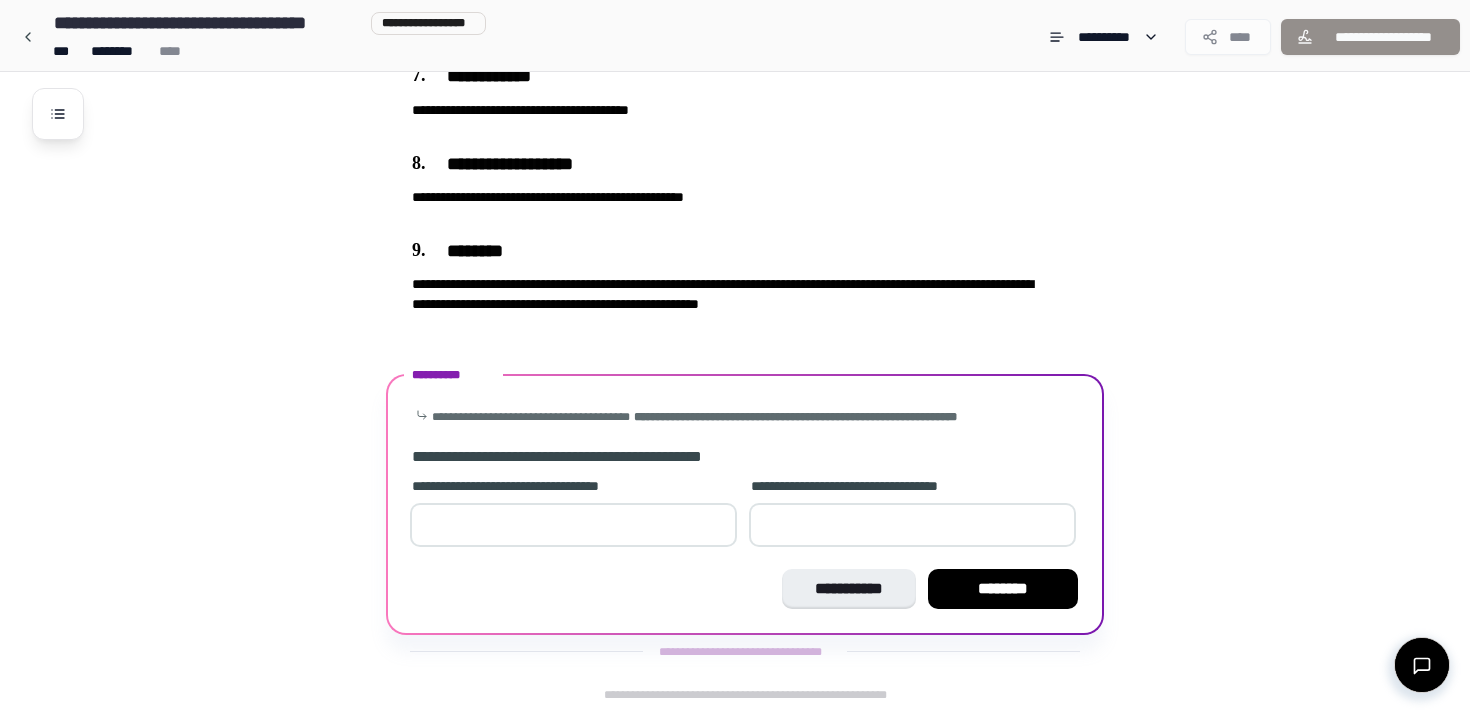 type on "*" 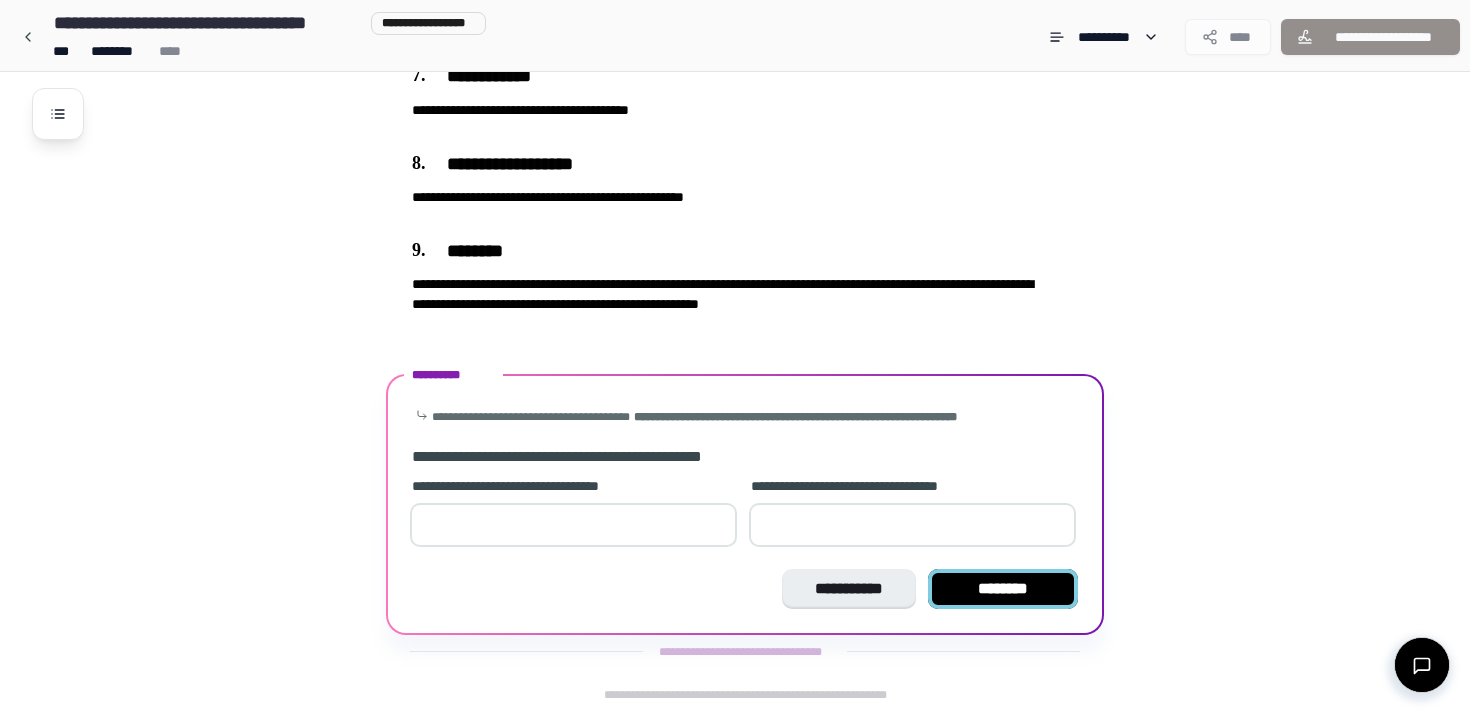 click on "********" at bounding box center (1003, 589) 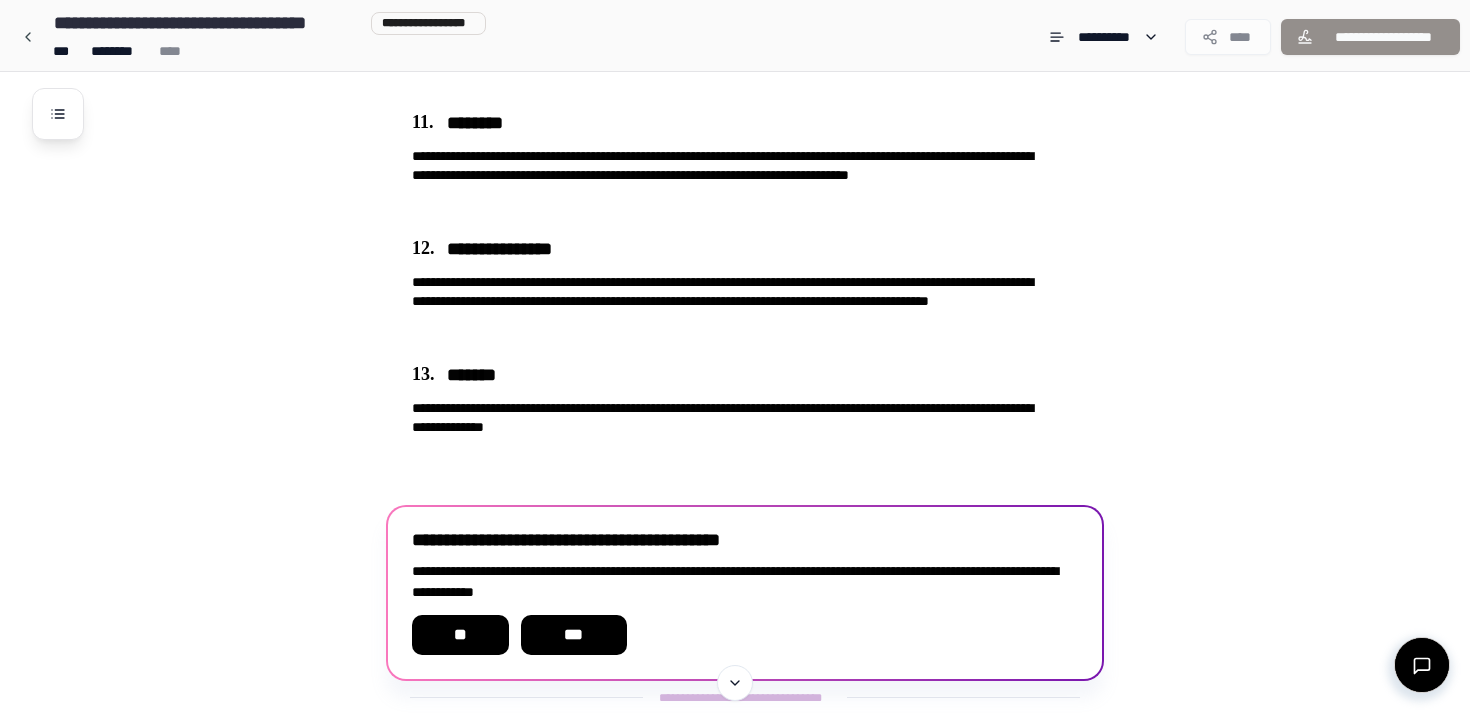 scroll, scrollTop: 1329, scrollLeft: 0, axis: vertical 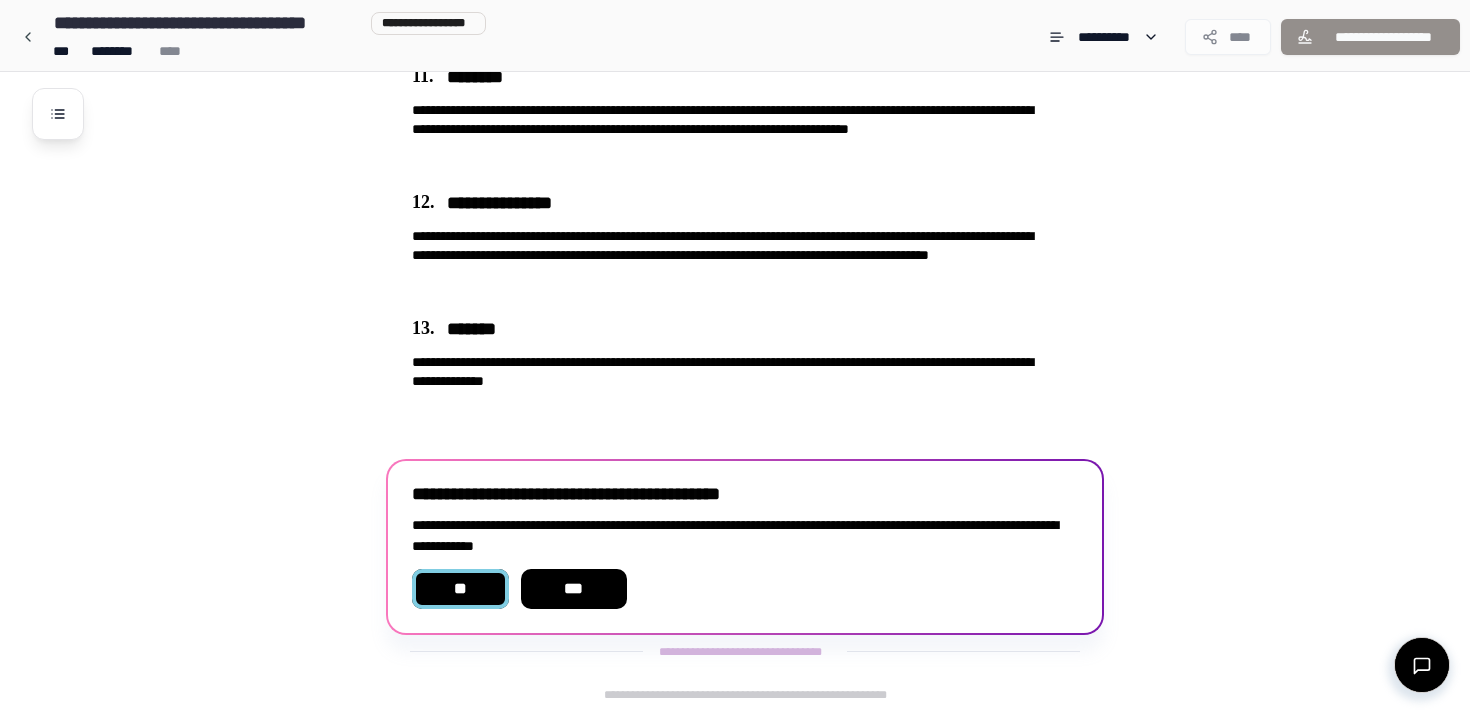click on "**" at bounding box center (460, 589) 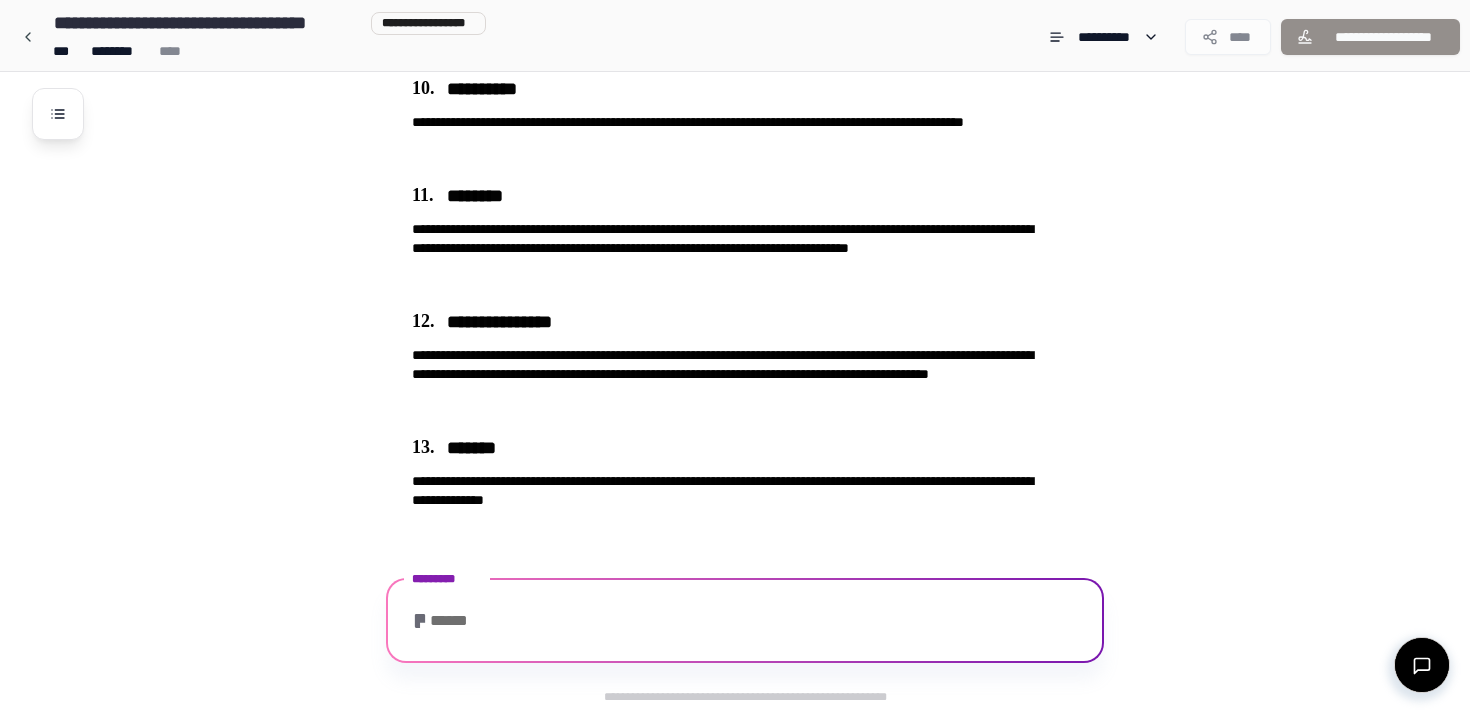 scroll, scrollTop: 1368, scrollLeft: 0, axis: vertical 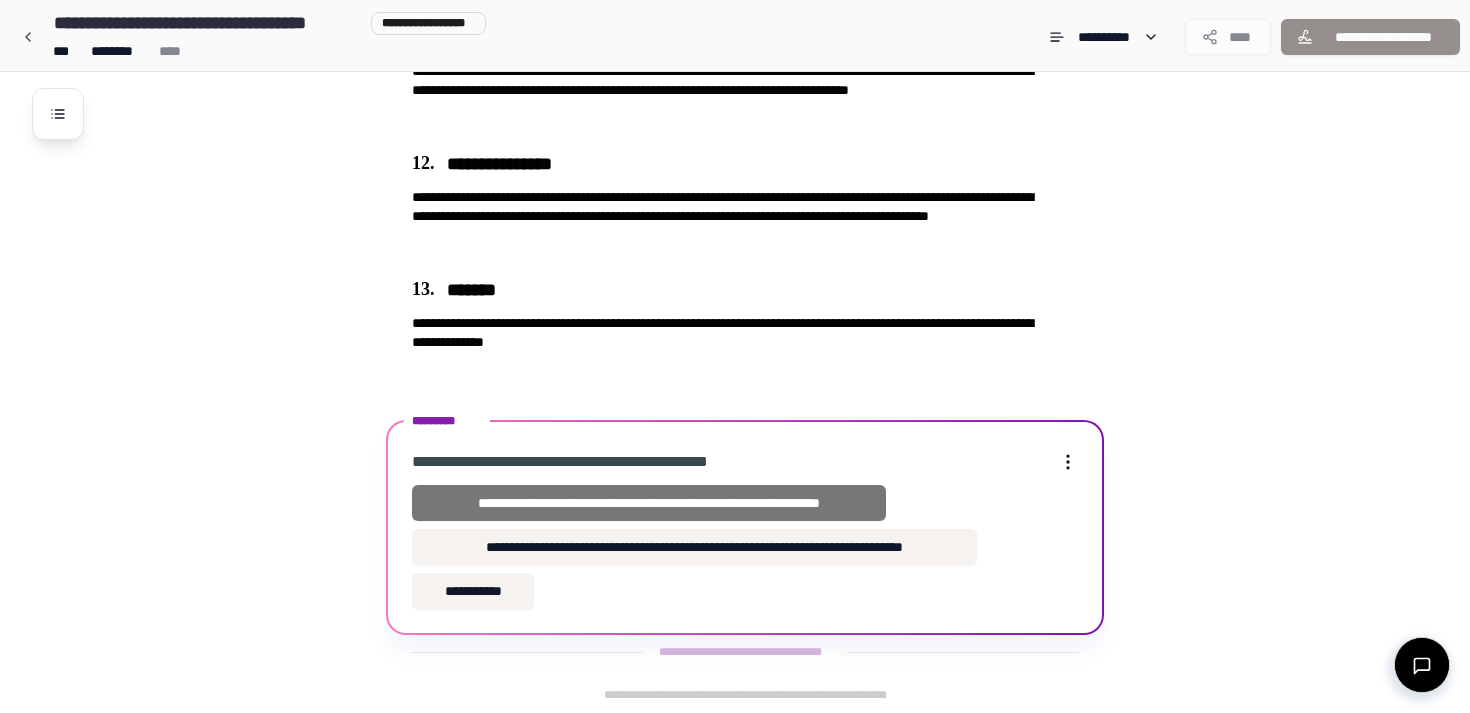 click on "**********" at bounding box center [649, 503] 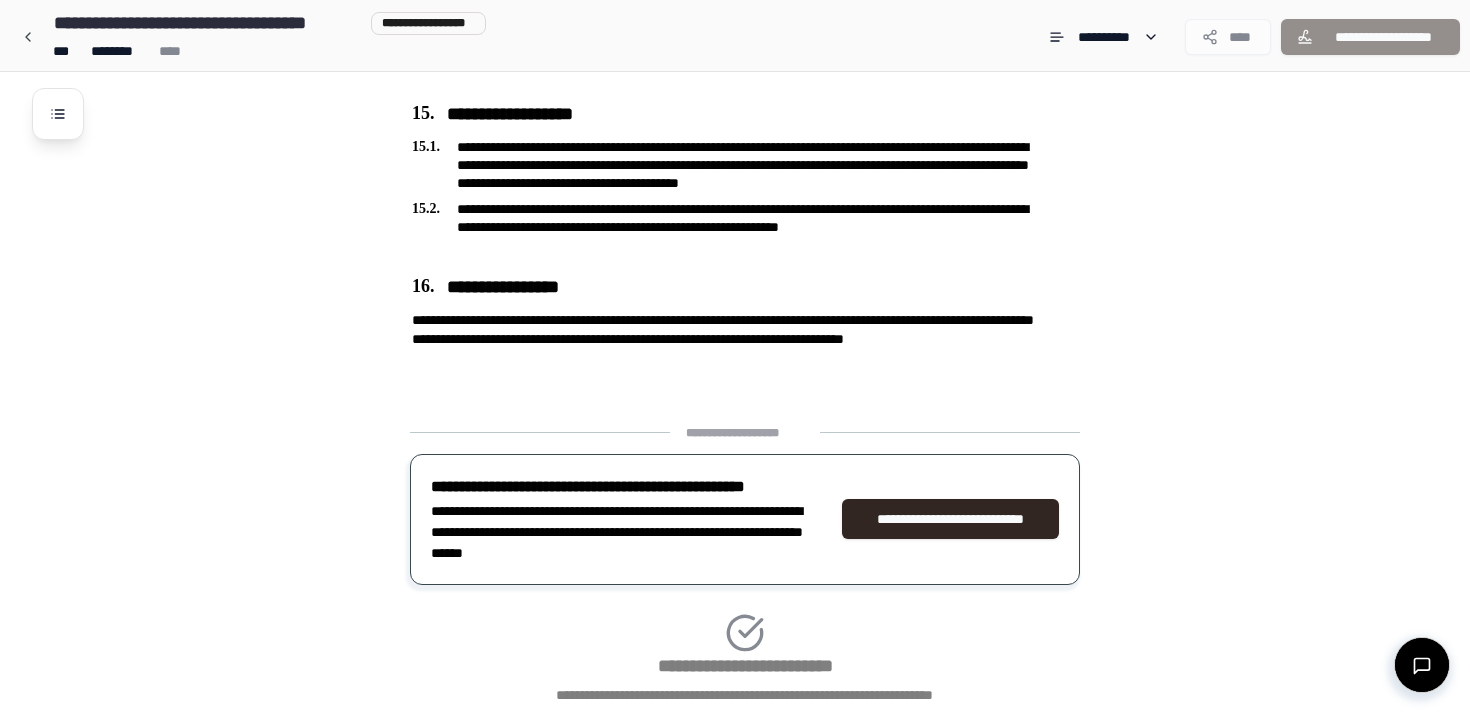 scroll, scrollTop: 1912, scrollLeft: 0, axis: vertical 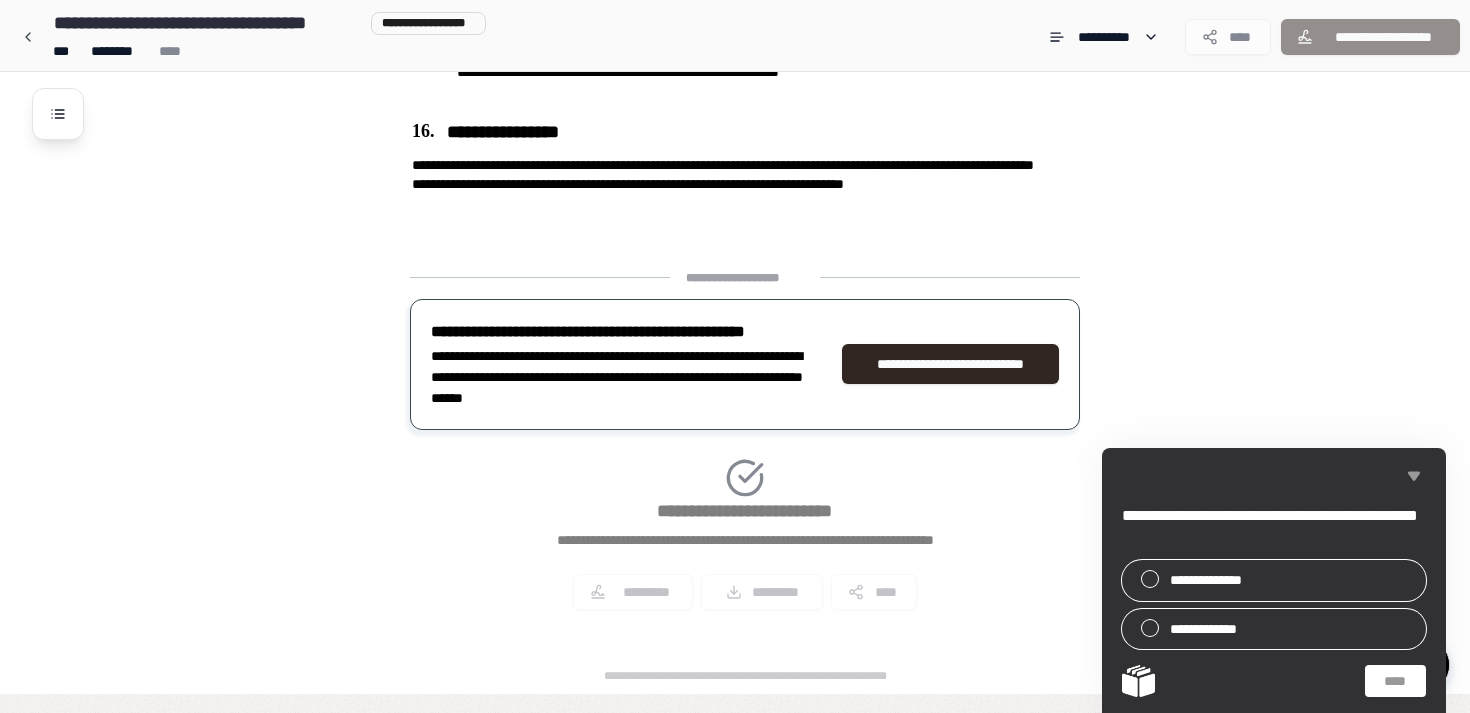 click 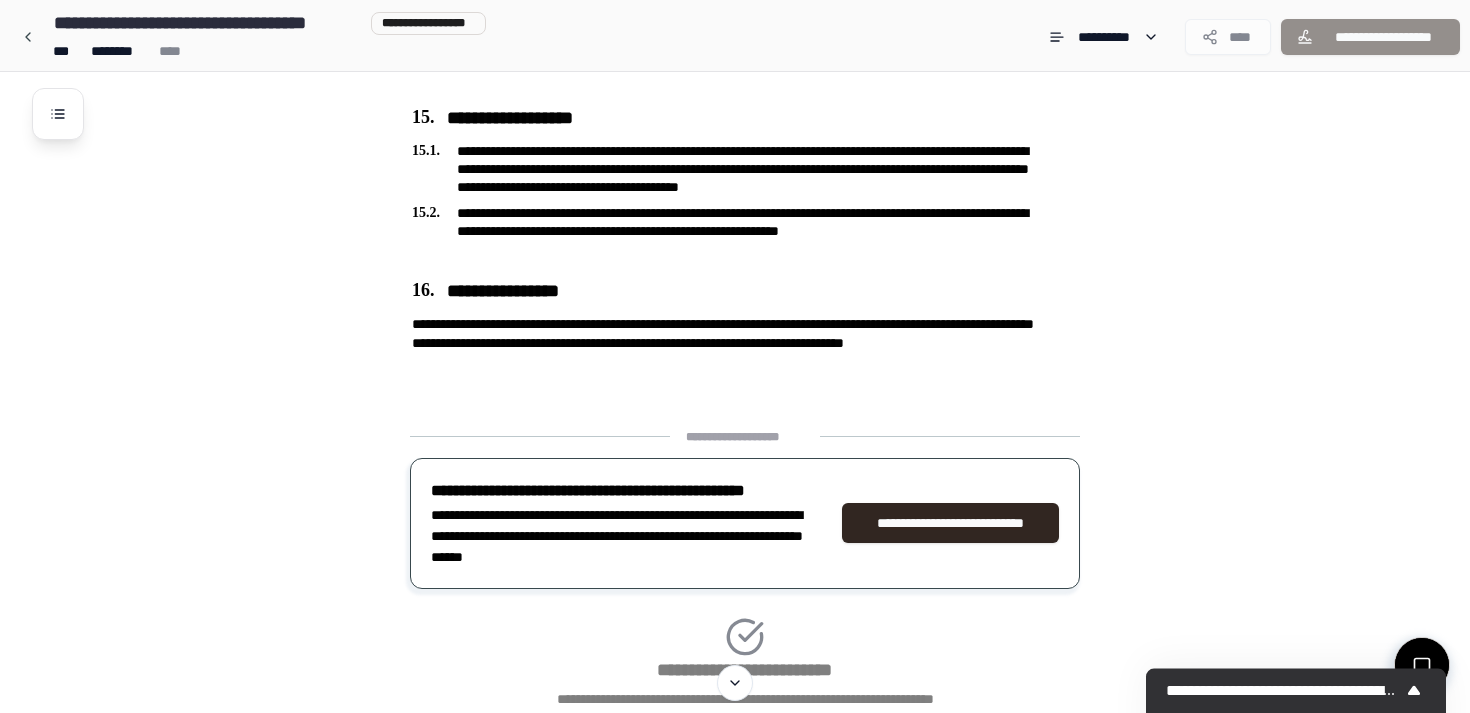 scroll, scrollTop: 1750, scrollLeft: 0, axis: vertical 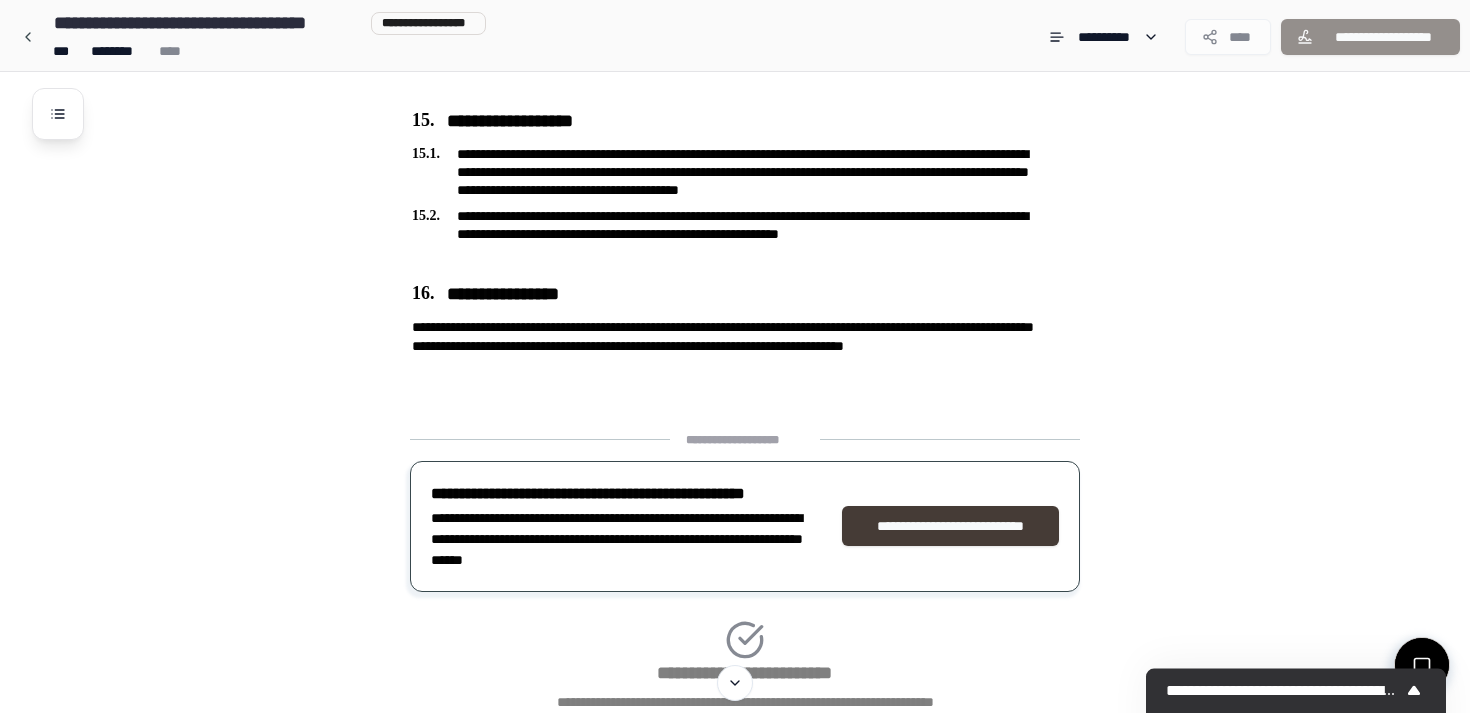 click on "**********" at bounding box center (950, 526) 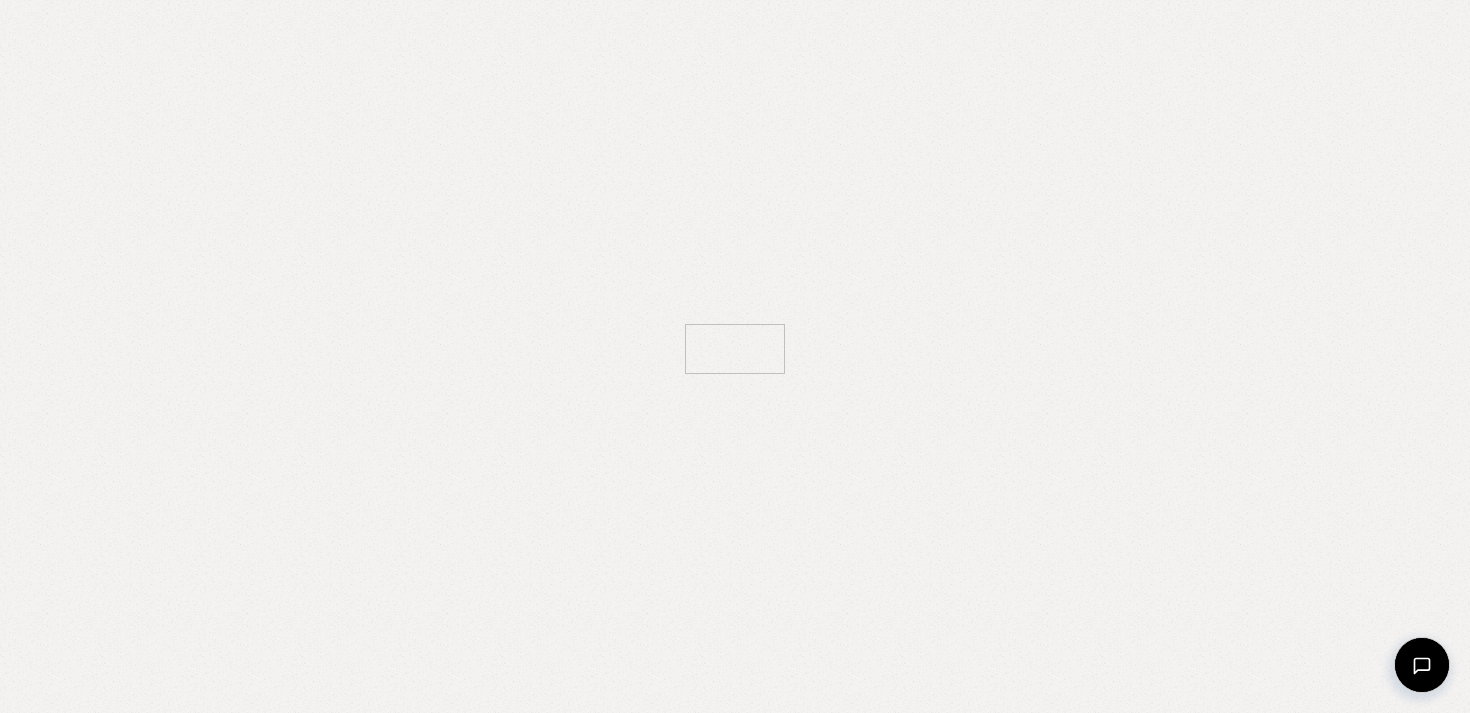 scroll, scrollTop: 0, scrollLeft: 0, axis: both 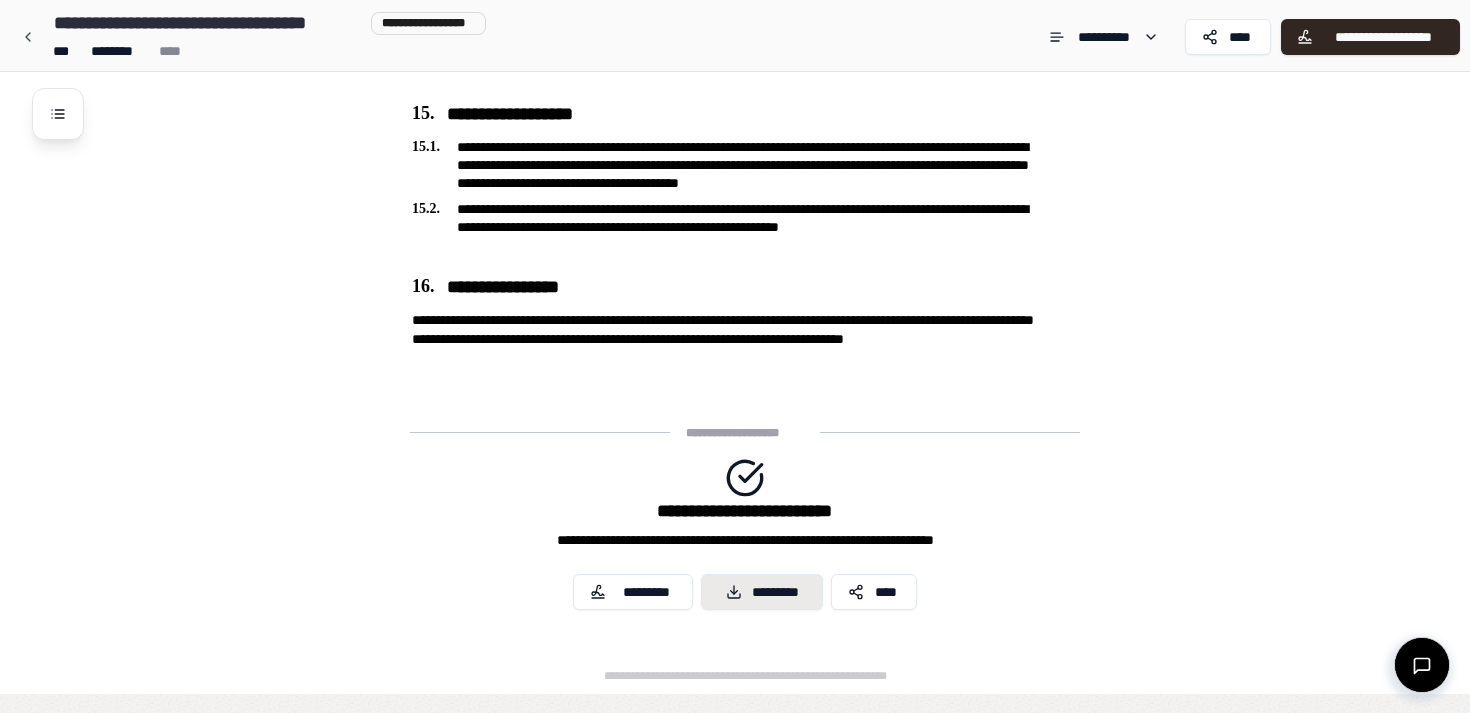 click on "*********" at bounding box center [762, 592] 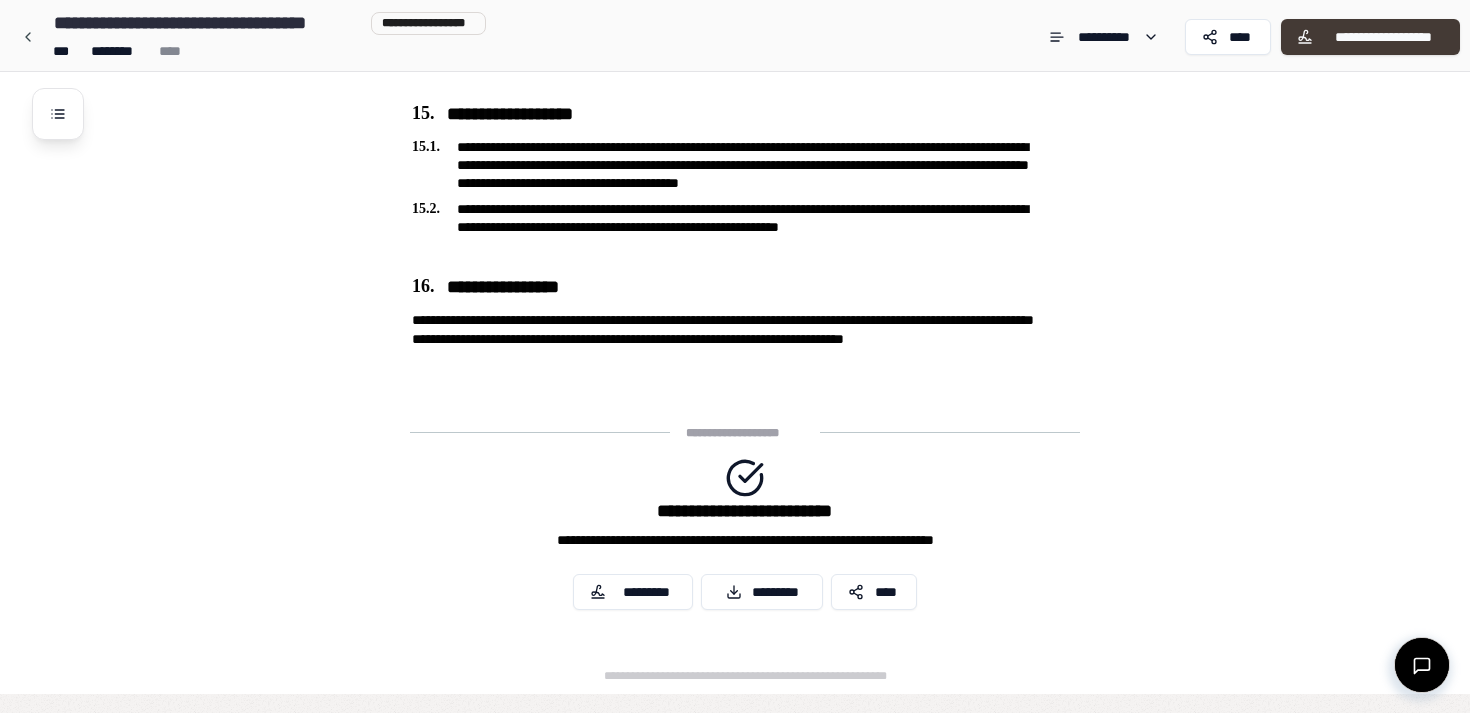 click on "**********" at bounding box center [1370, 37] 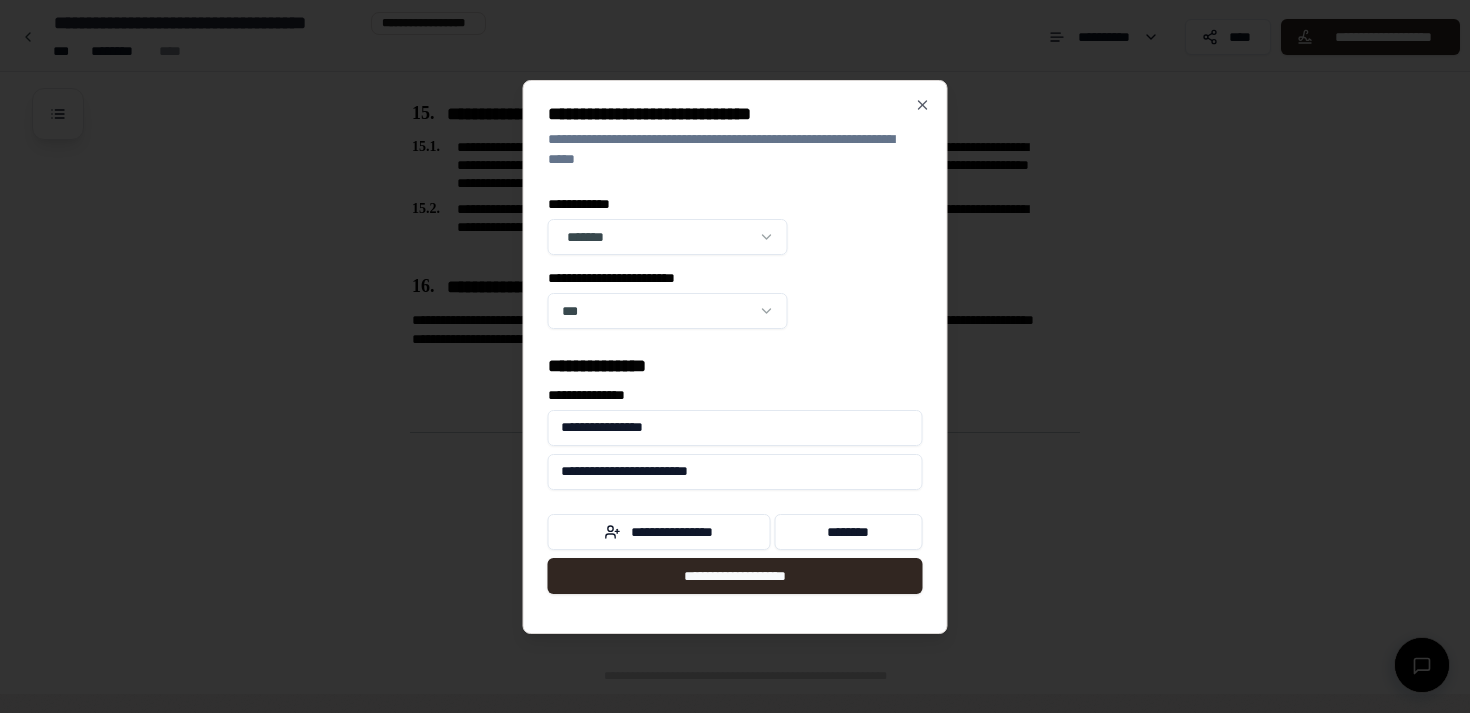 click on "**********" at bounding box center [735, -522] 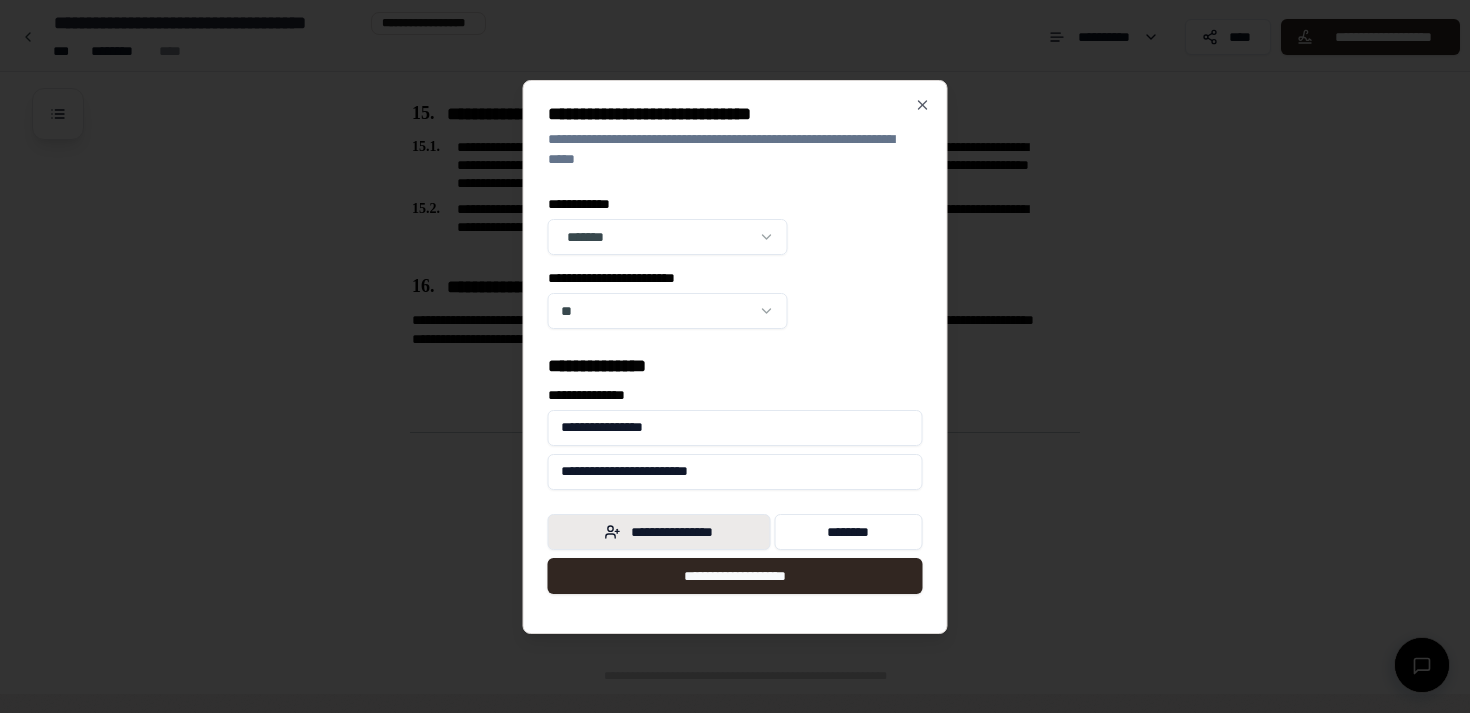 click on "**********" at bounding box center (659, 532) 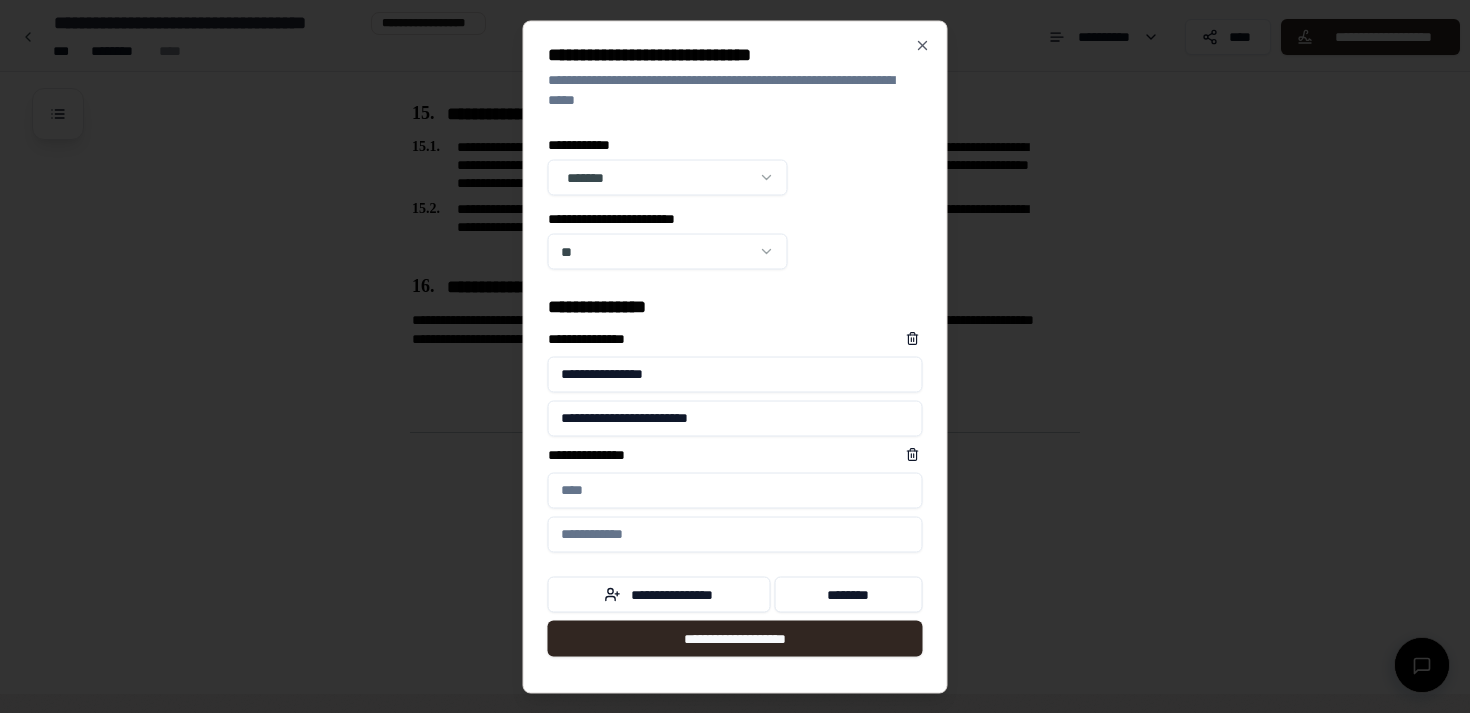 click on "**********" at bounding box center (735, 490) 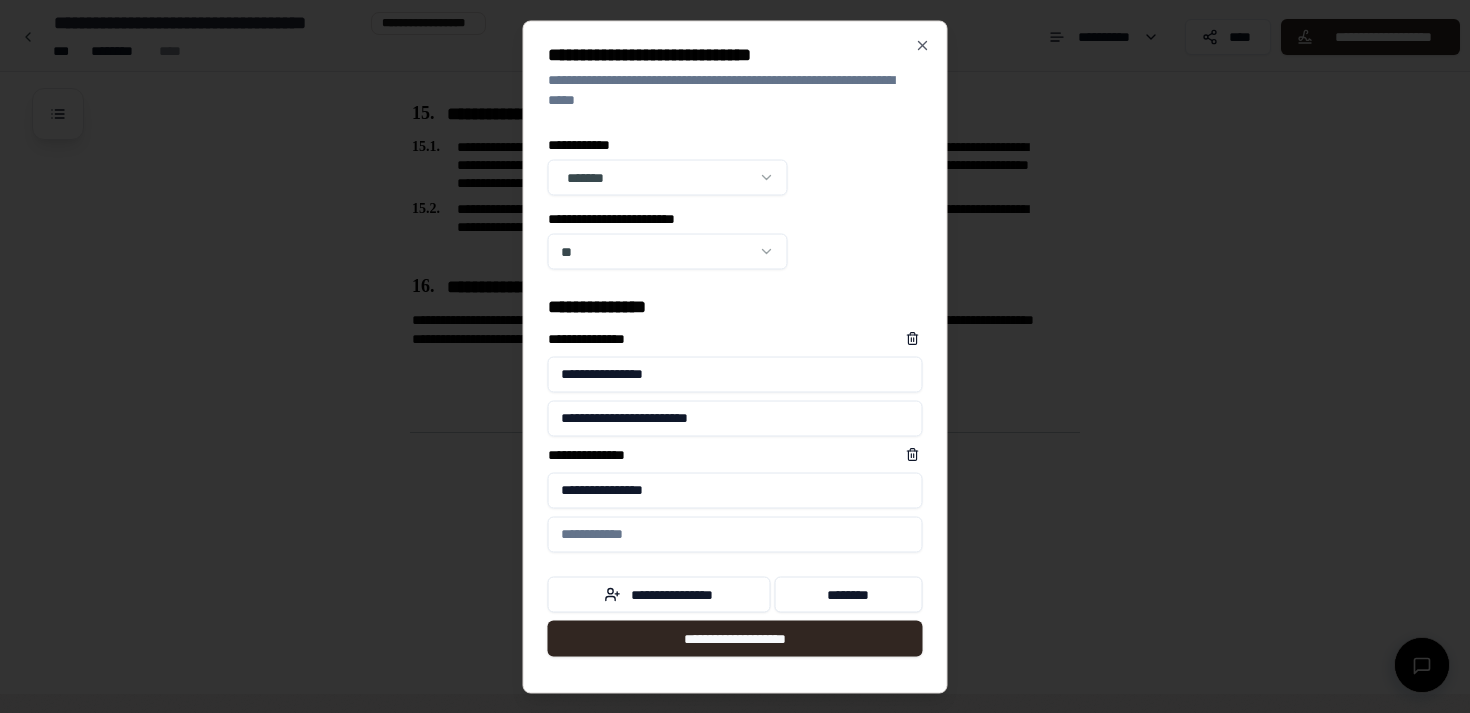 type on "**********" 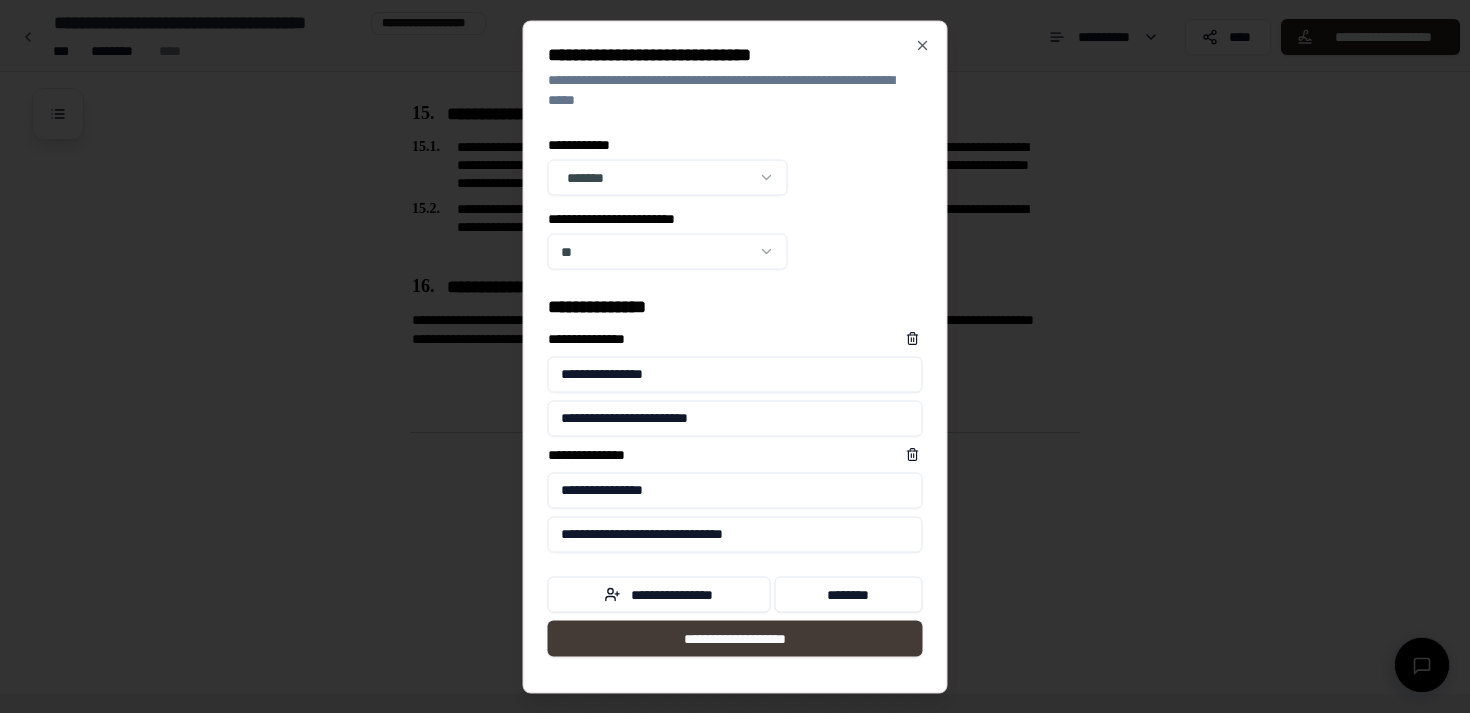 type on "**********" 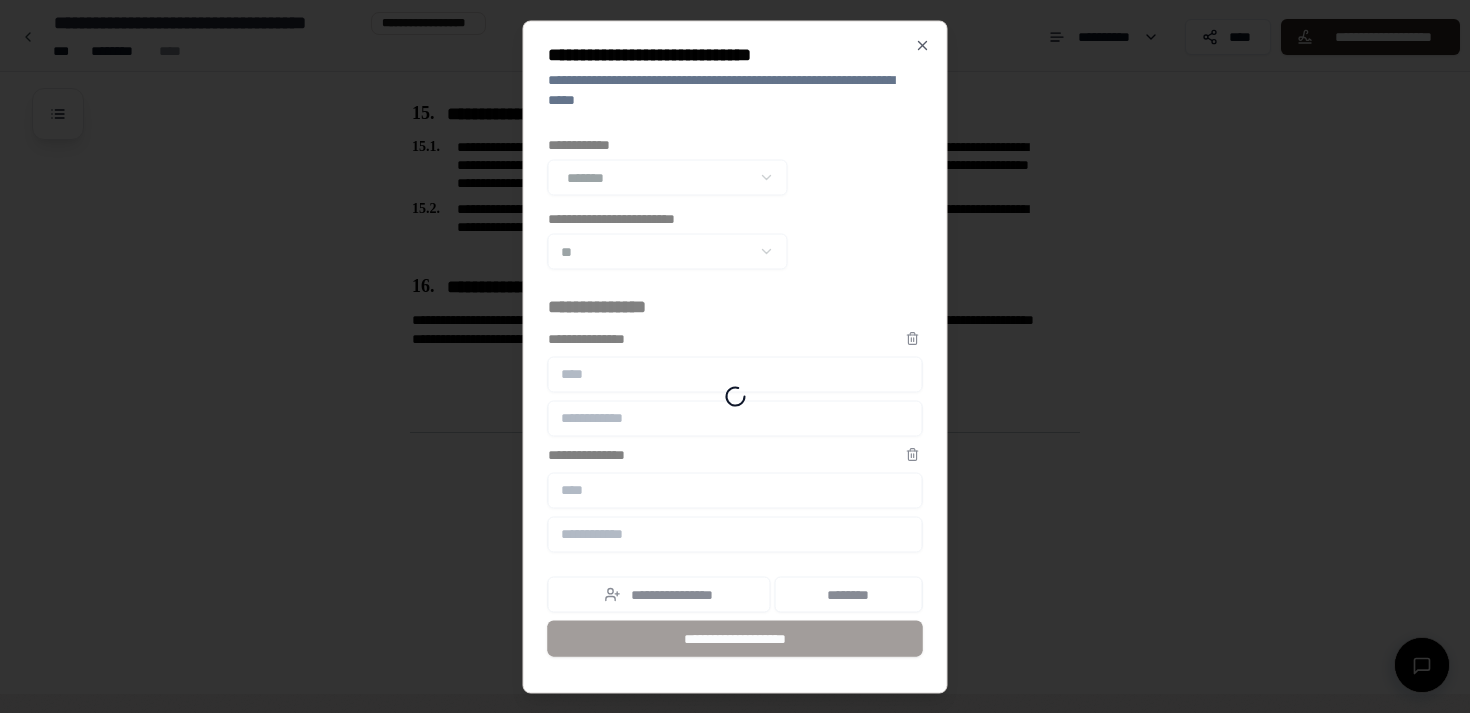 scroll, scrollTop: 1994, scrollLeft: 0, axis: vertical 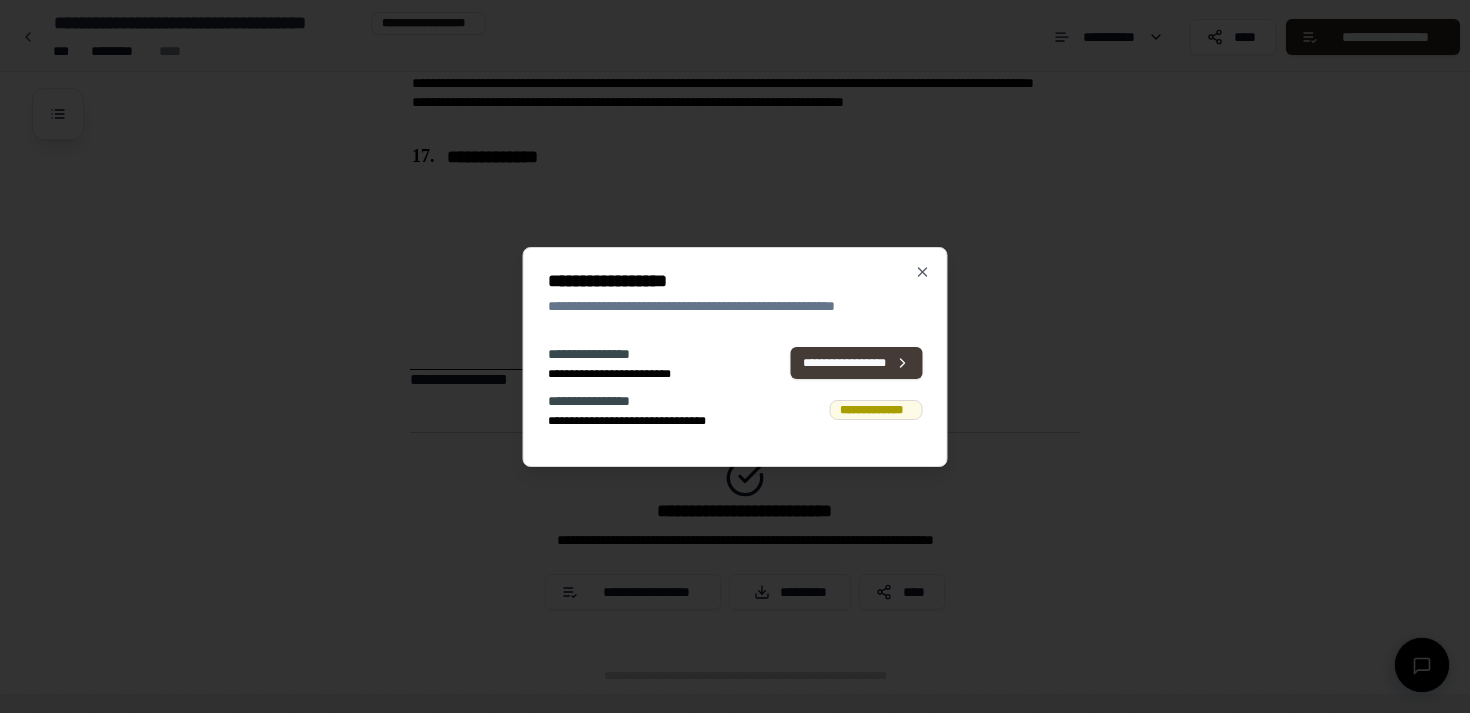 click on "**********" at bounding box center [857, 363] 